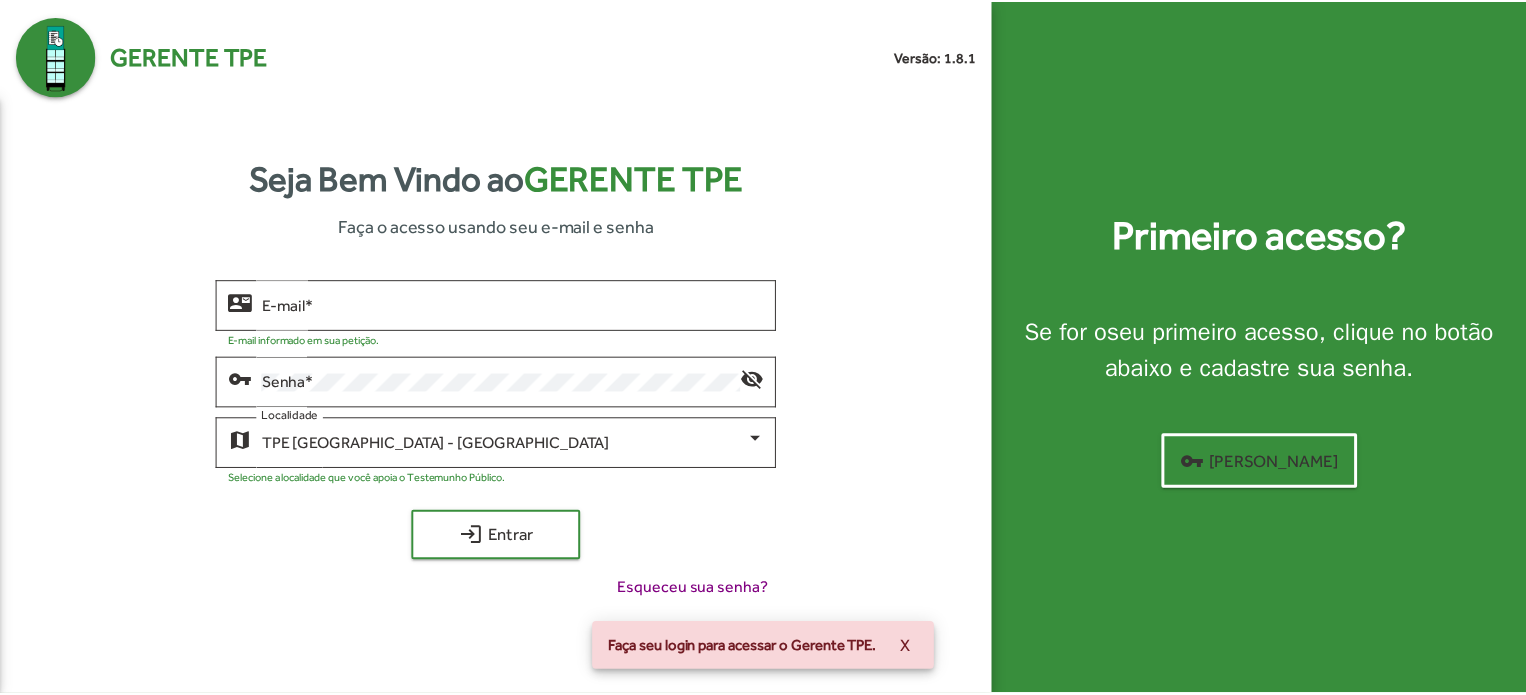 scroll, scrollTop: 0, scrollLeft: 0, axis: both 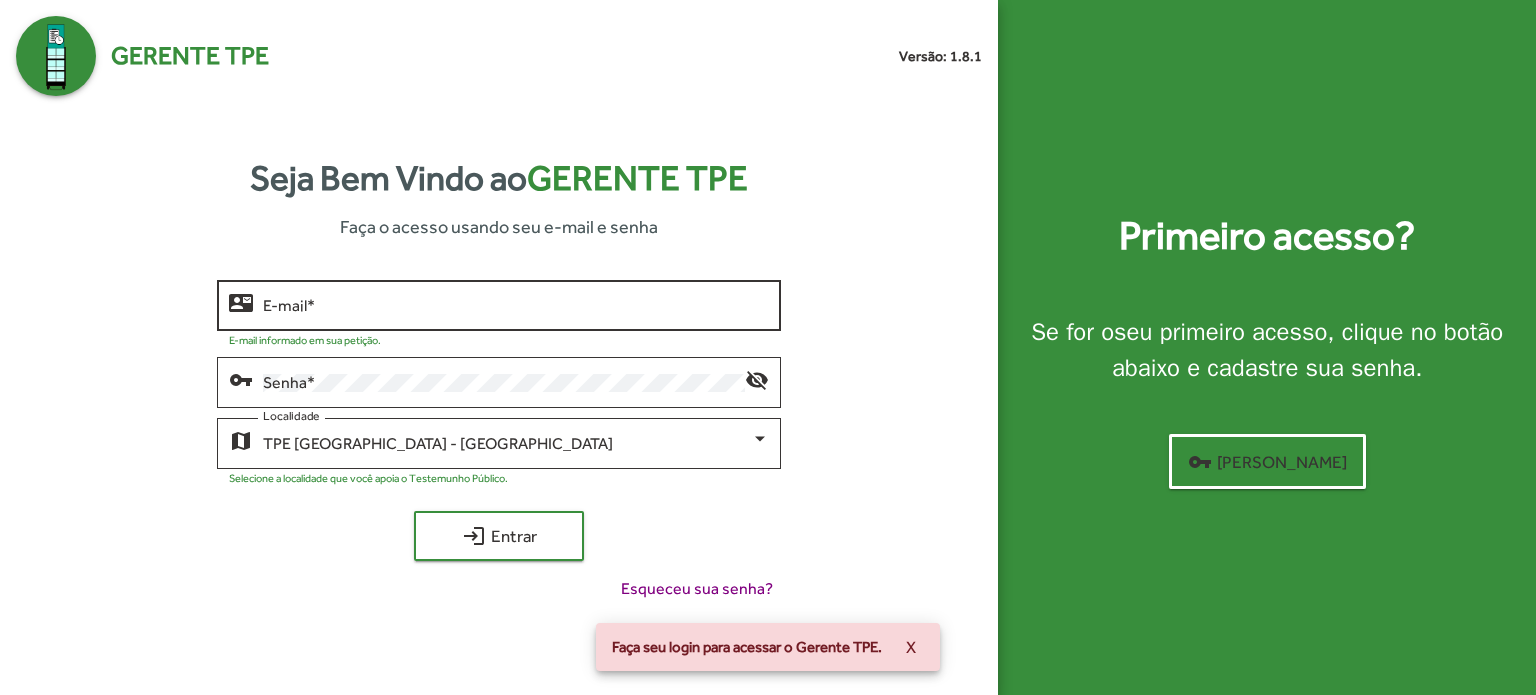 click on "E-mail   *" at bounding box center [516, 306] 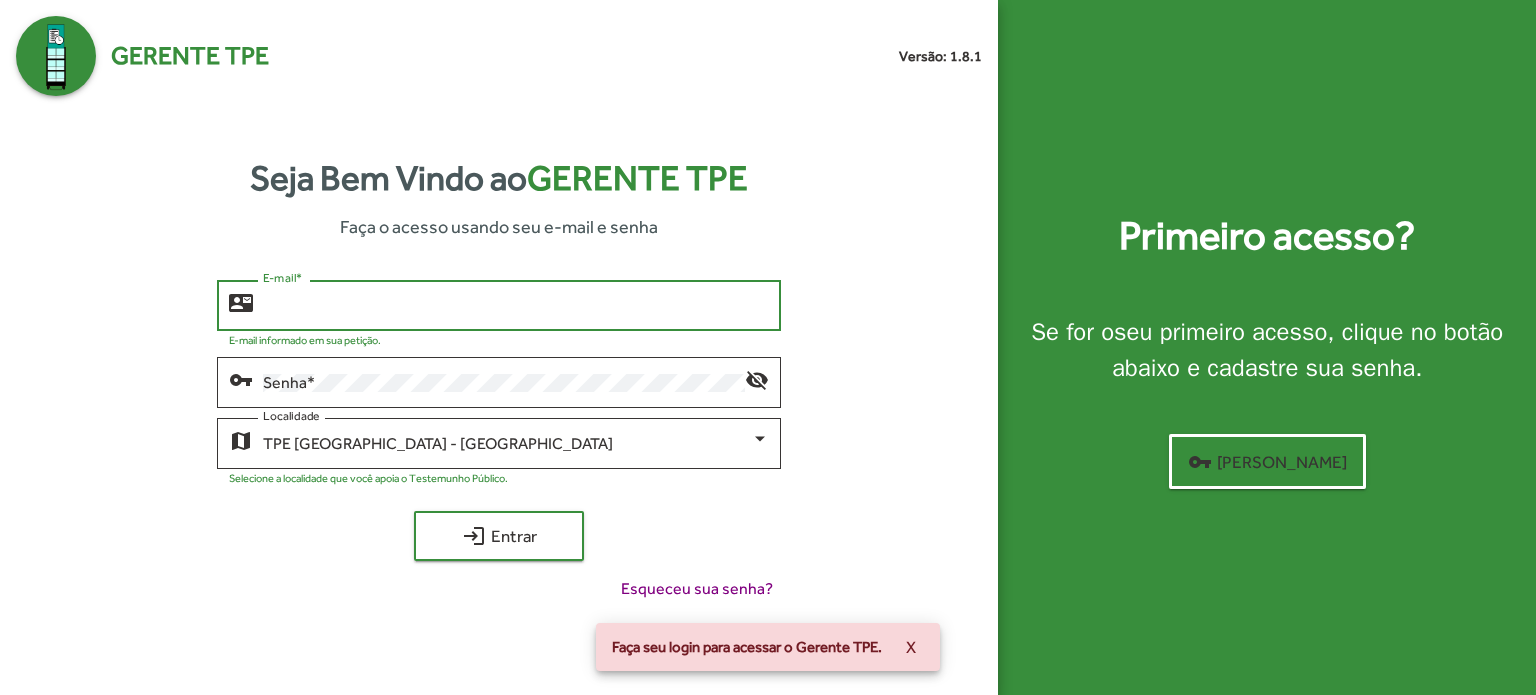 click 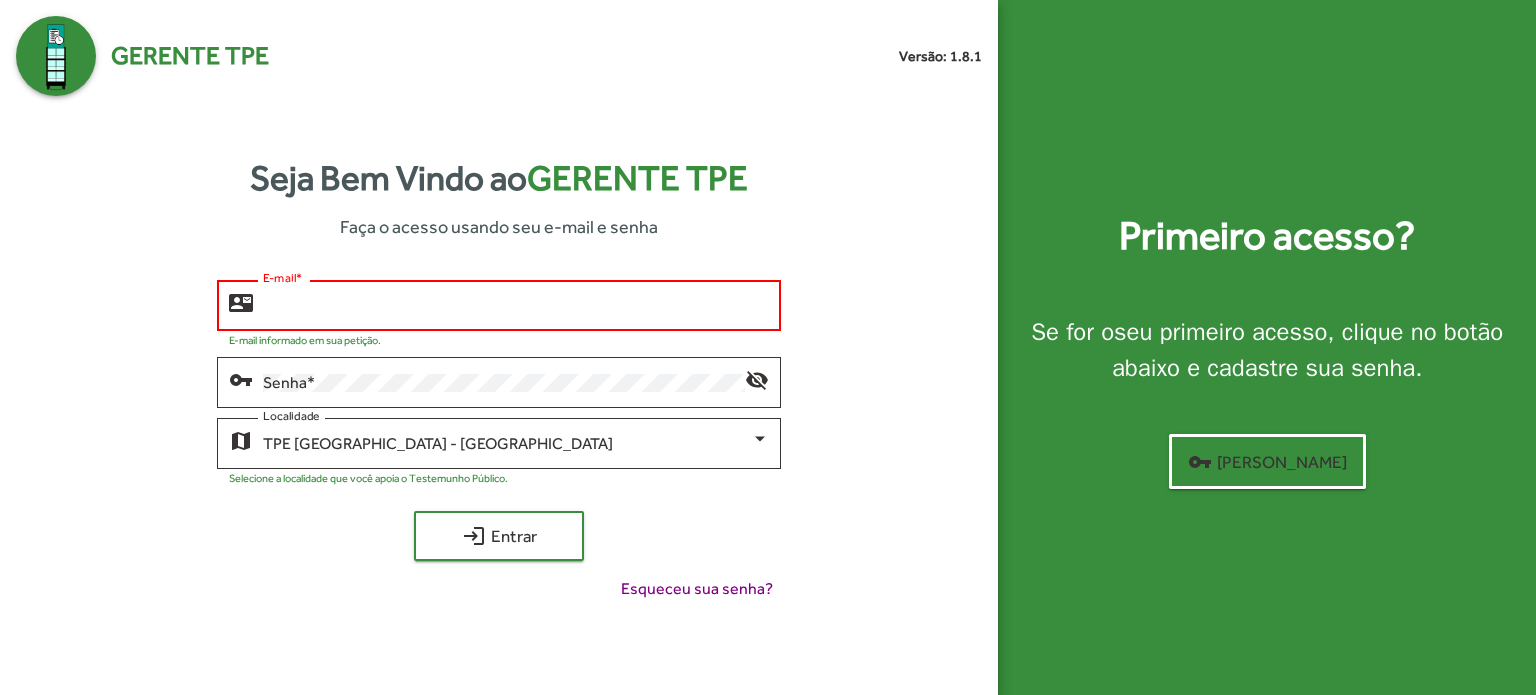type on "**********" 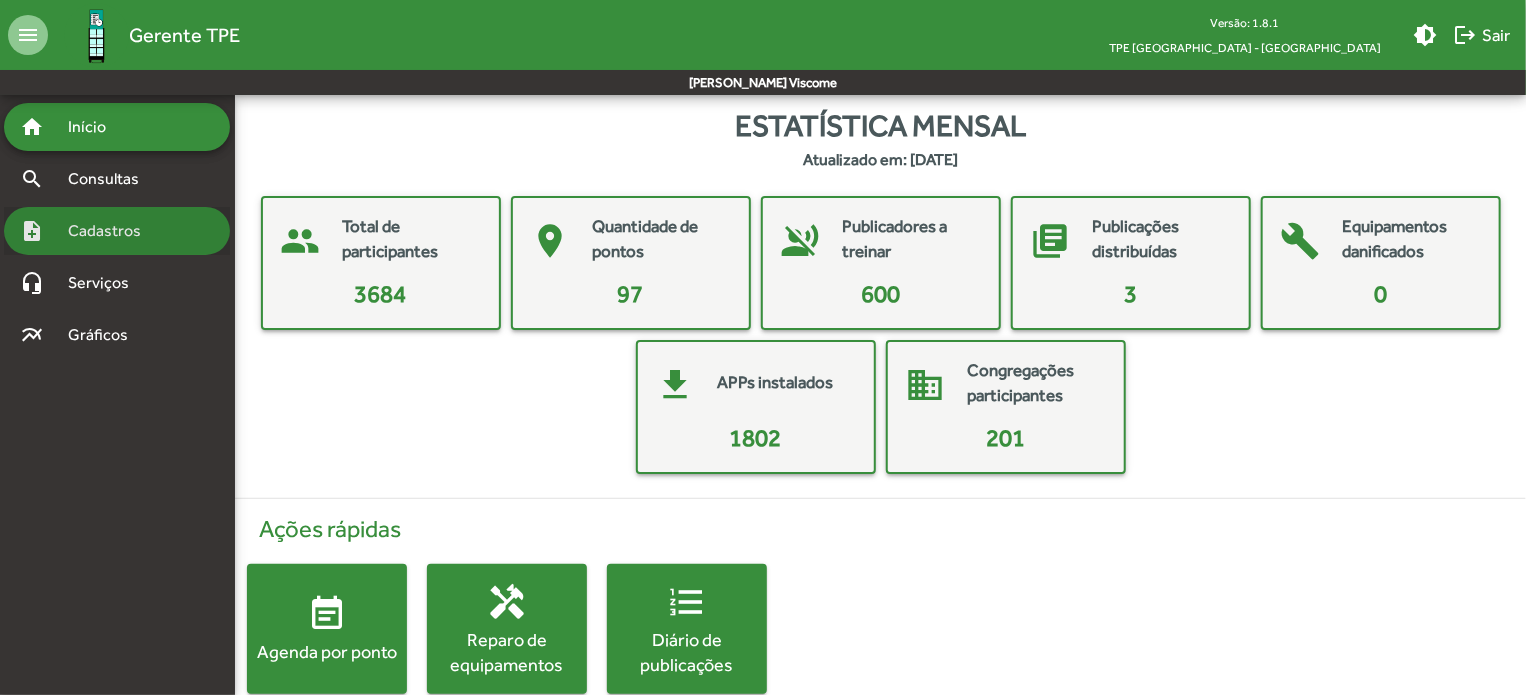 click on "Cadastros" at bounding box center (111, 231) 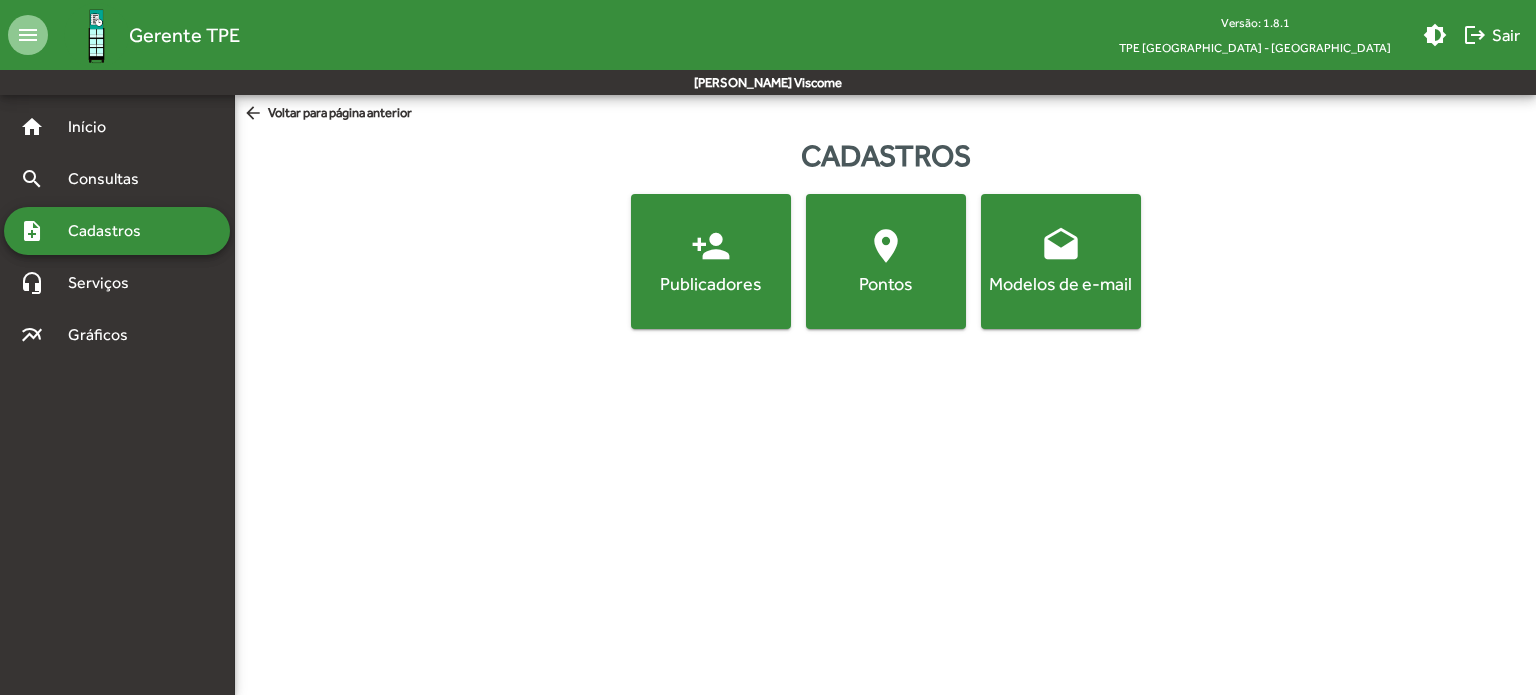 click on "person_add  Publicadores" 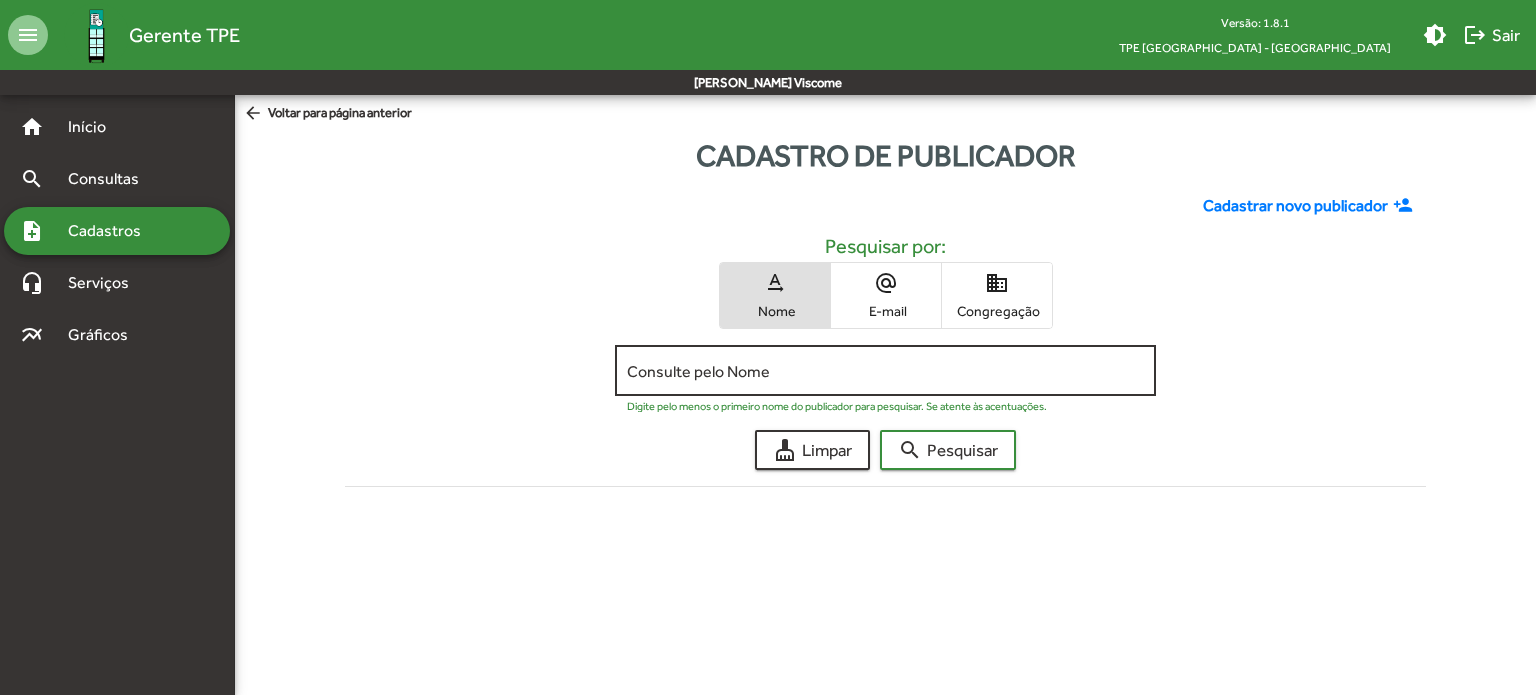 click on "Consulte pelo Nome" 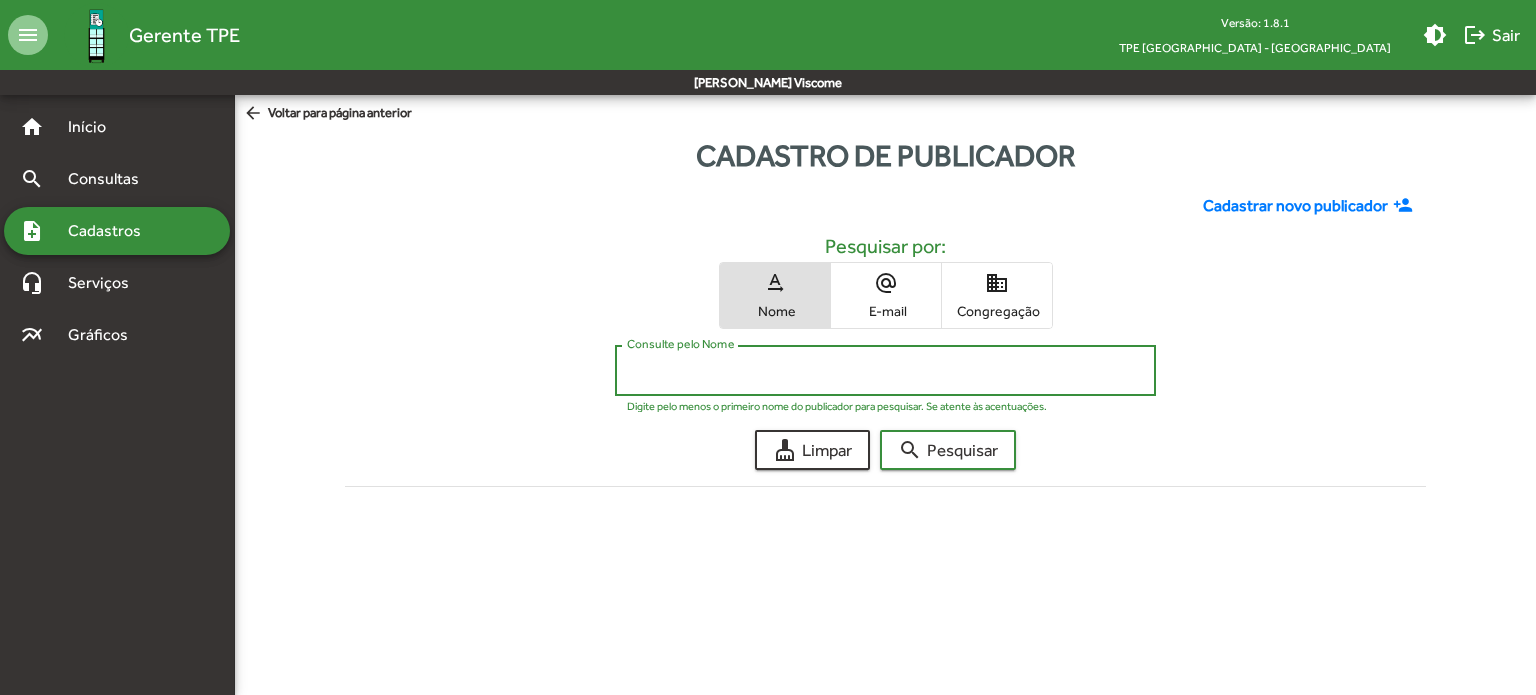 click on "Consulte pelo Nome" at bounding box center (885, 371) 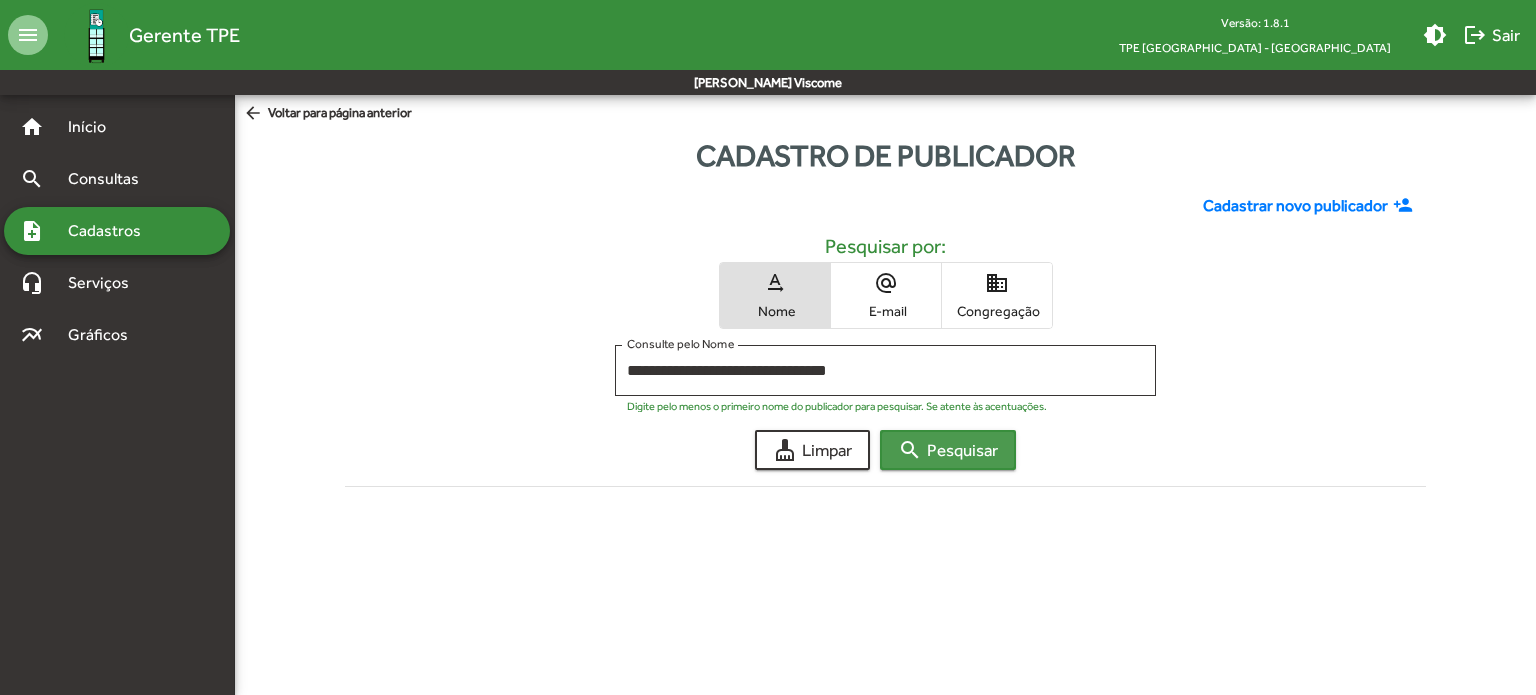 click on "search  Pesquisar" 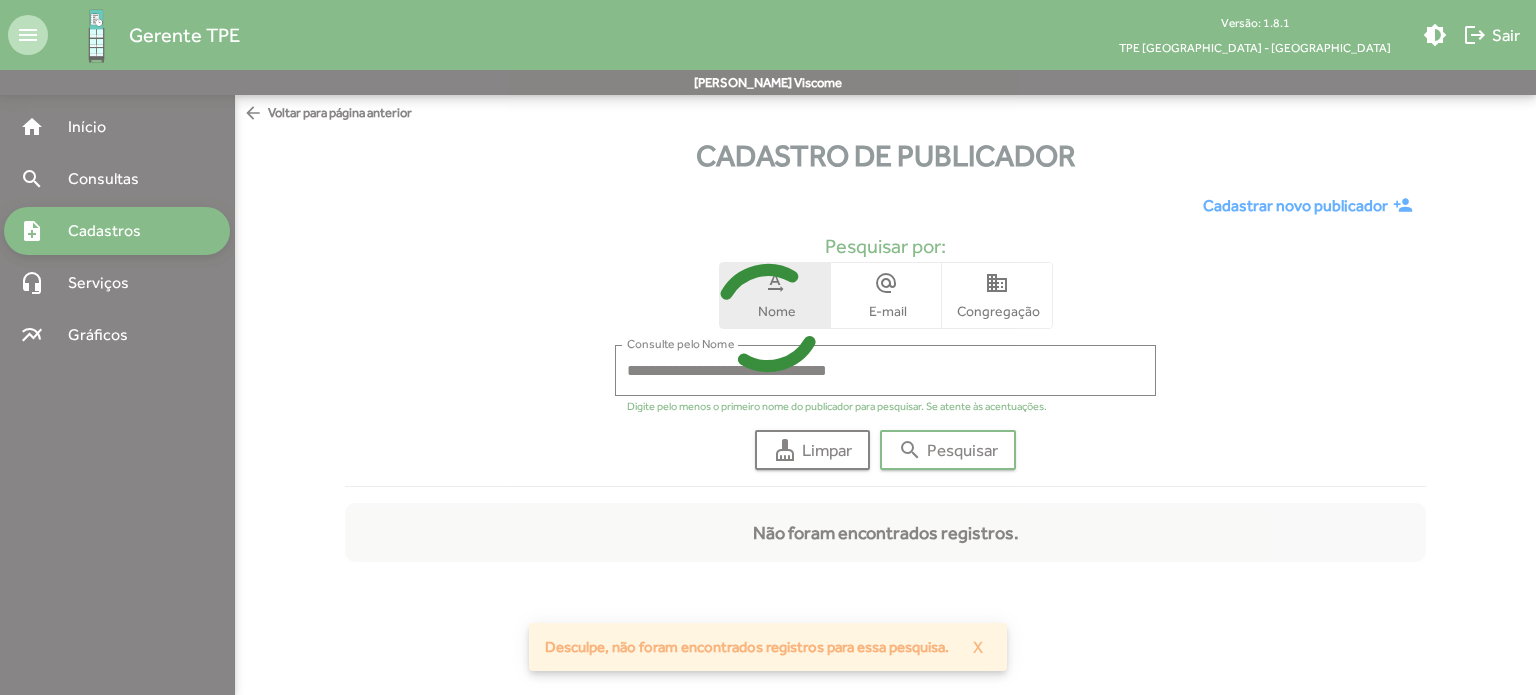 click 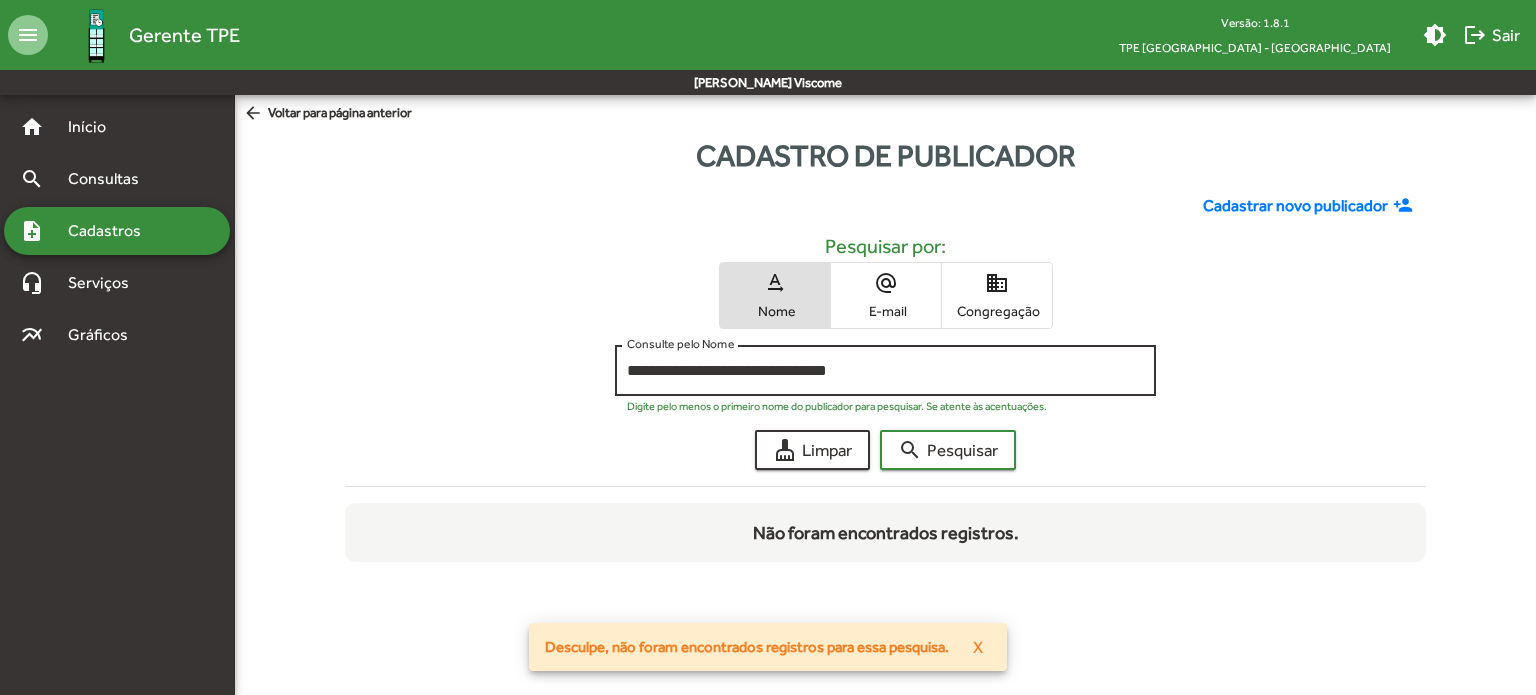 click on "**********" at bounding box center [885, 371] 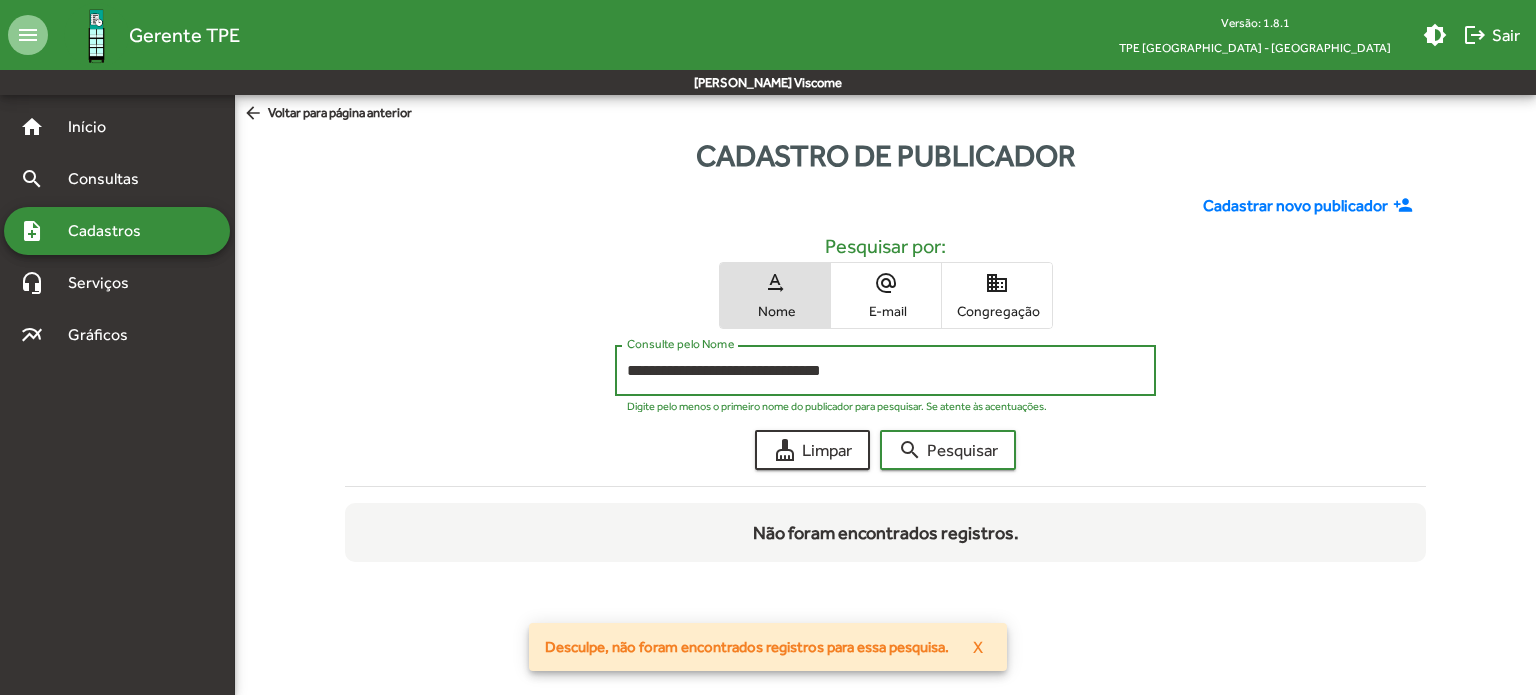 click on "**********" at bounding box center (885, 371) 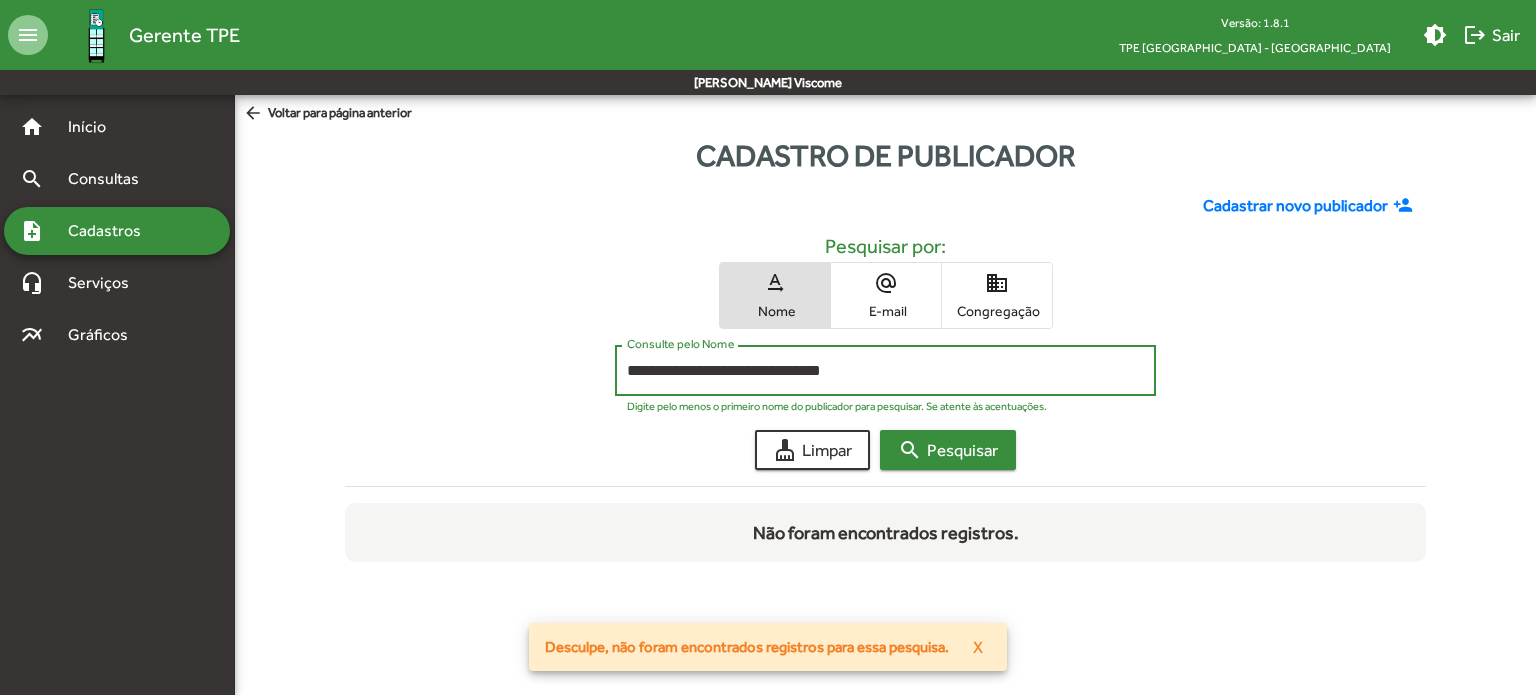 click on "search  Pesquisar" 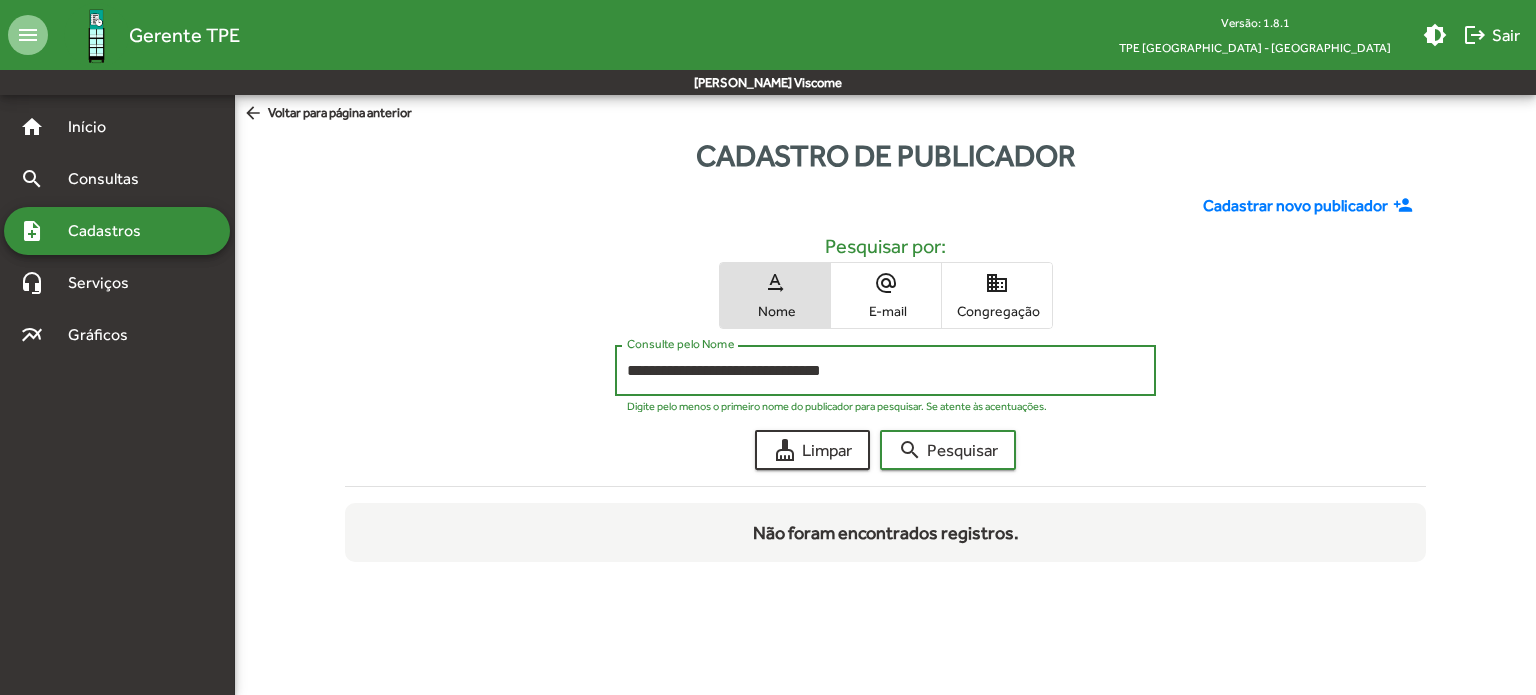 drag, startPoint x: 887, startPoint y: 370, endPoint x: 432, endPoint y: 385, distance: 455.2472 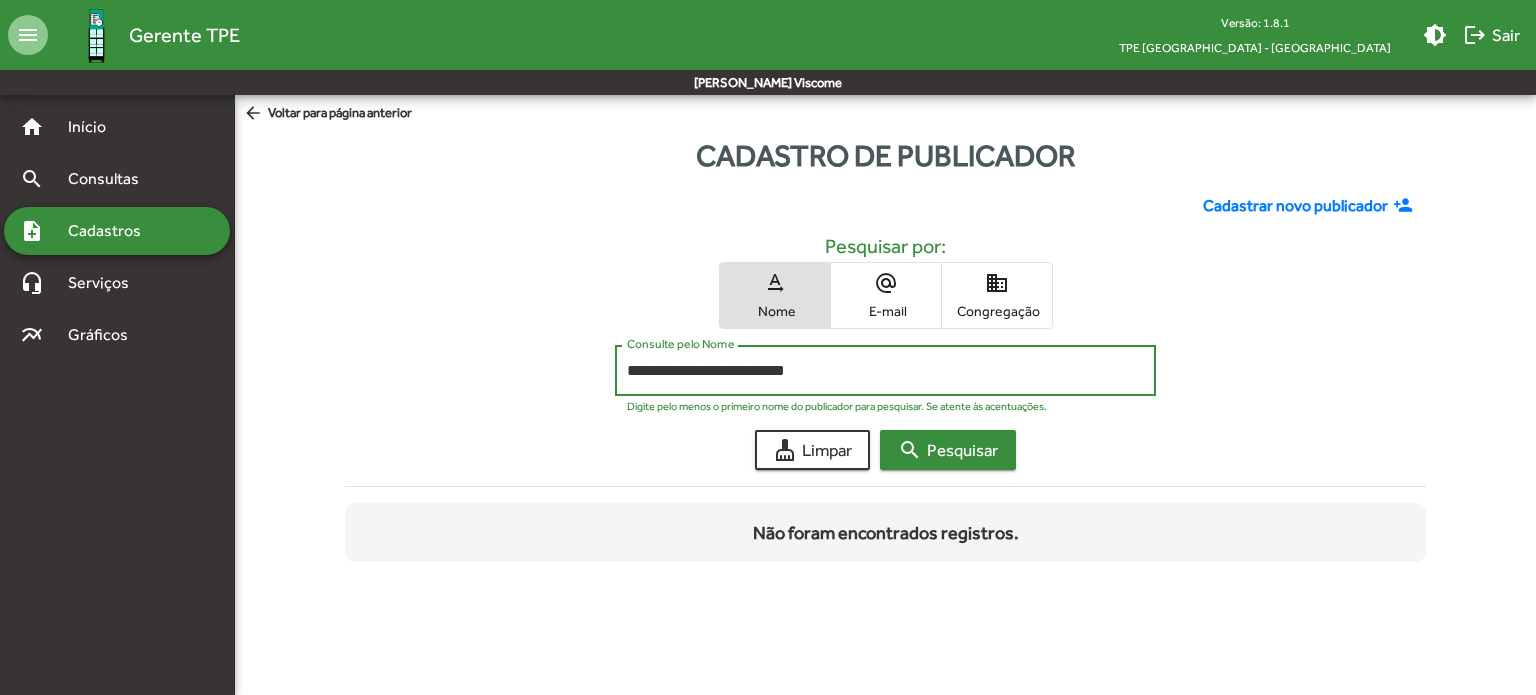 click on "search" 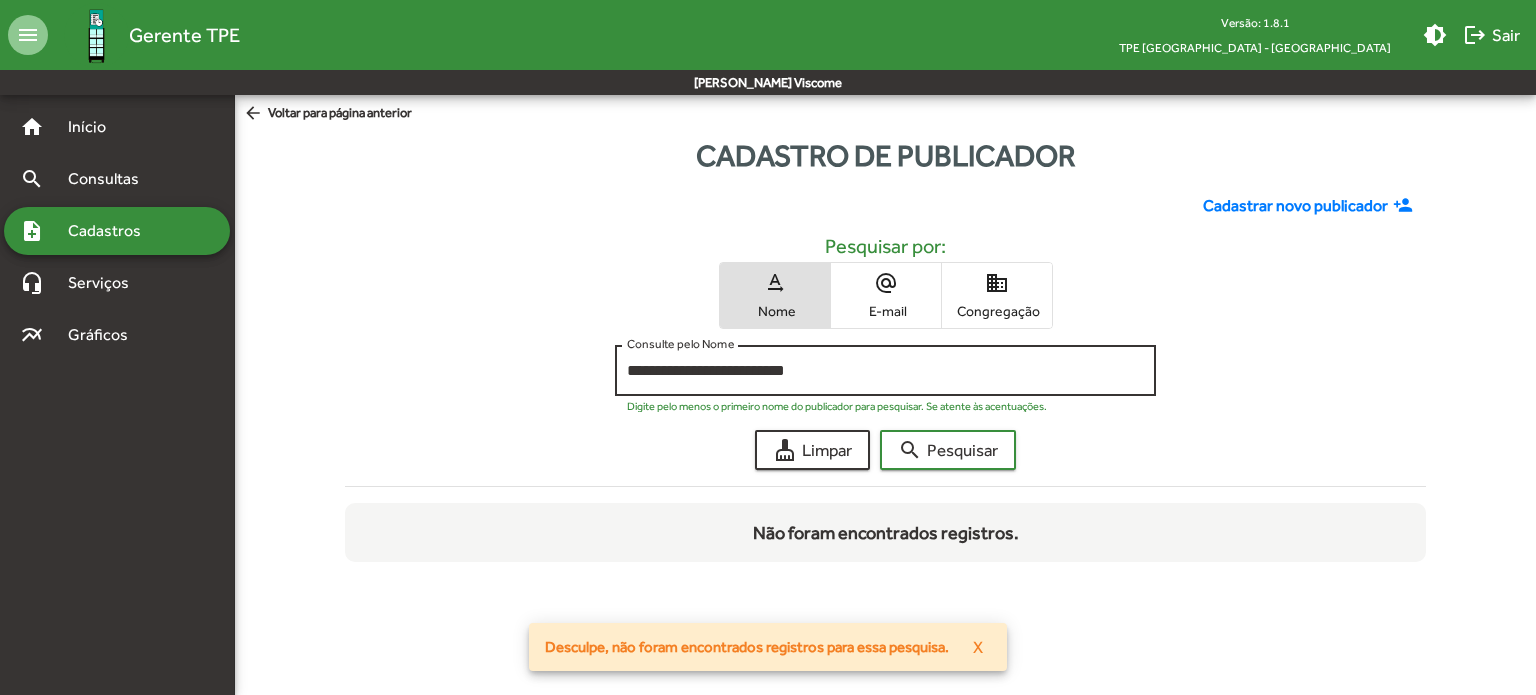click on "**********" at bounding box center [885, 371] 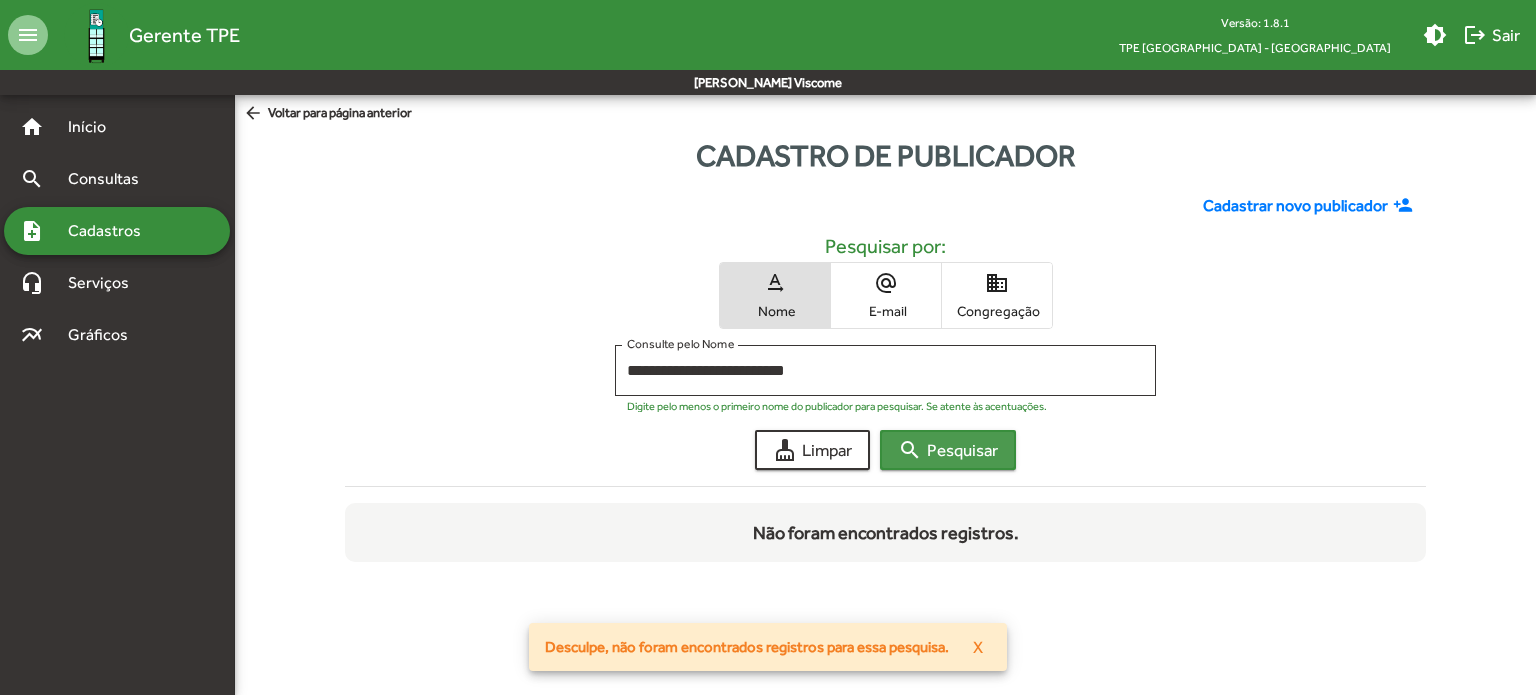 click on "search  Pesquisar" 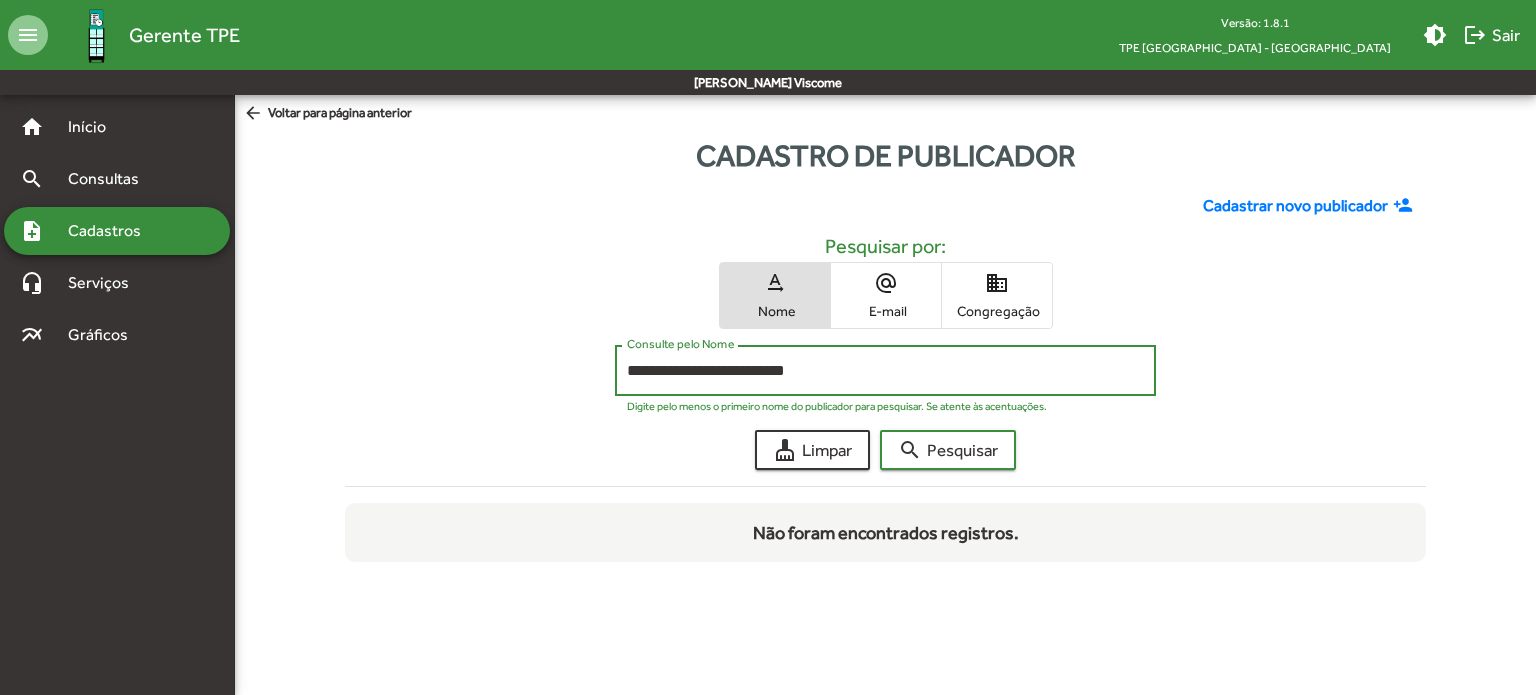 click on "**********" at bounding box center [885, 371] 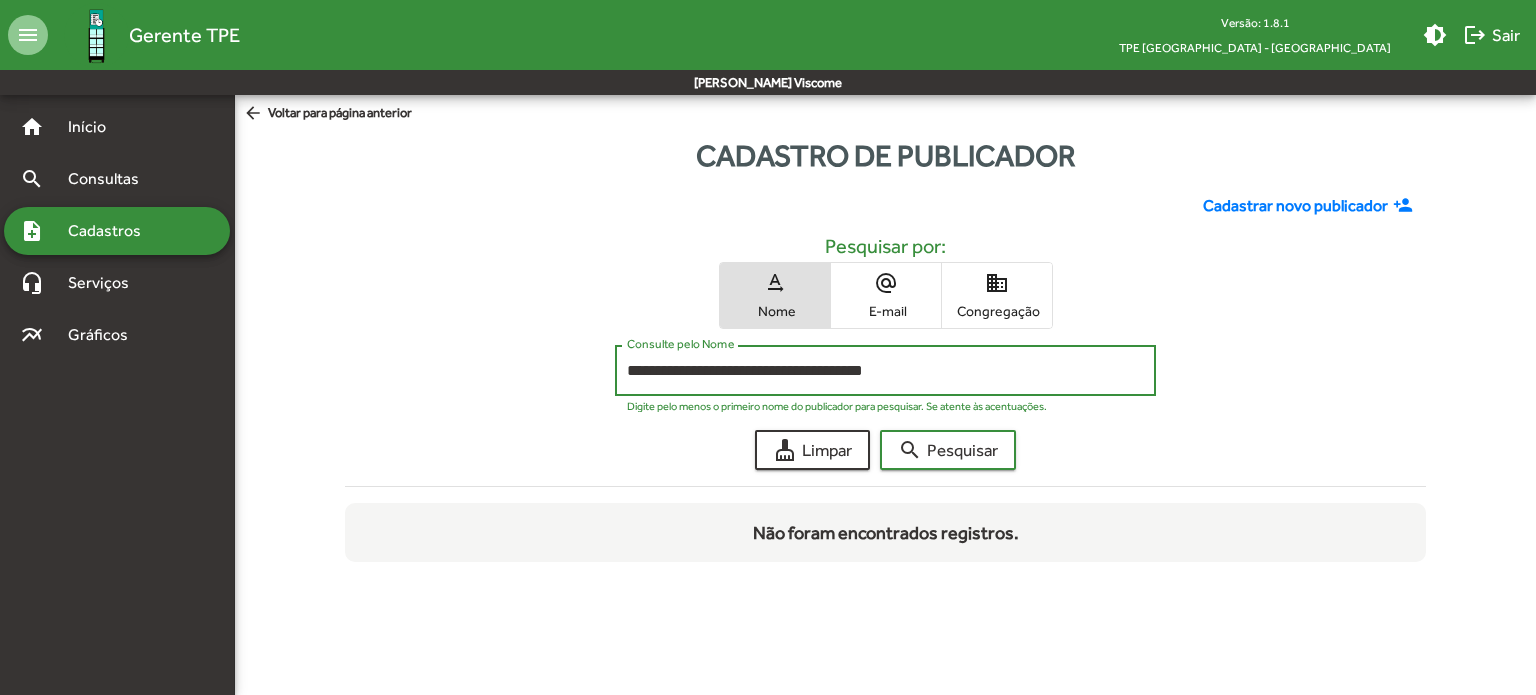 drag, startPoint x: 965, startPoint y: 373, endPoint x: 523, endPoint y: 370, distance: 442.0102 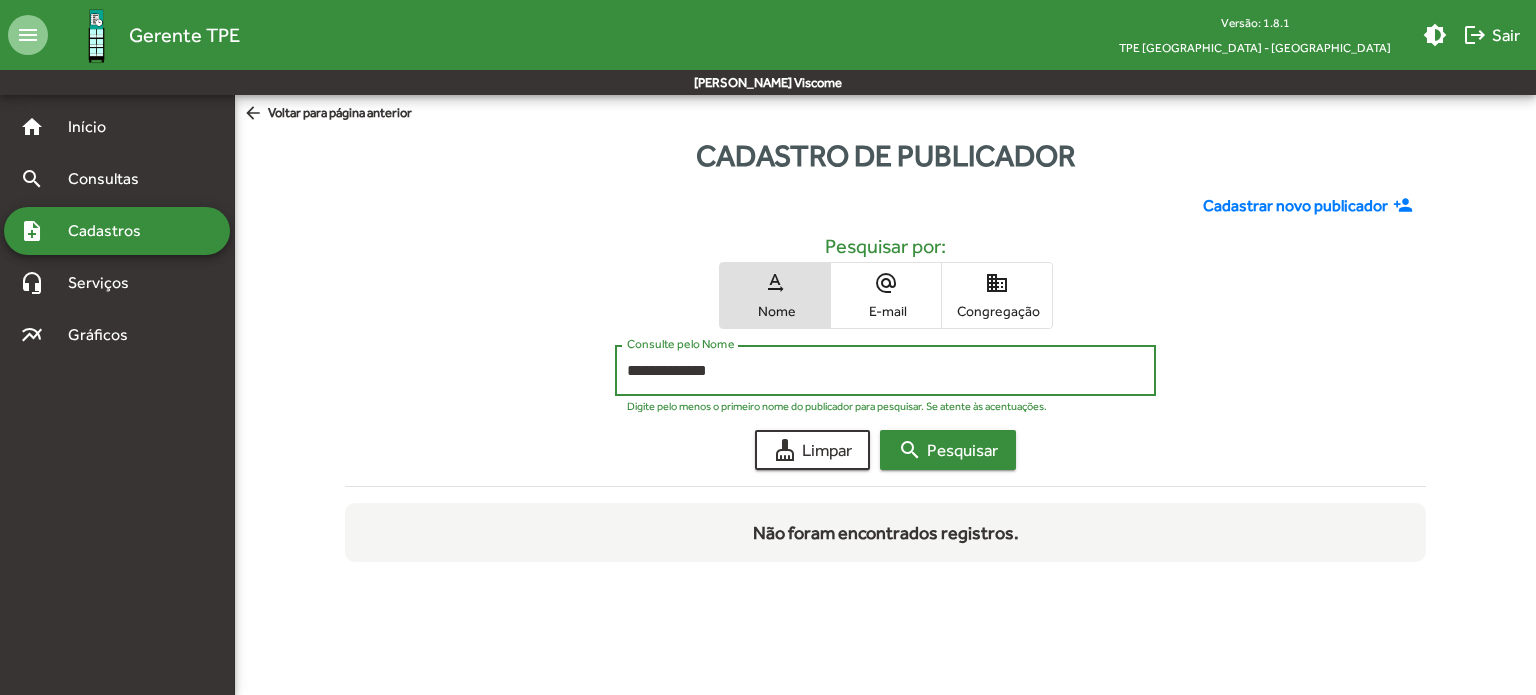 click on "search  Pesquisar" 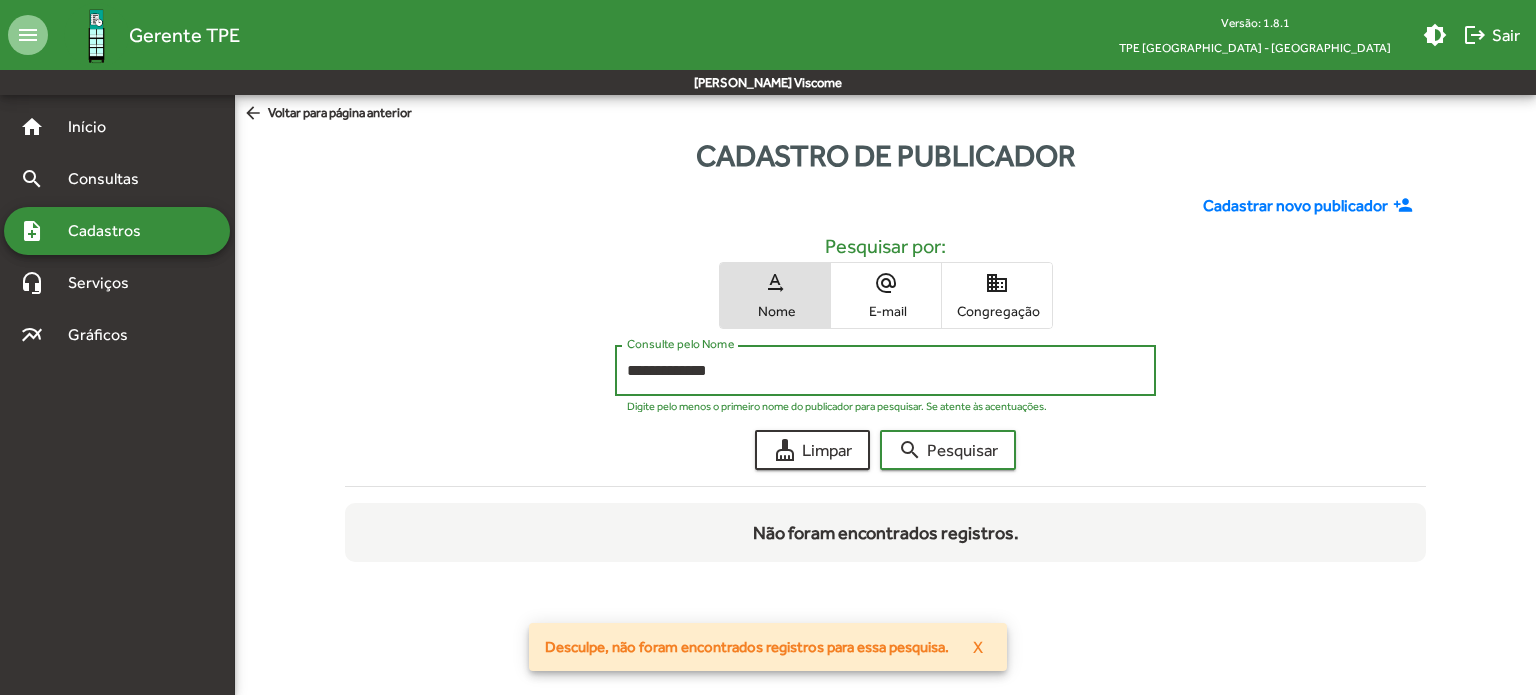 click on "**********" at bounding box center (885, 371) 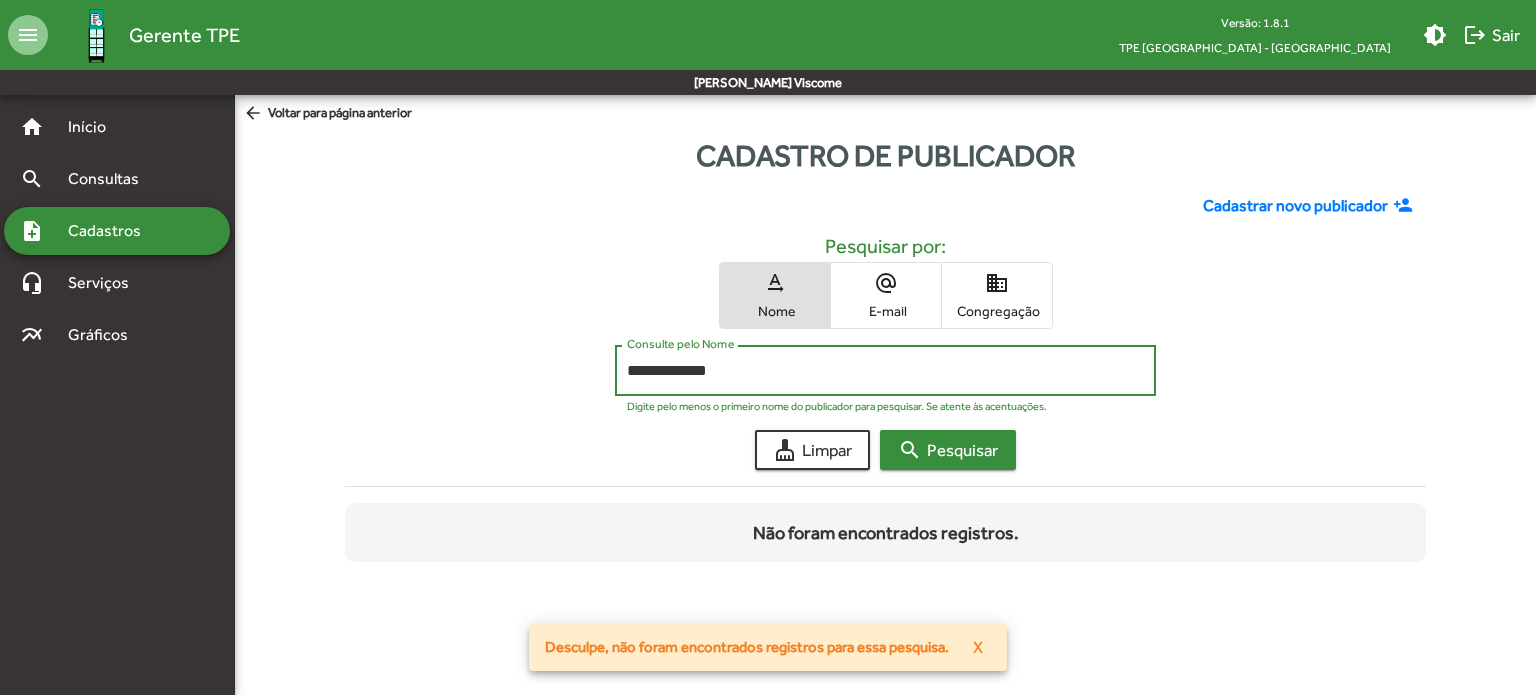 click on "search  Pesquisar" 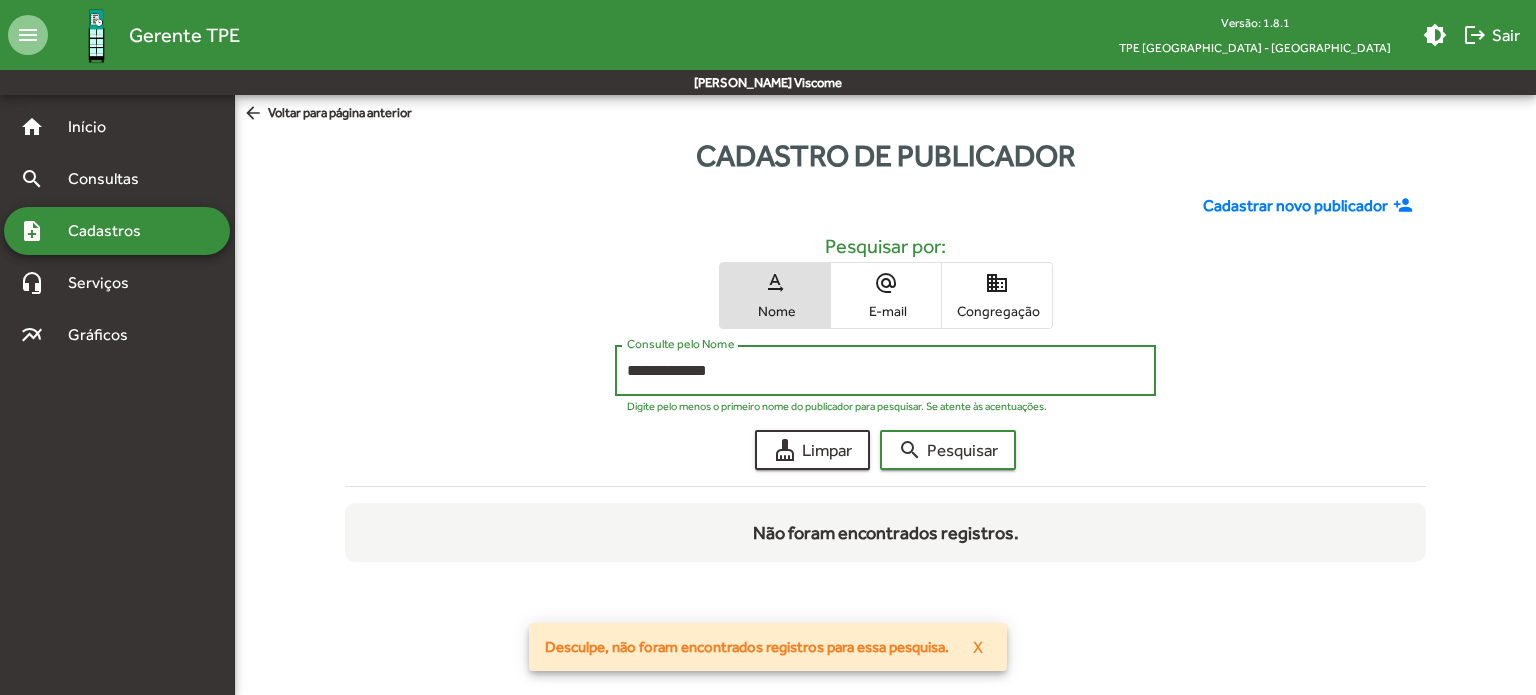 drag, startPoint x: 682, startPoint y: 363, endPoint x: 789, endPoint y: 366, distance: 107.042046 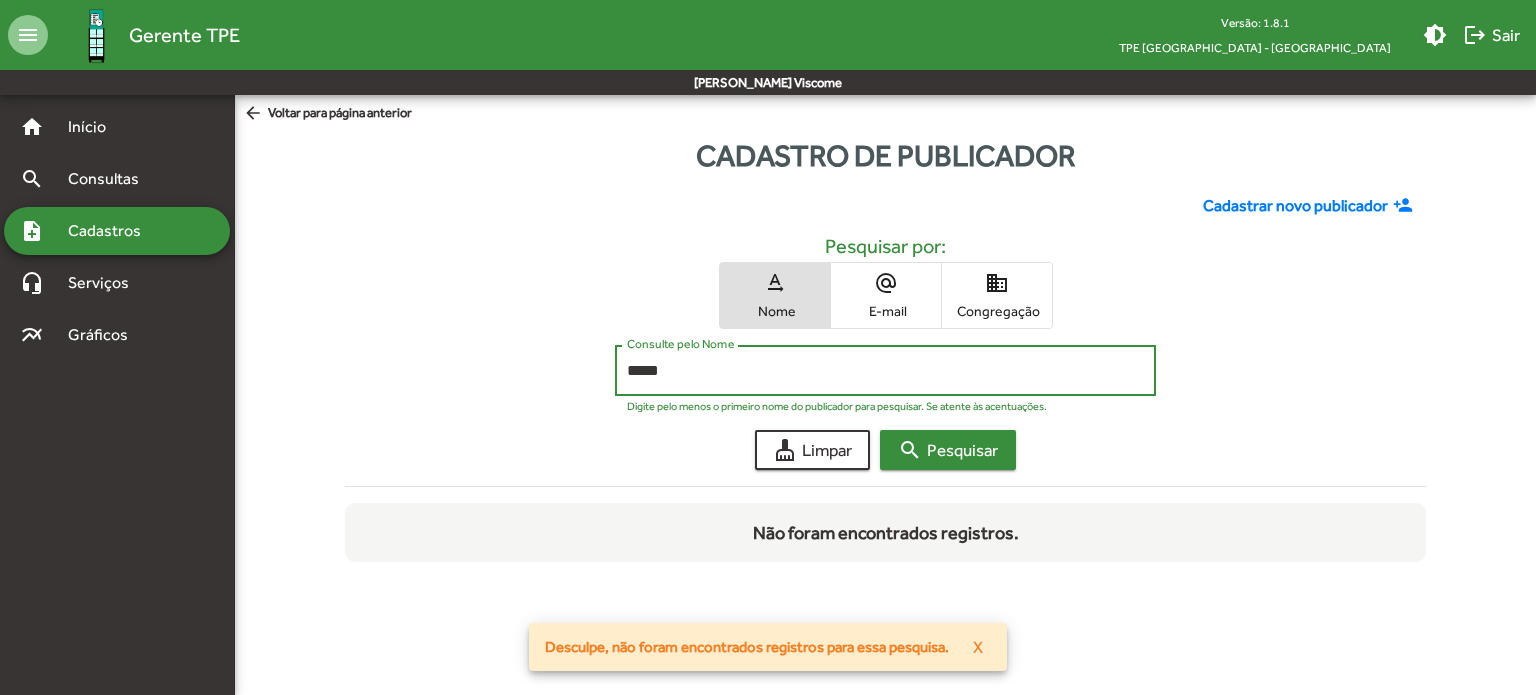type on "*****" 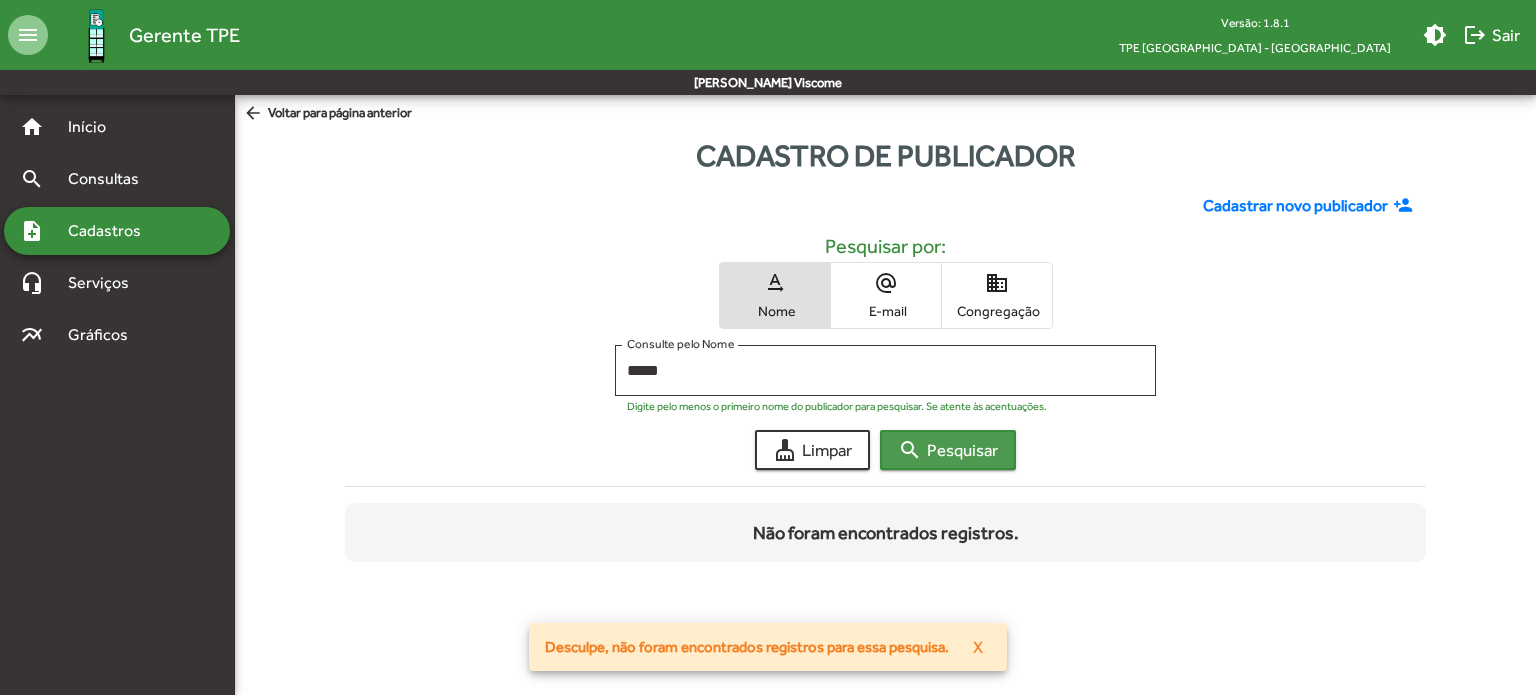 click on "search" 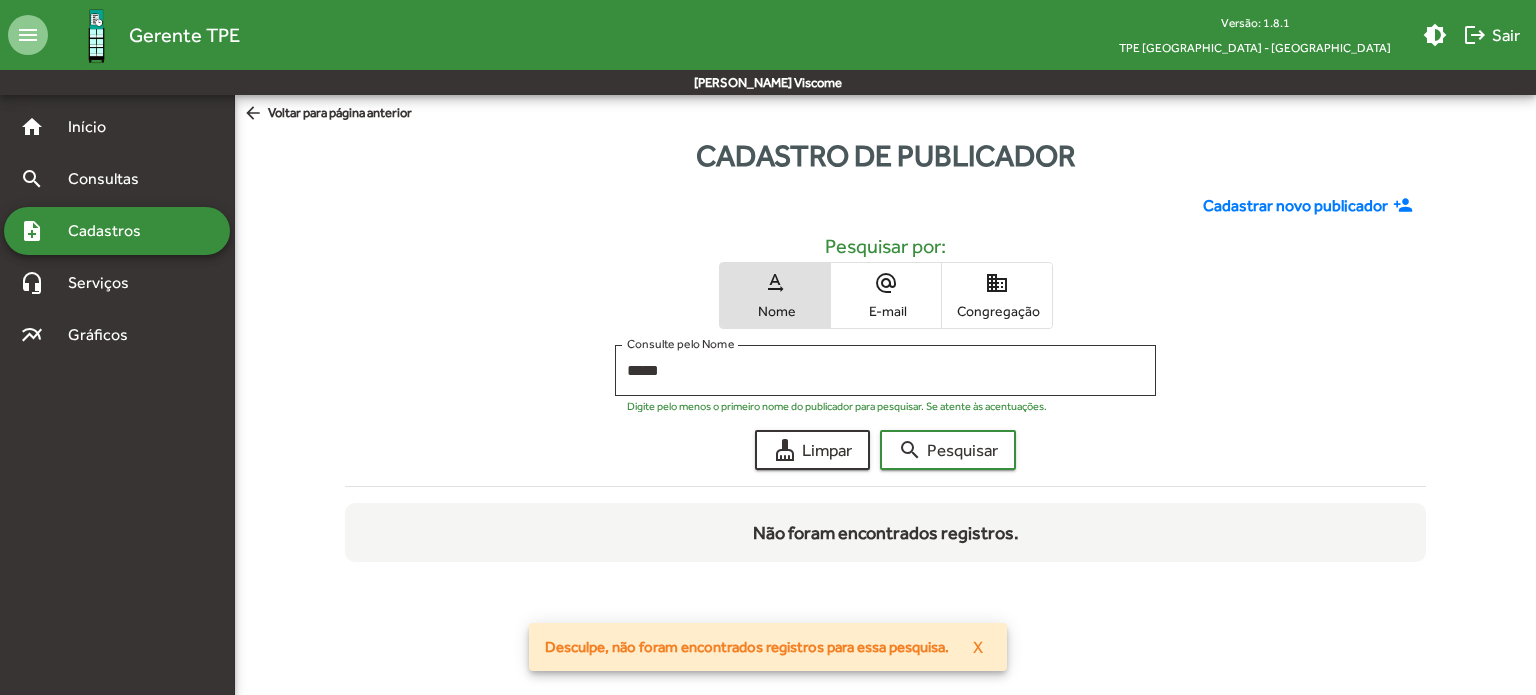 click on "E-mail" at bounding box center [886, 311] 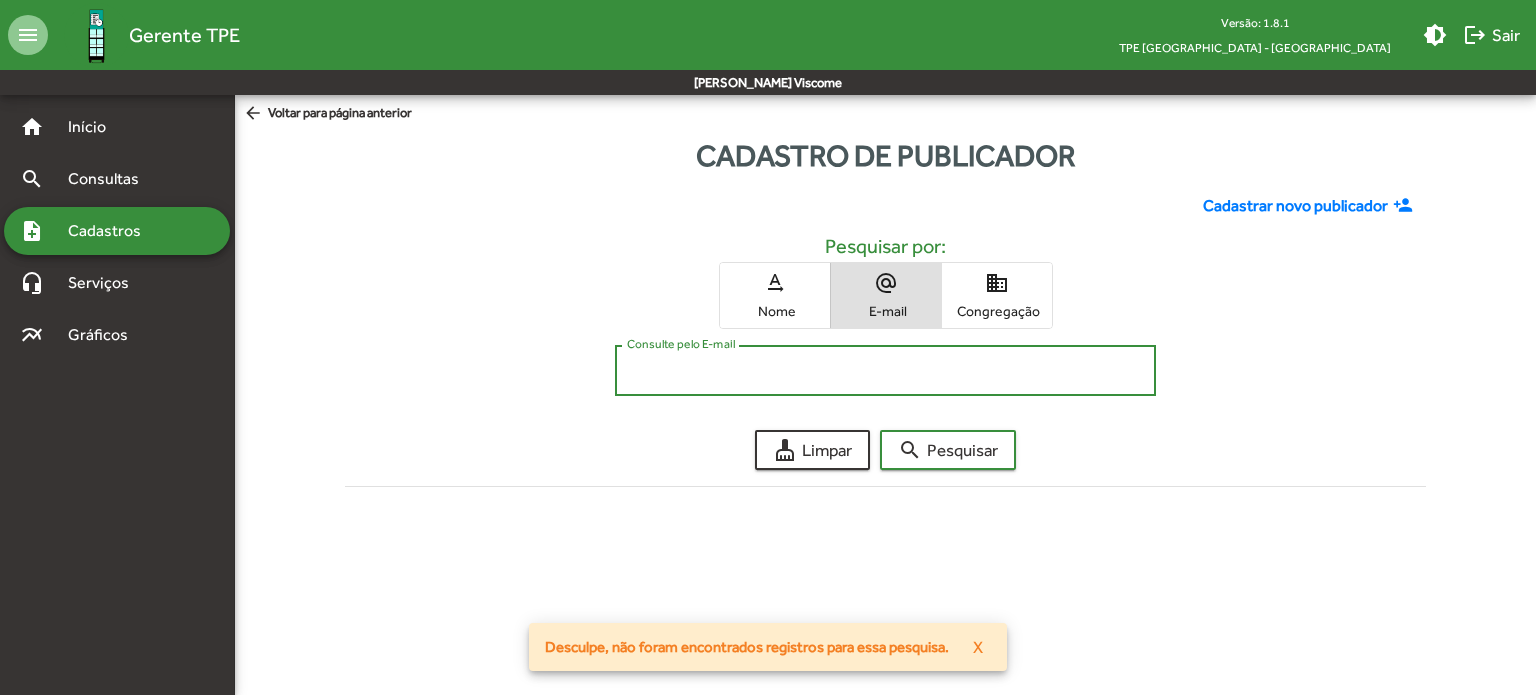 click on "Consulte pelo E-mail" at bounding box center [885, 371] 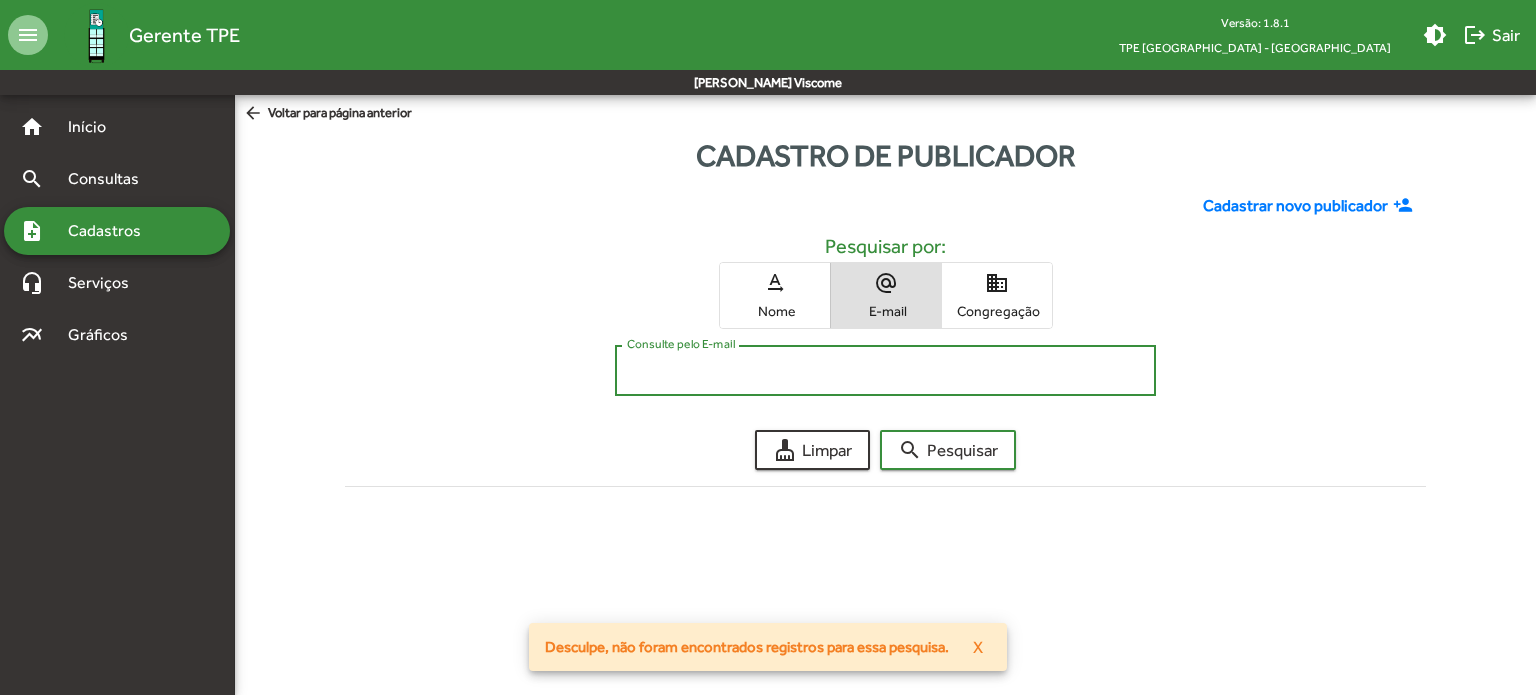 paste on "**********" 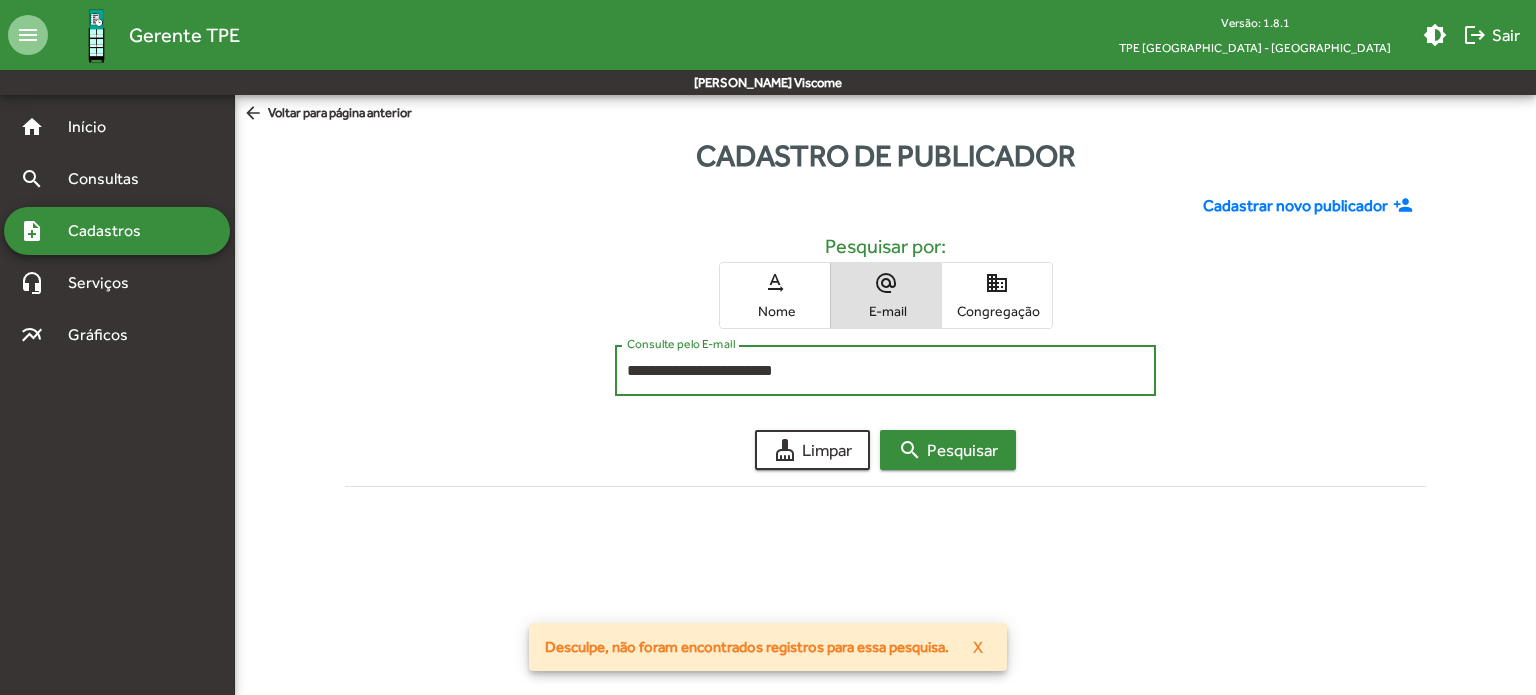 type on "**********" 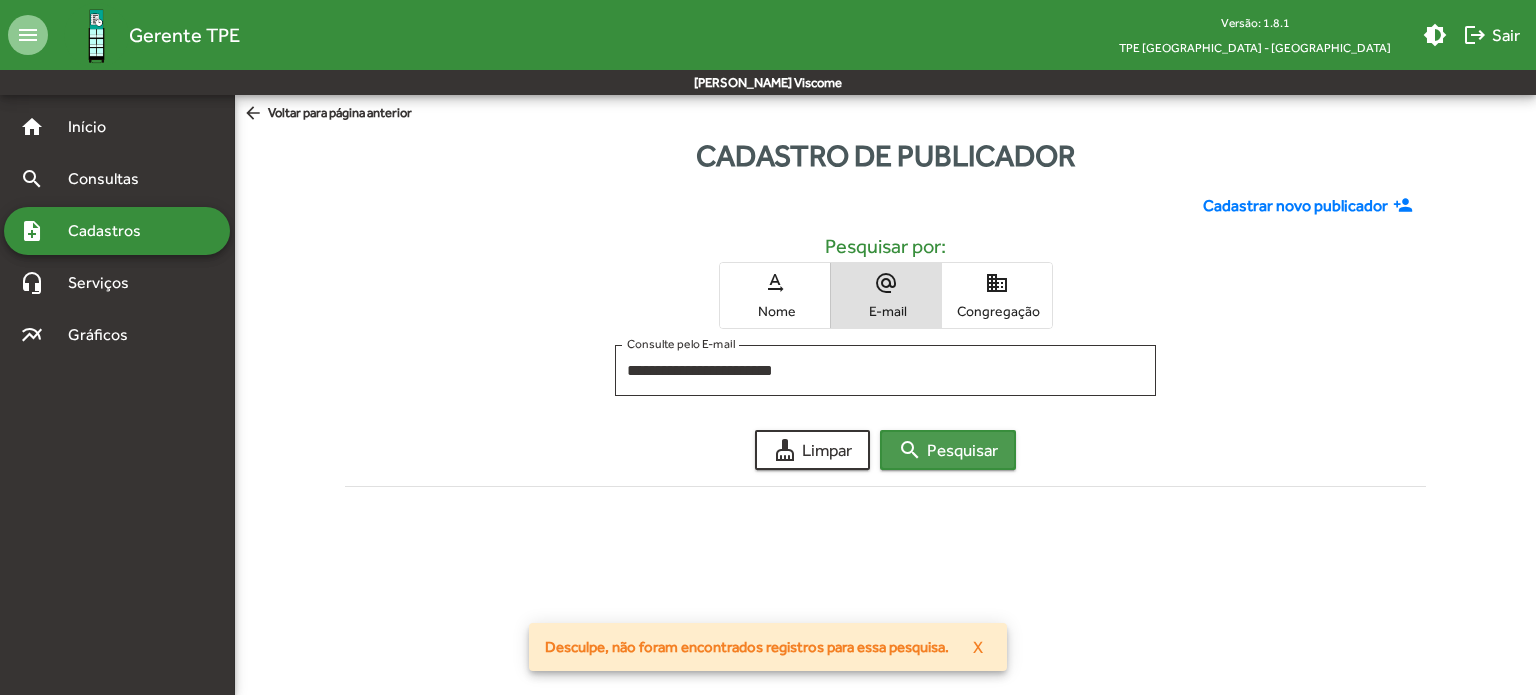 click on "search  Pesquisar" 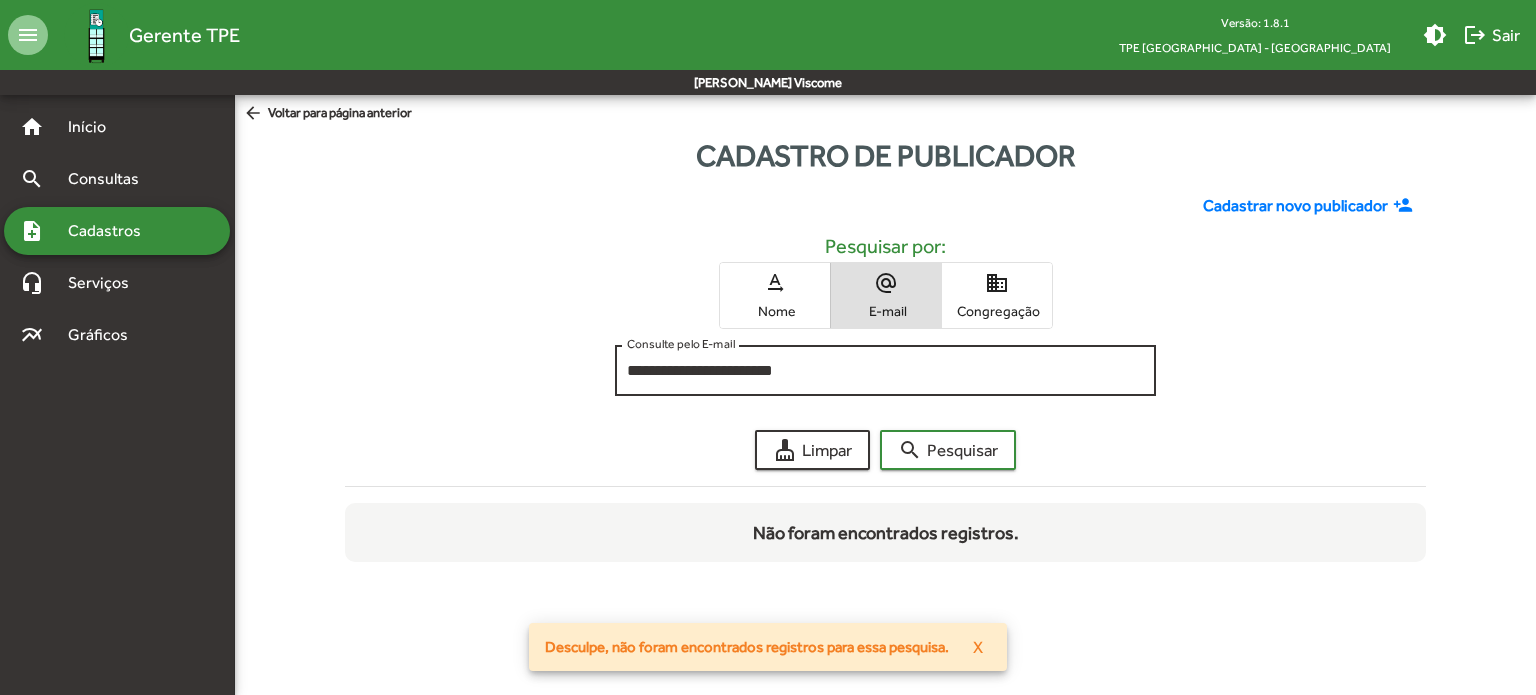 click on "**********" at bounding box center [885, 371] 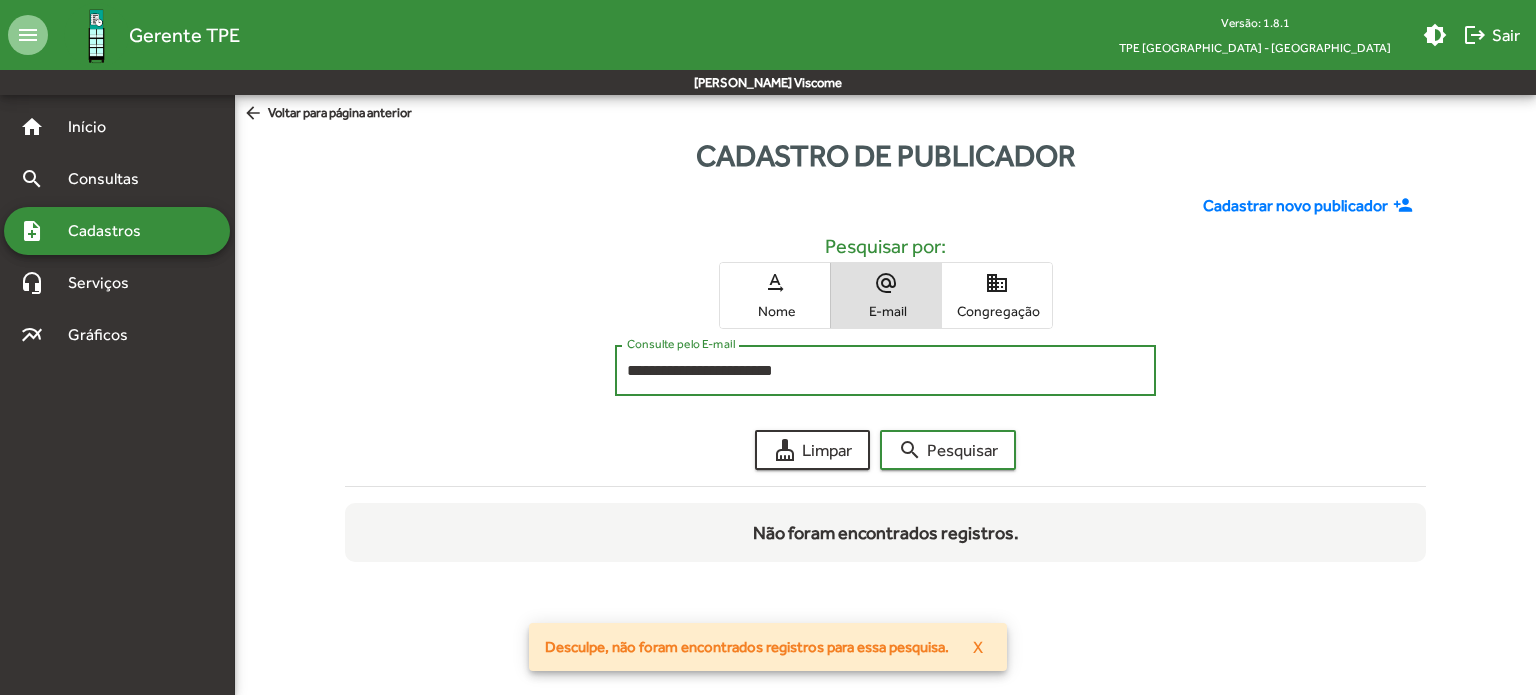 click on "**********" at bounding box center (885, 371) 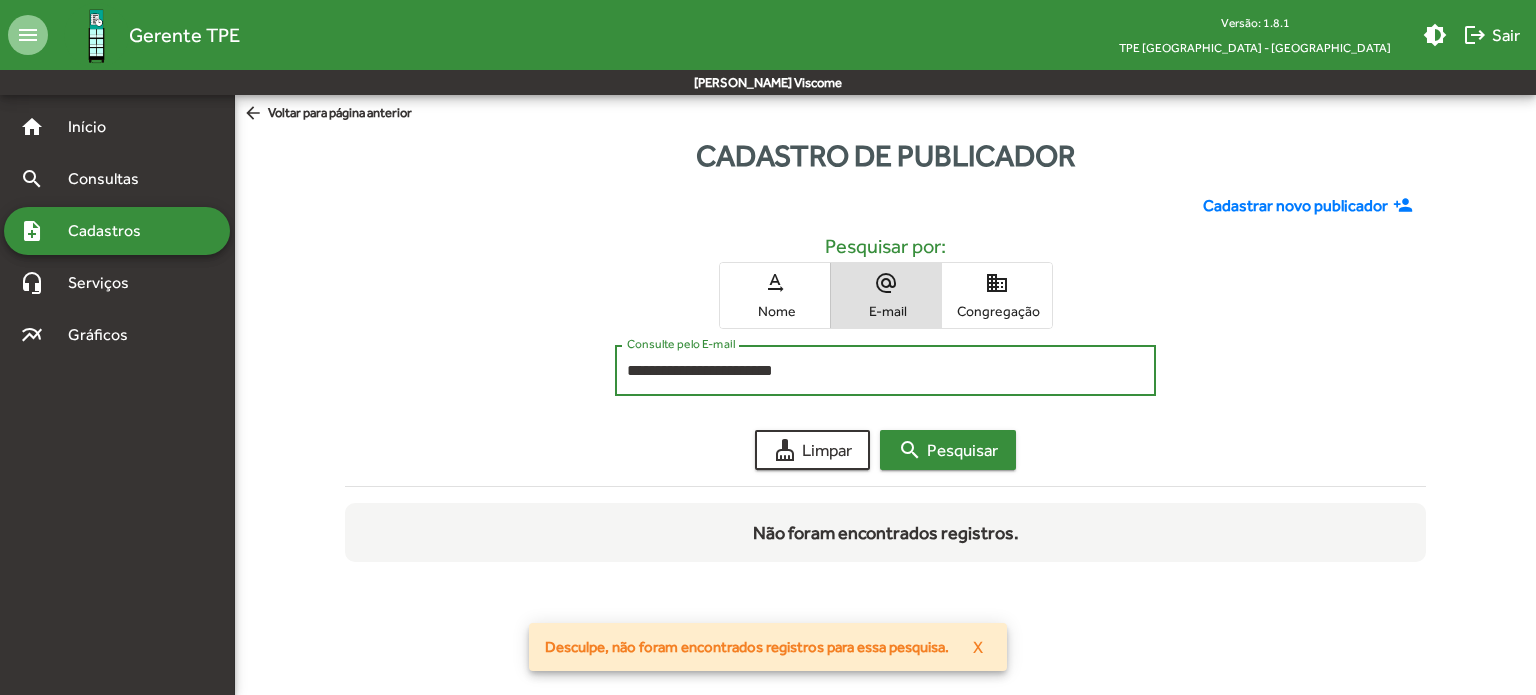 click on "search  Pesquisar" 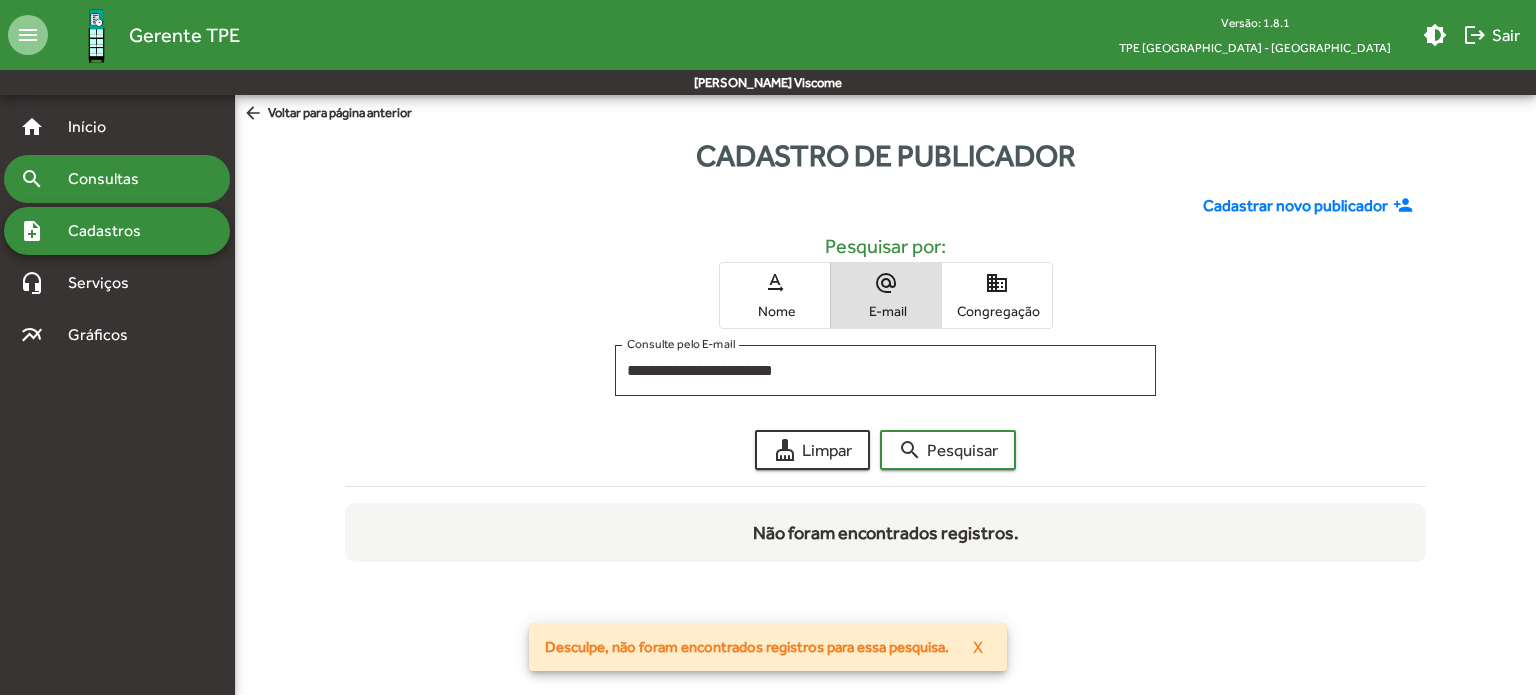click on "Consultas" at bounding box center (110, 179) 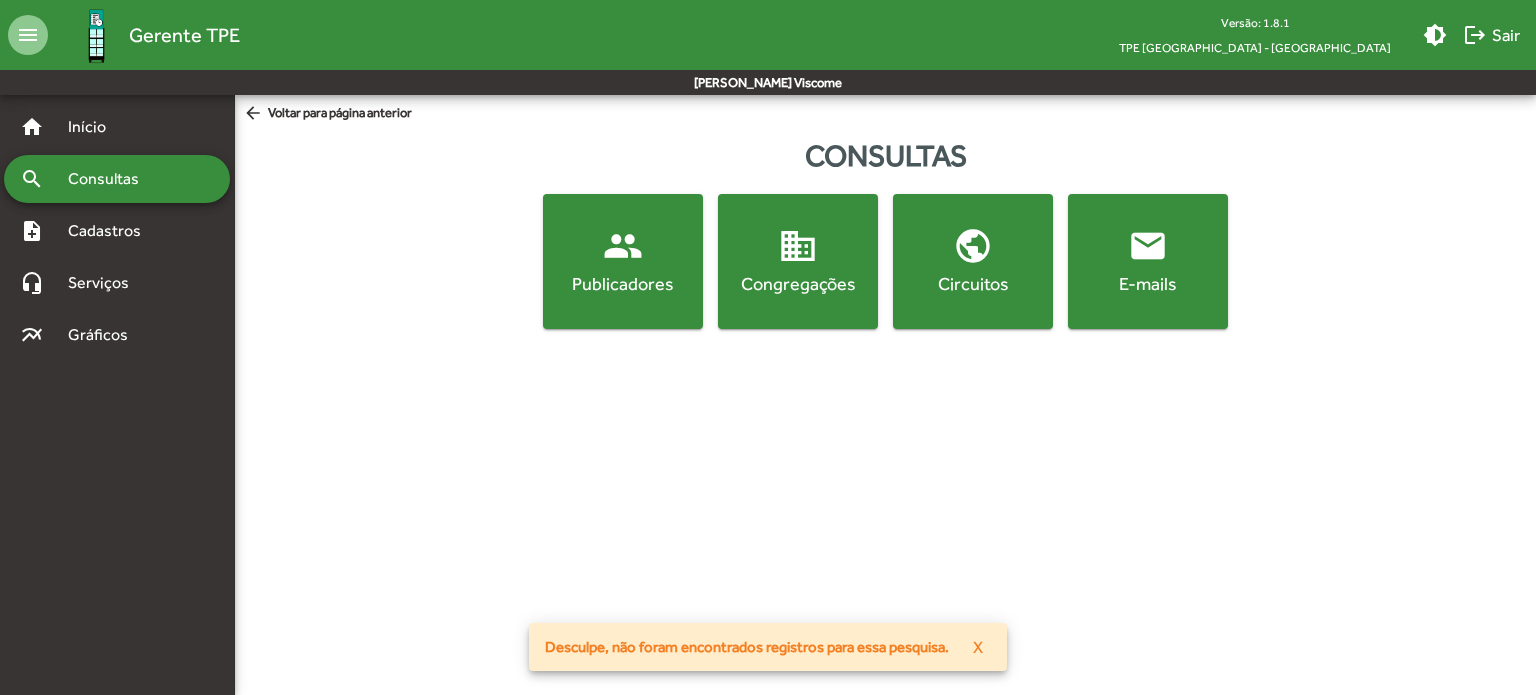 click on "people" 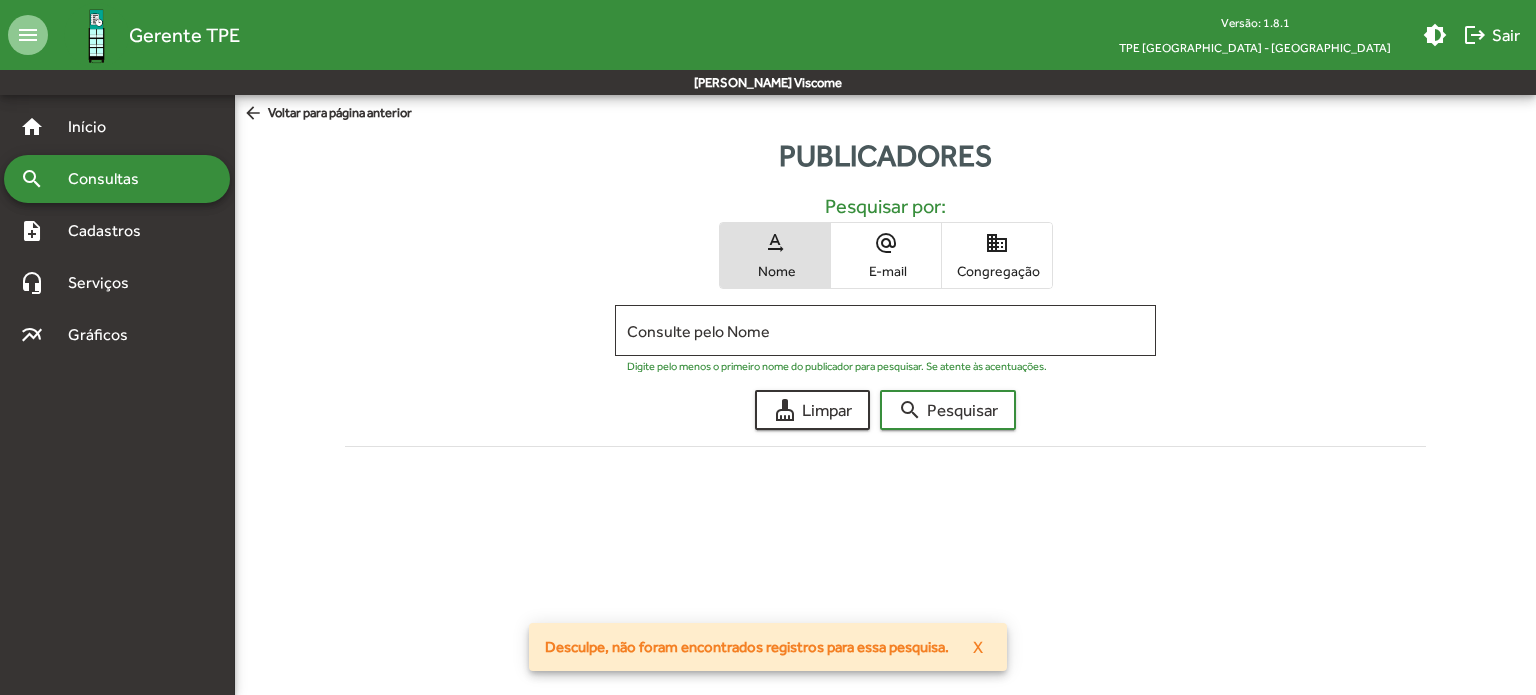 click on "E-mail" at bounding box center [886, 271] 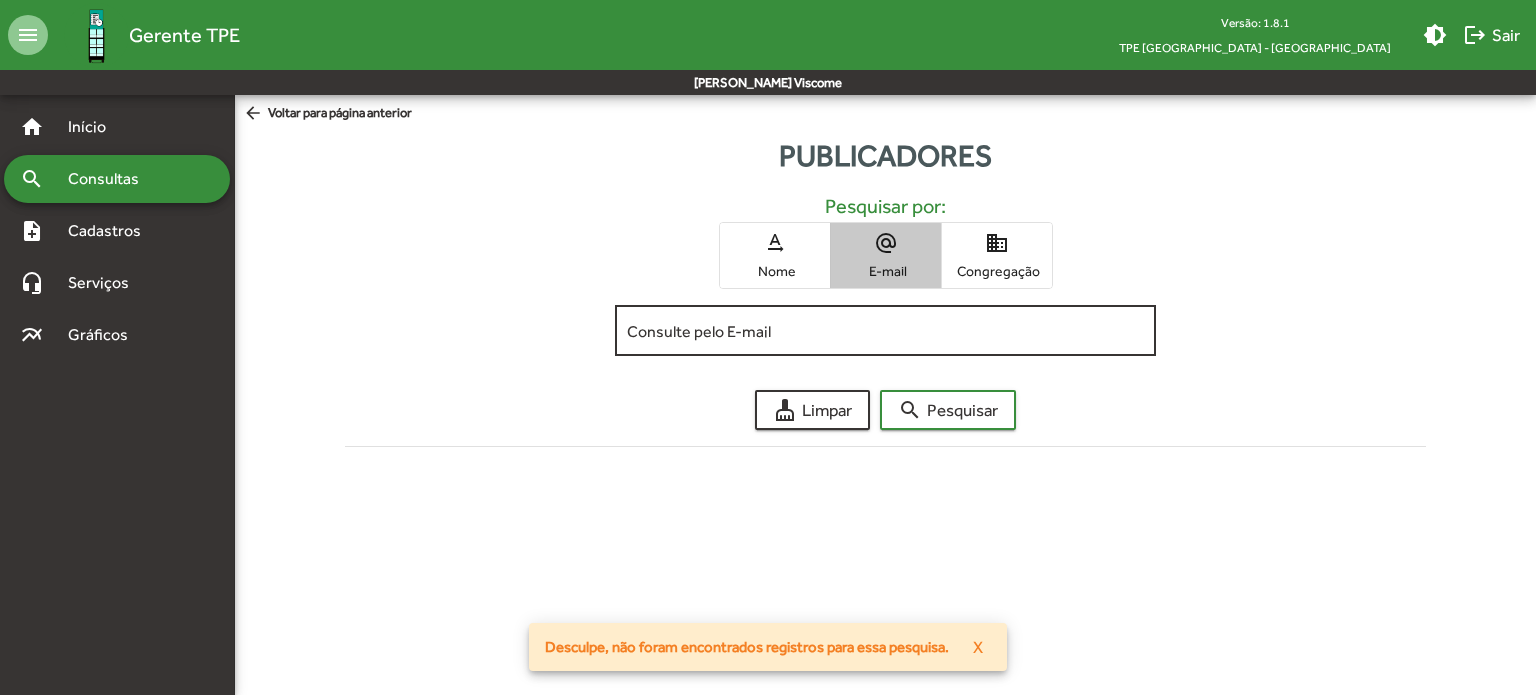 click on "Consulte pelo E-mail" at bounding box center [885, 331] 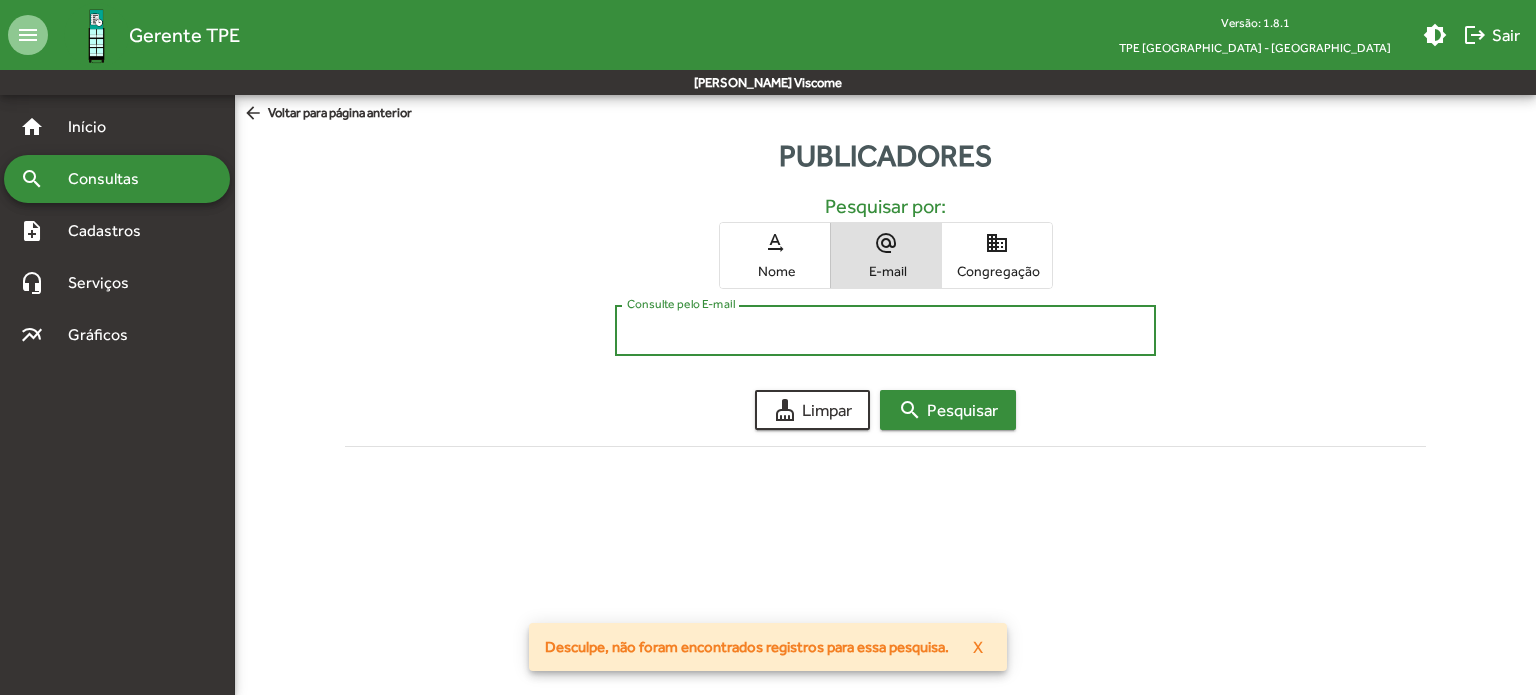paste on "**********" 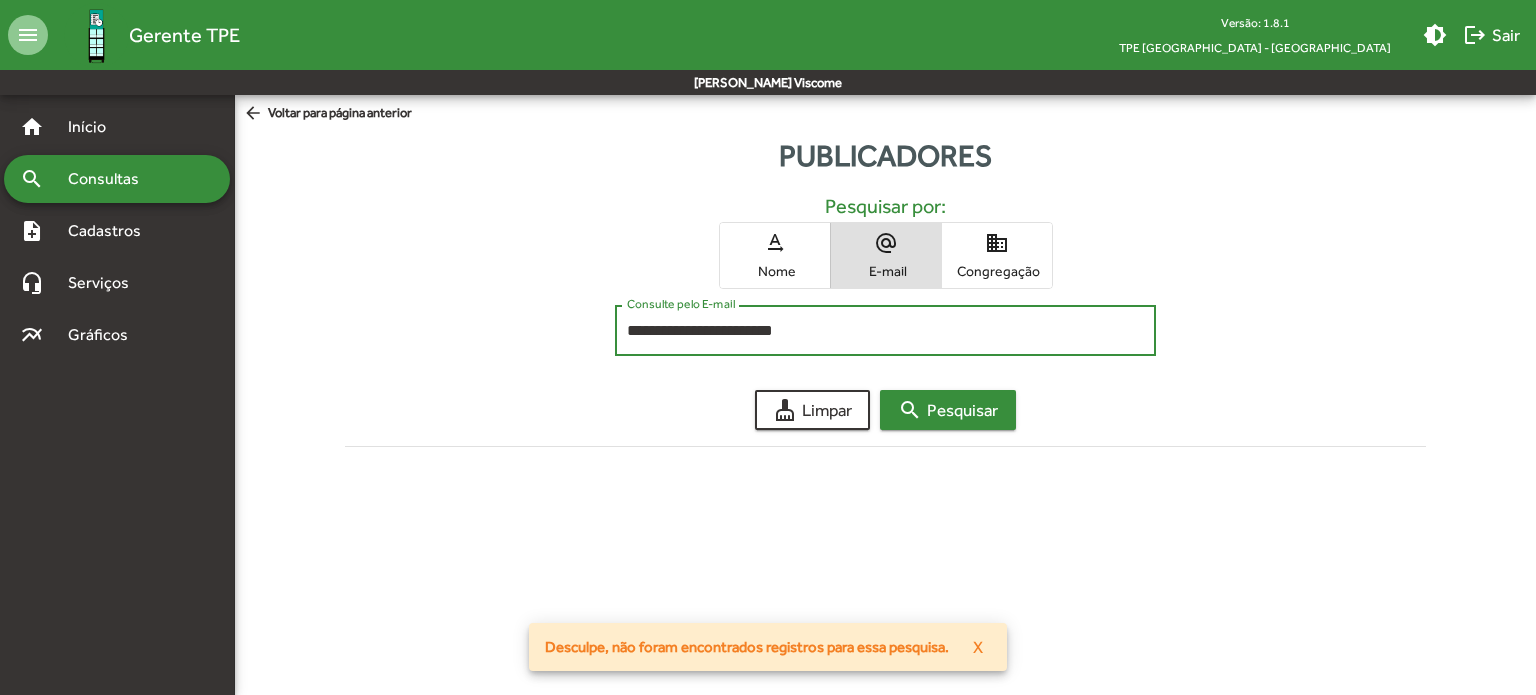 click on "search  Pesquisar" 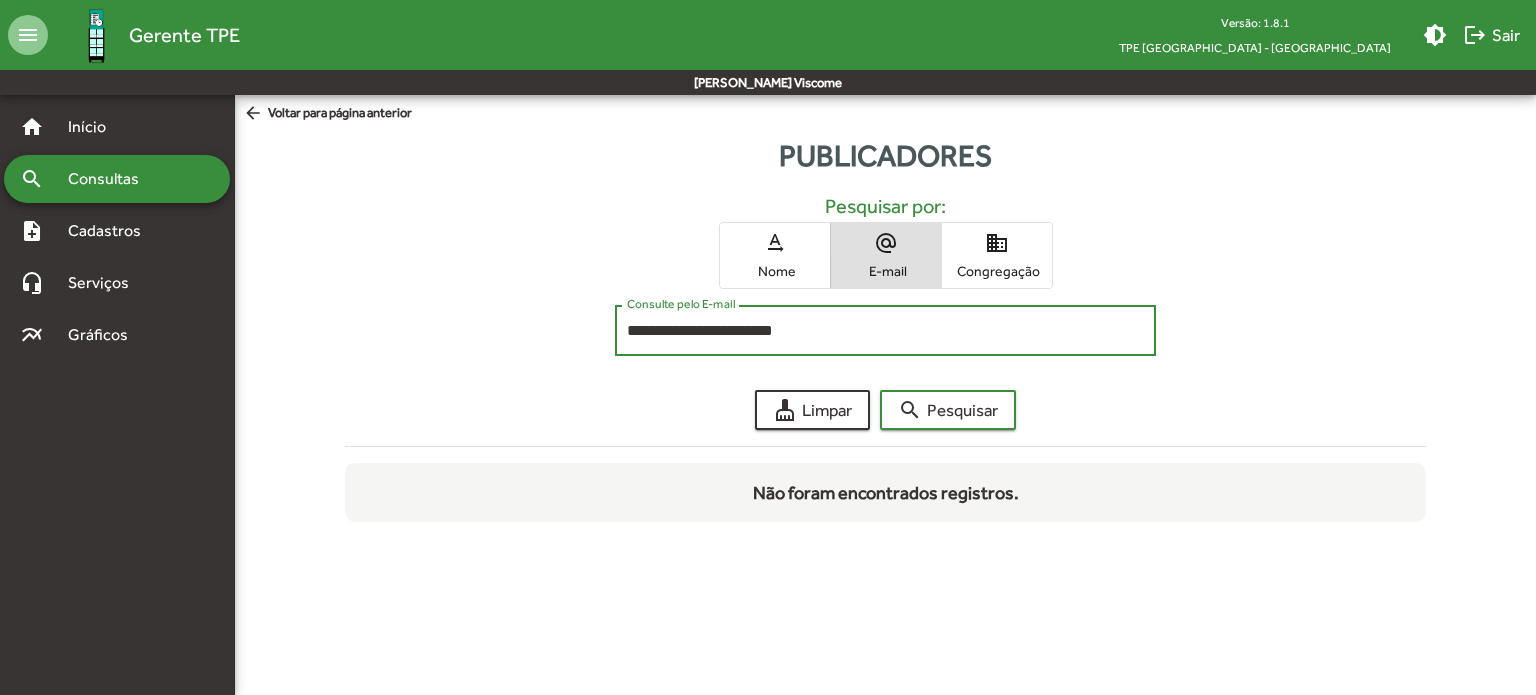 drag, startPoint x: 852, startPoint y: 335, endPoint x: 392, endPoint y: 338, distance: 460.0098 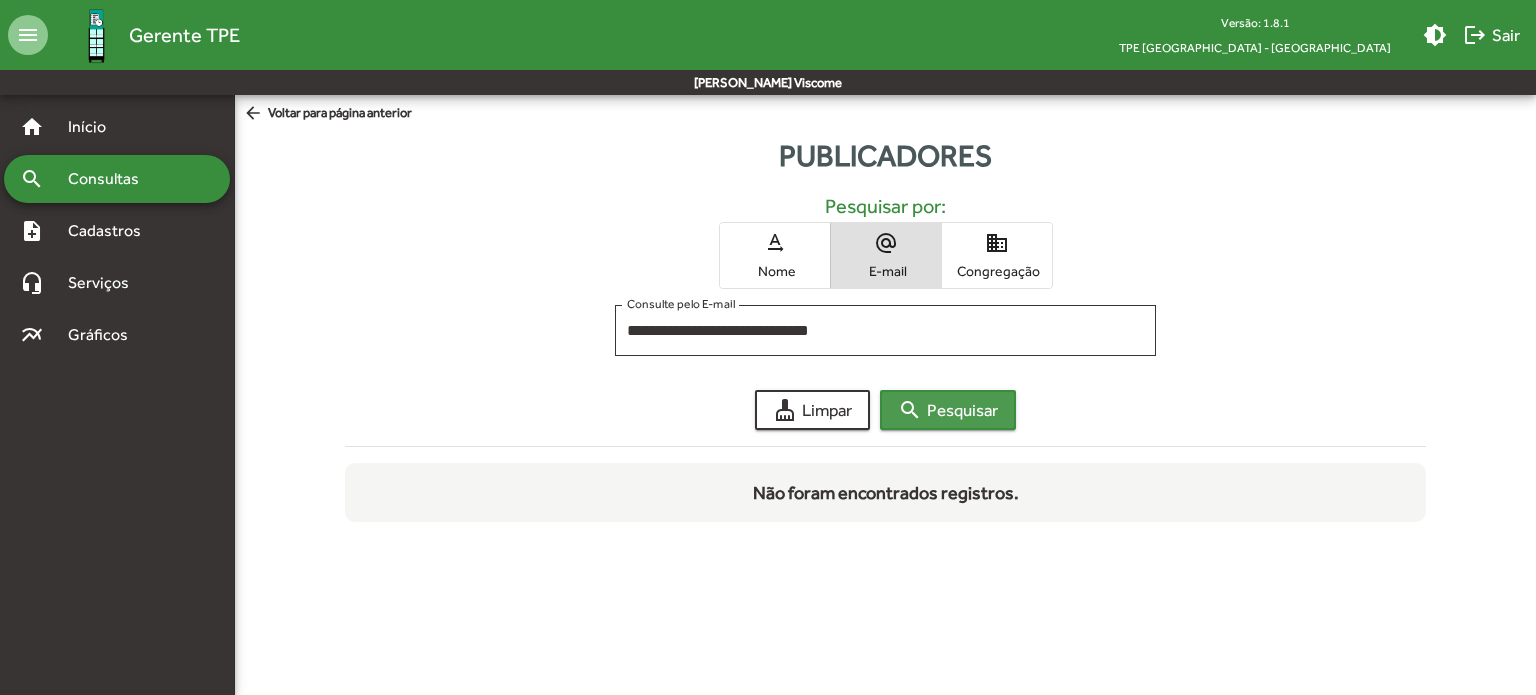 click on "search  Pesquisar" 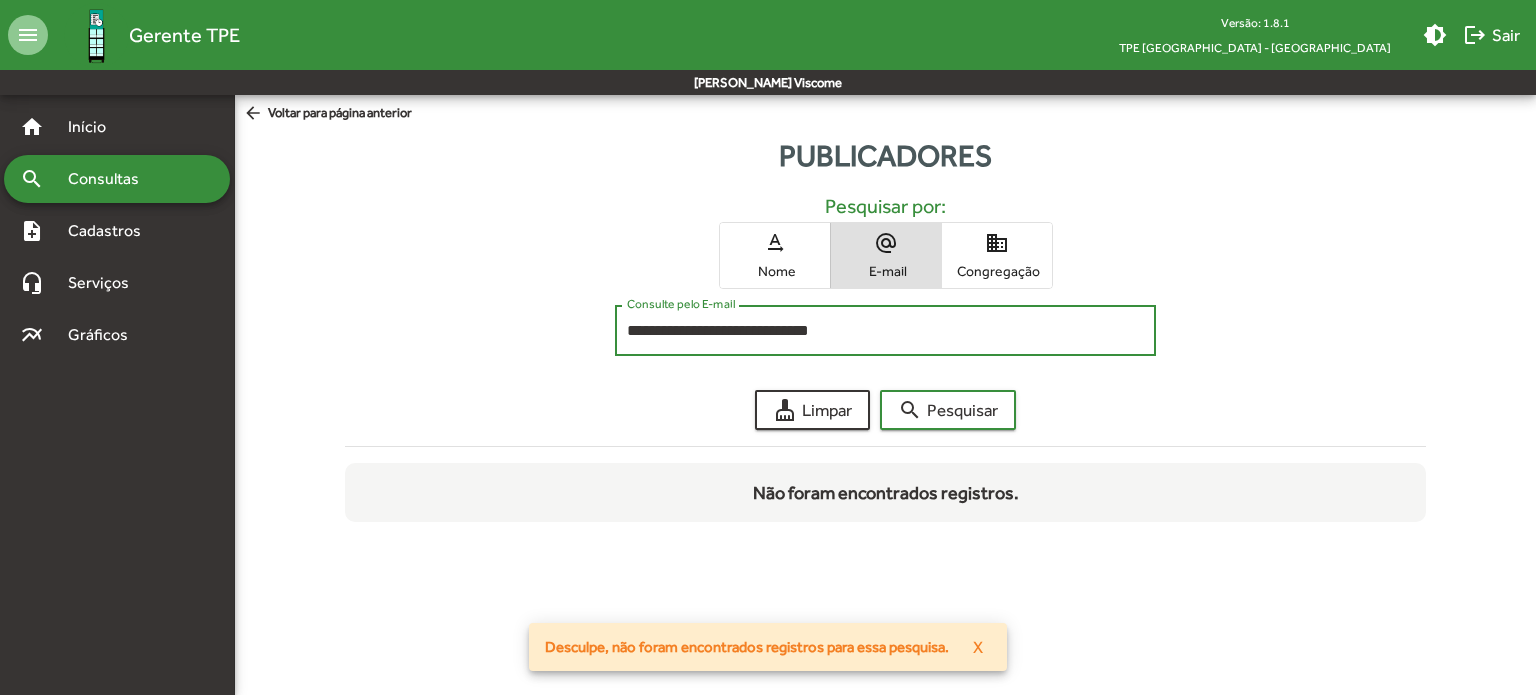 click on "**********" at bounding box center (885, 331) 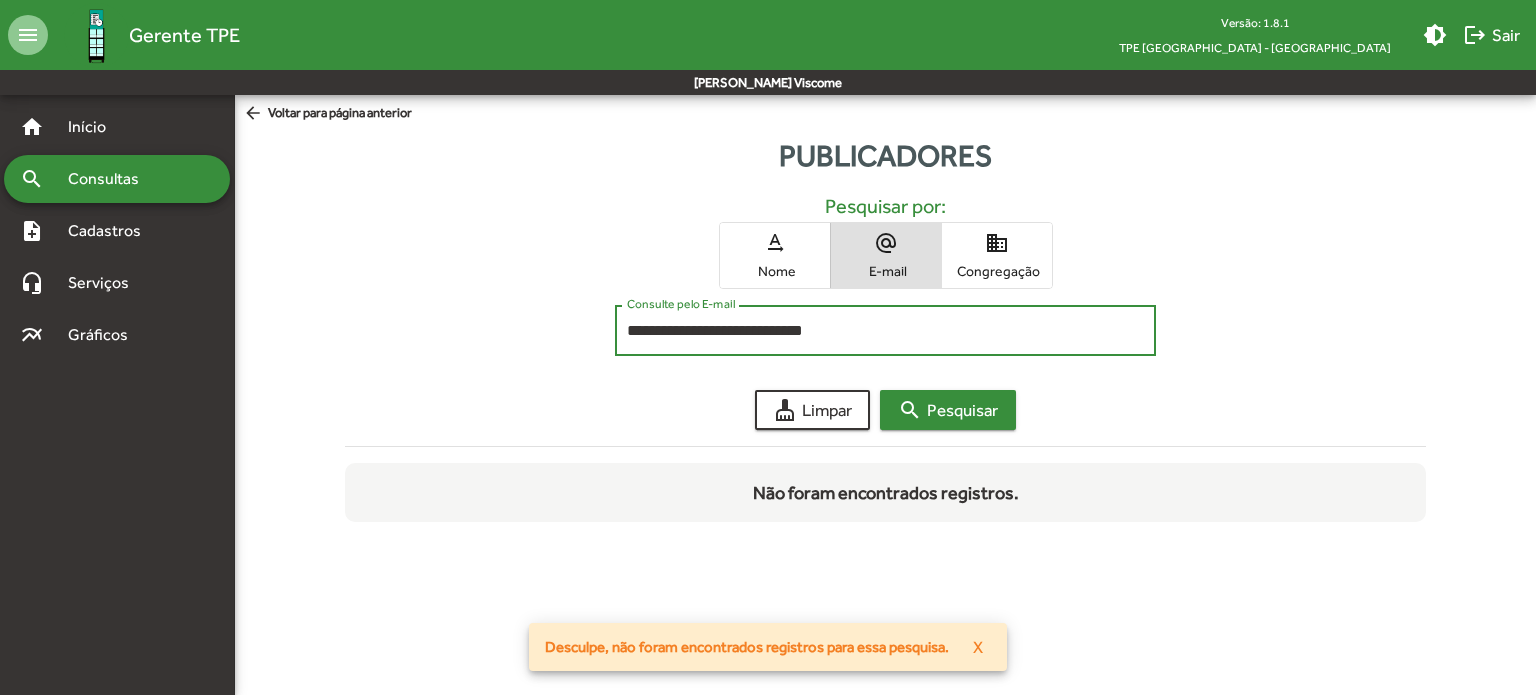 type on "**********" 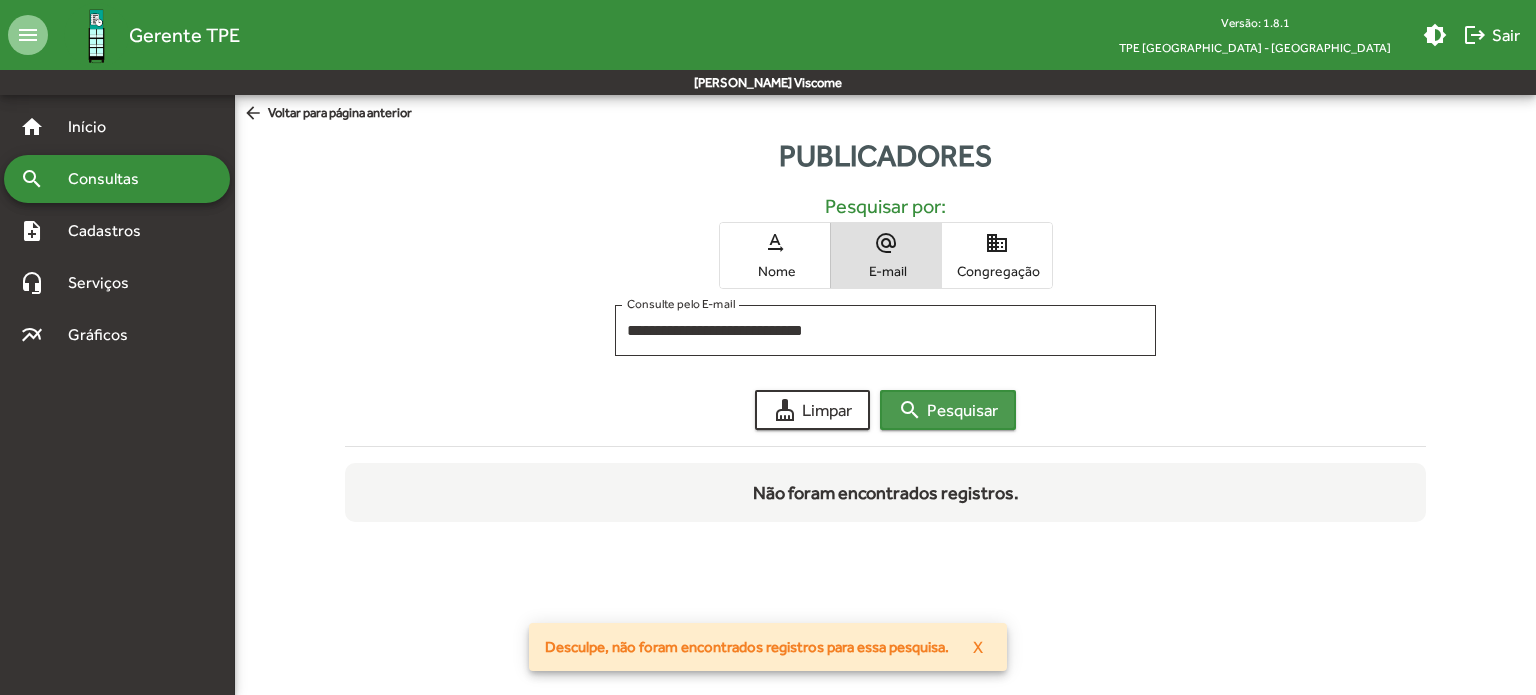click on "search  Pesquisar" 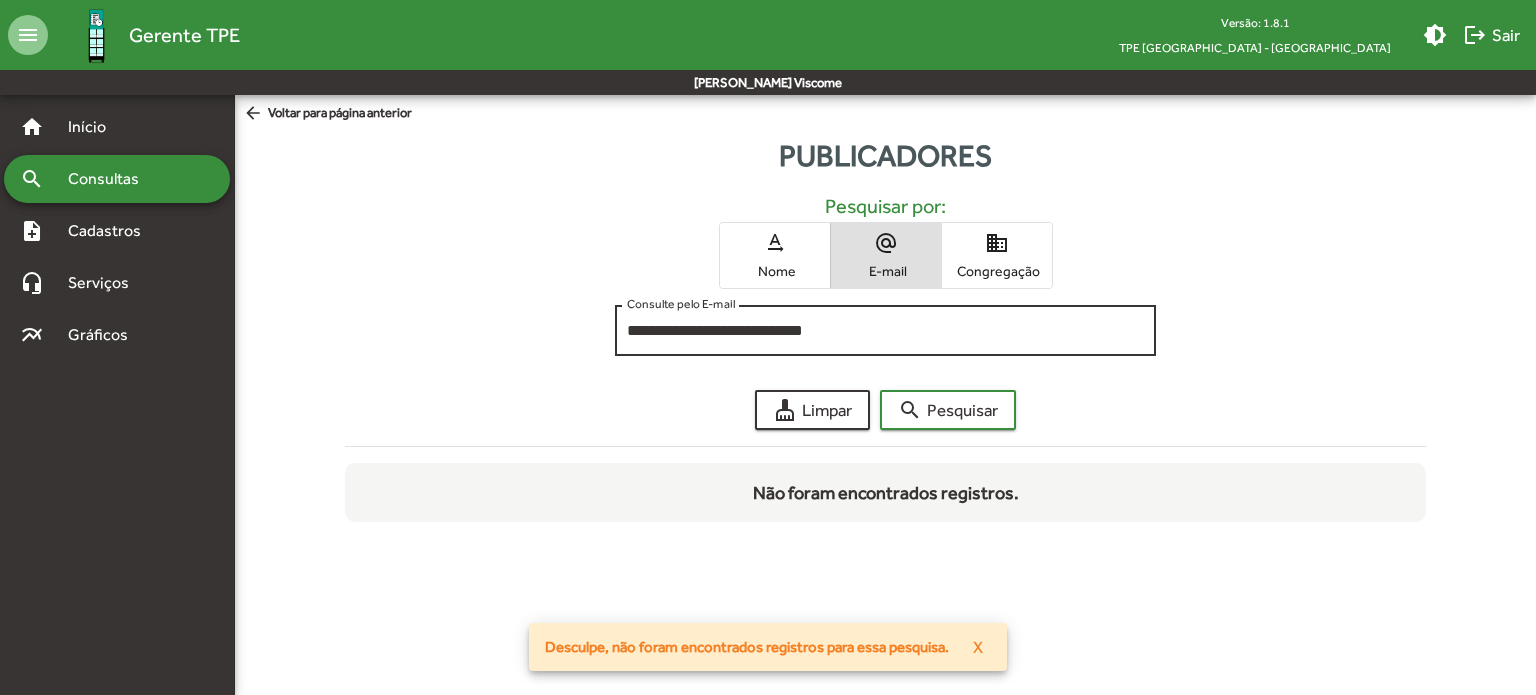 click on "**********" 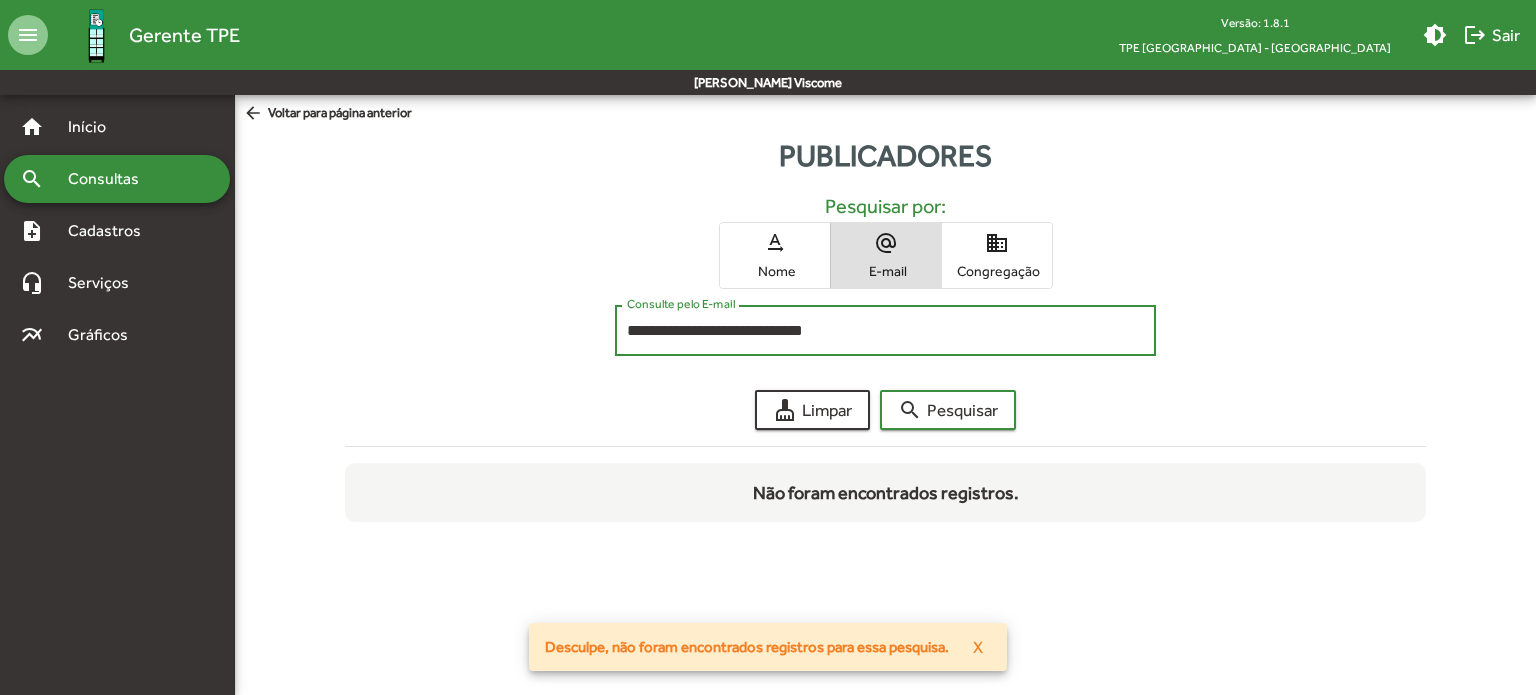 click on "**********" at bounding box center (885, 331) 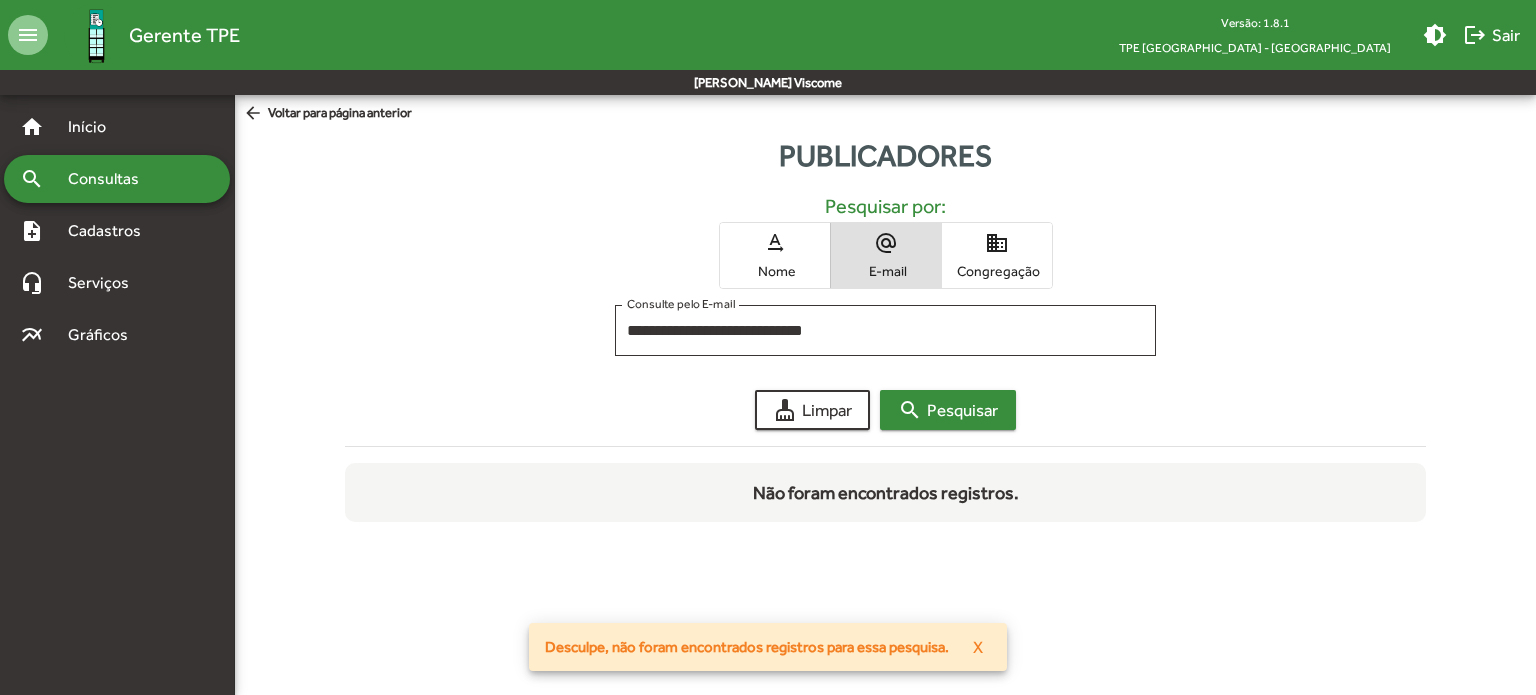 click on "search  Pesquisar" 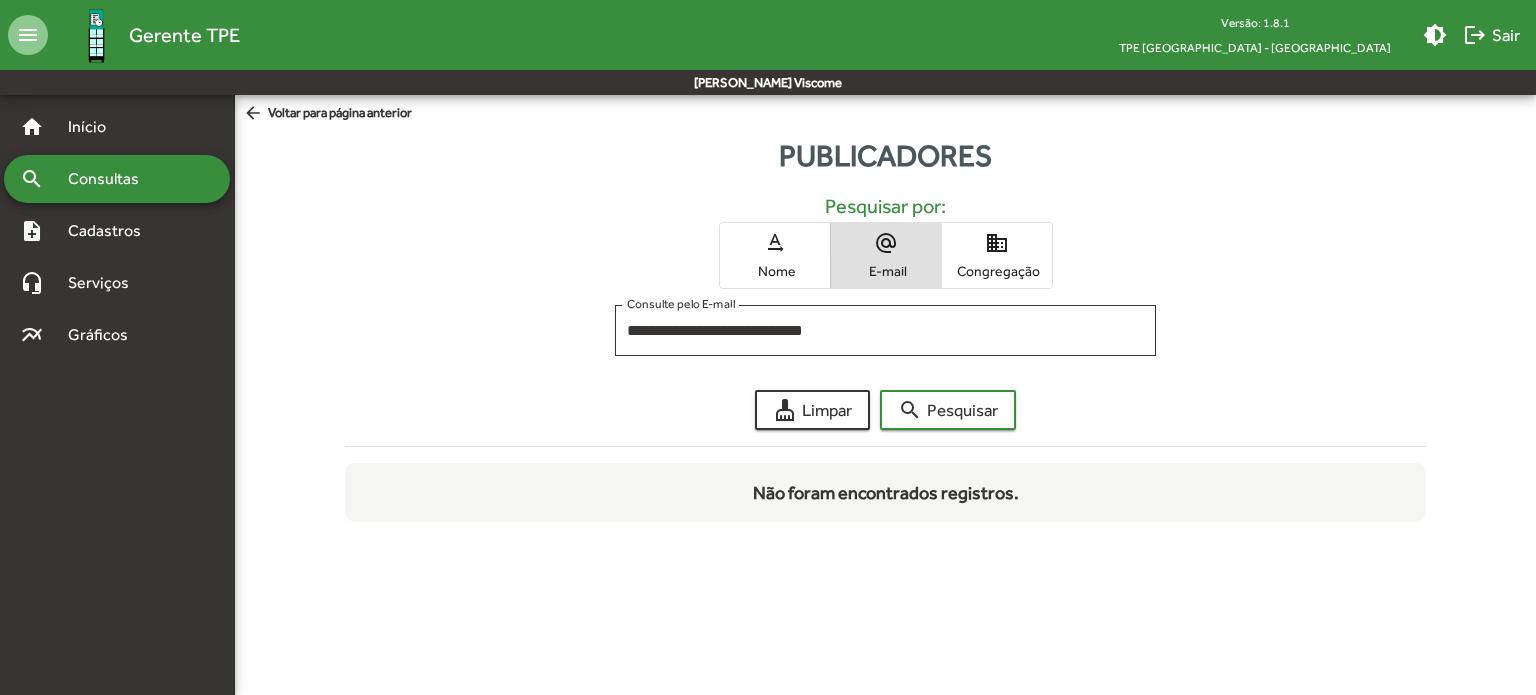 click on "Congregação" at bounding box center [997, 271] 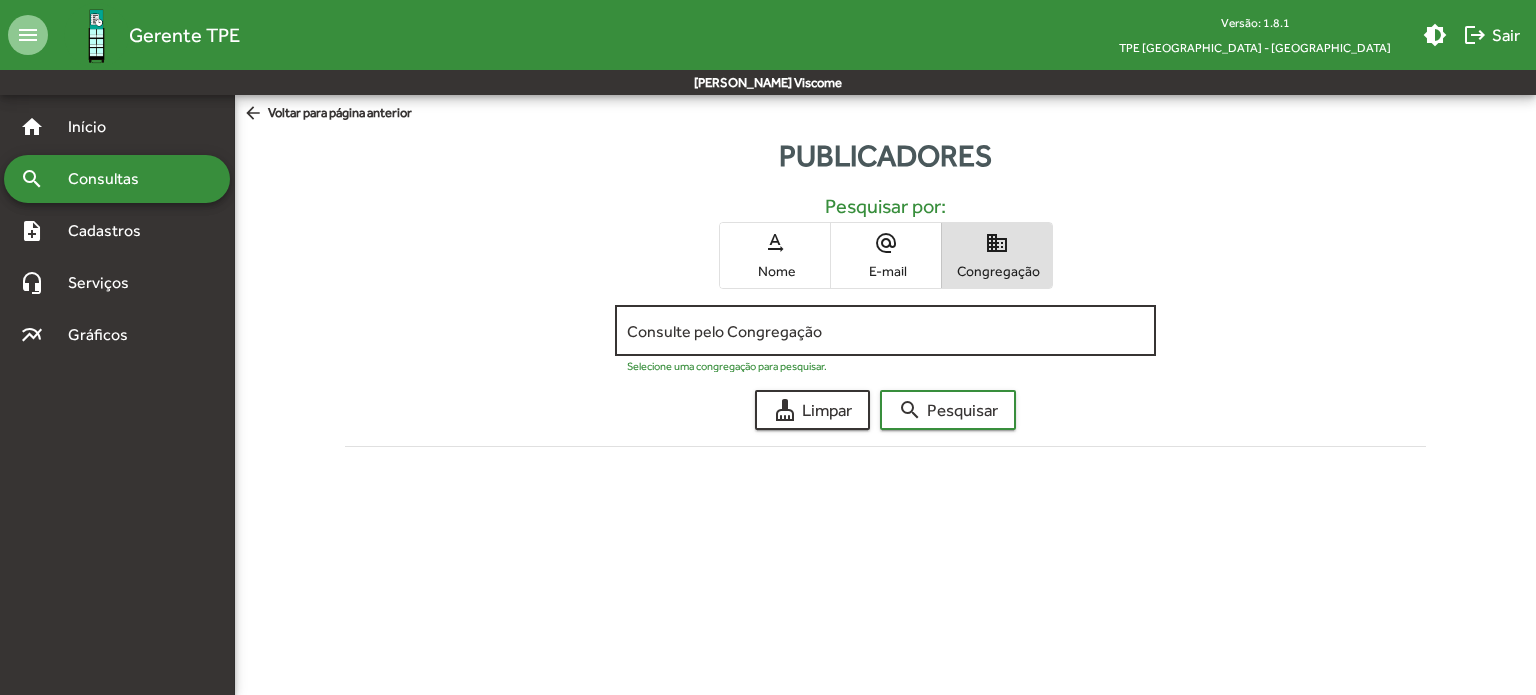 click on "Consulte pelo Congregação" 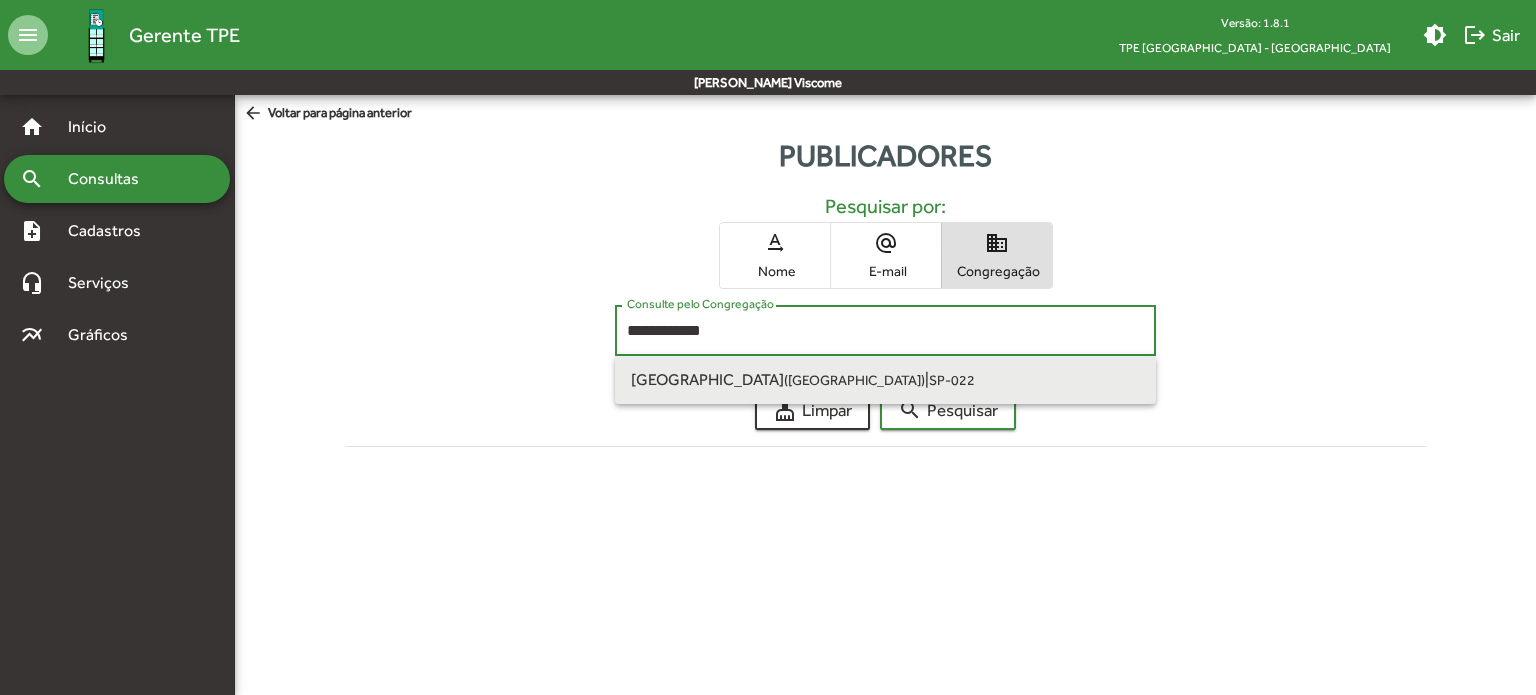click on "[GEOGRAPHIC_DATA]  ([GEOGRAPHIC_DATA])  |  SP-022" at bounding box center (885, 380) 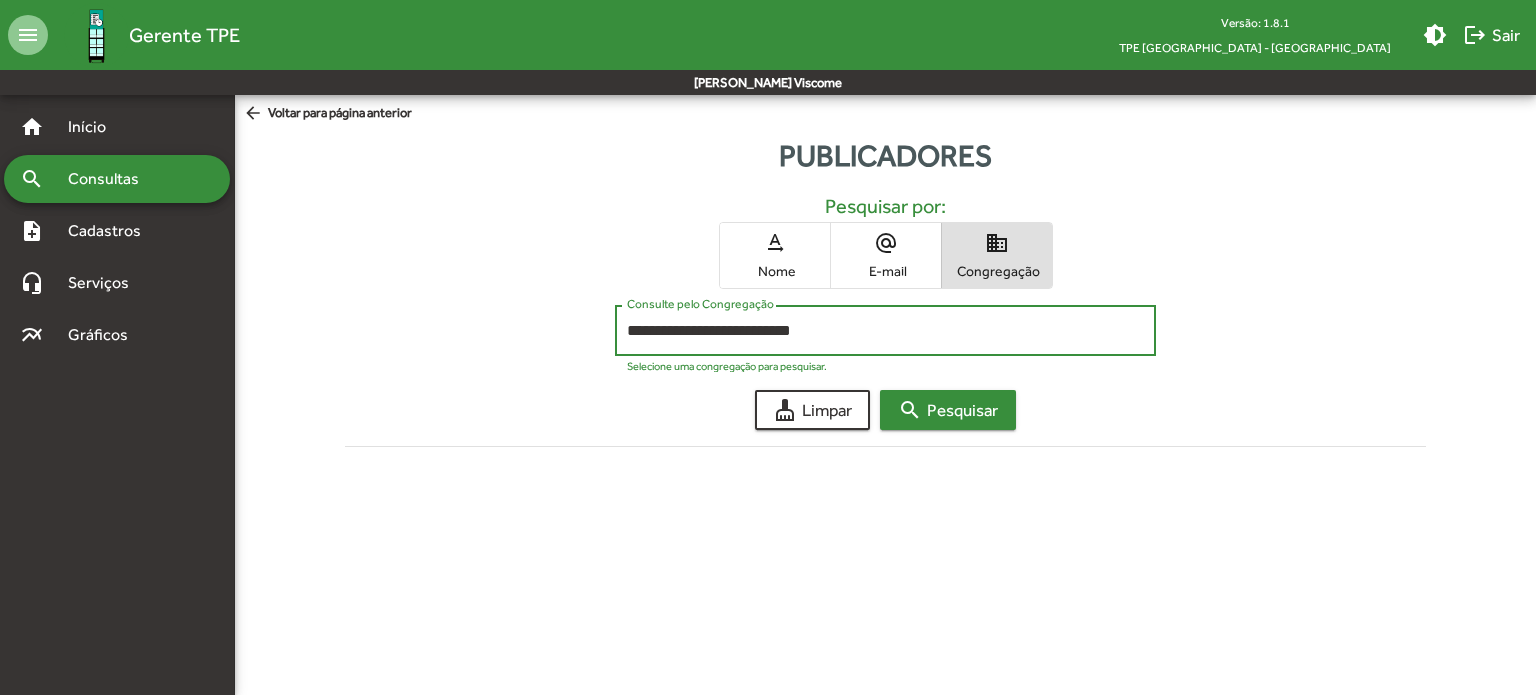 click on "search  Pesquisar" 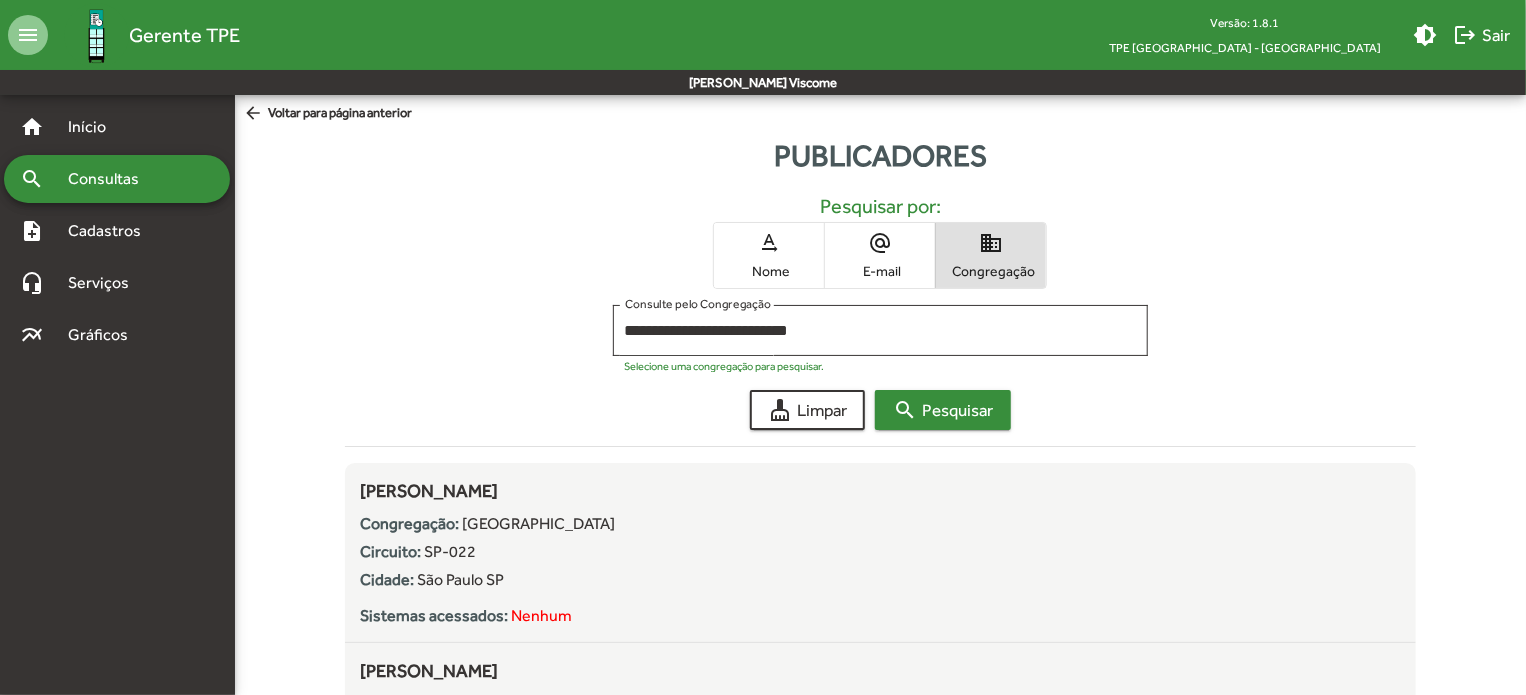 scroll, scrollTop: 200, scrollLeft: 0, axis: vertical 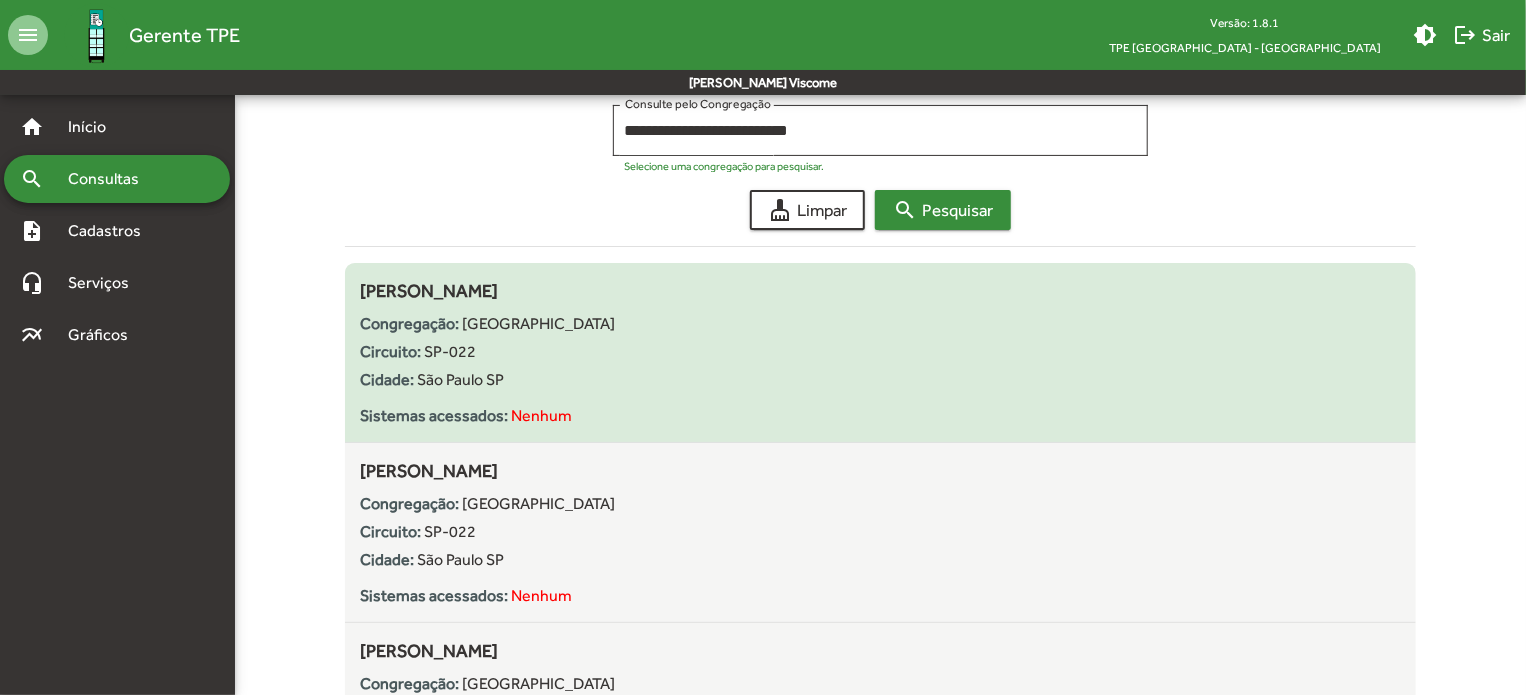 type 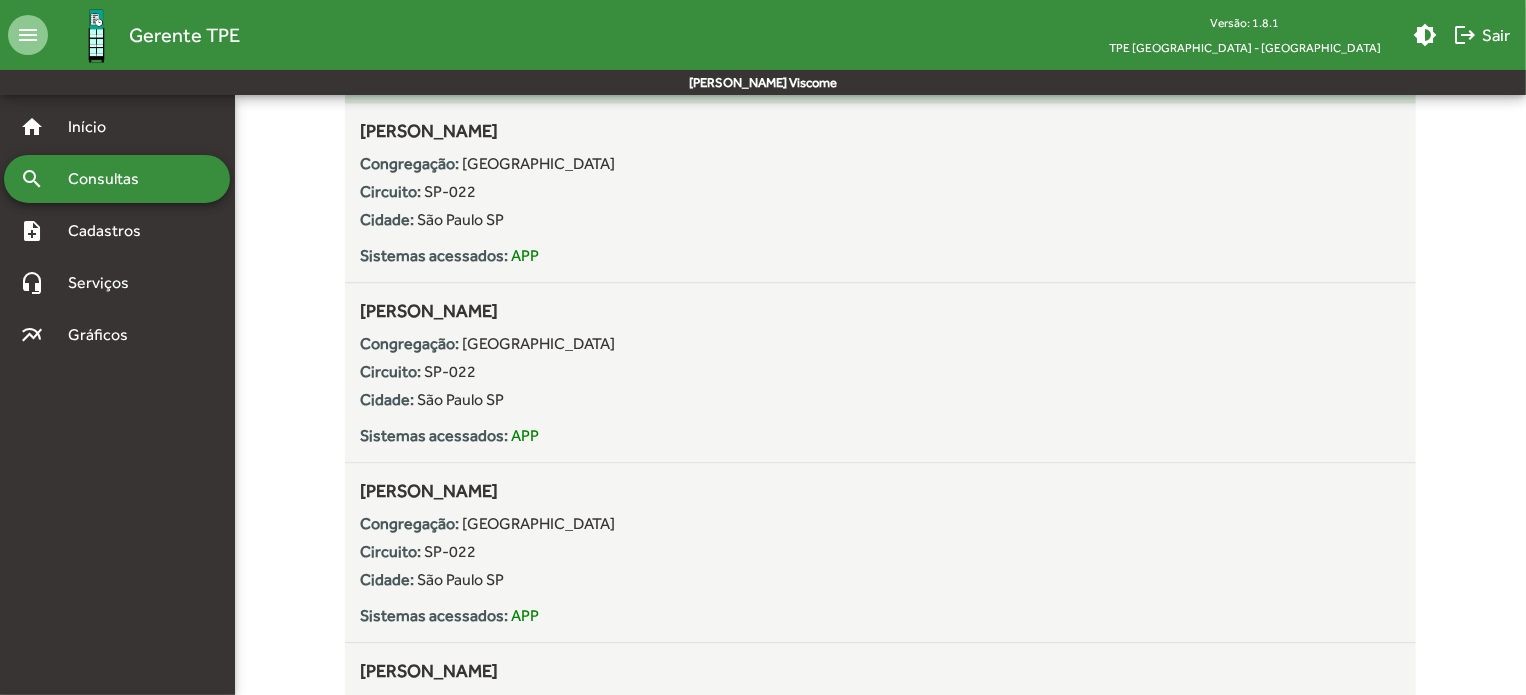 scroll, scrollTop: 3200, scrollLeft: 0, axis: vertical 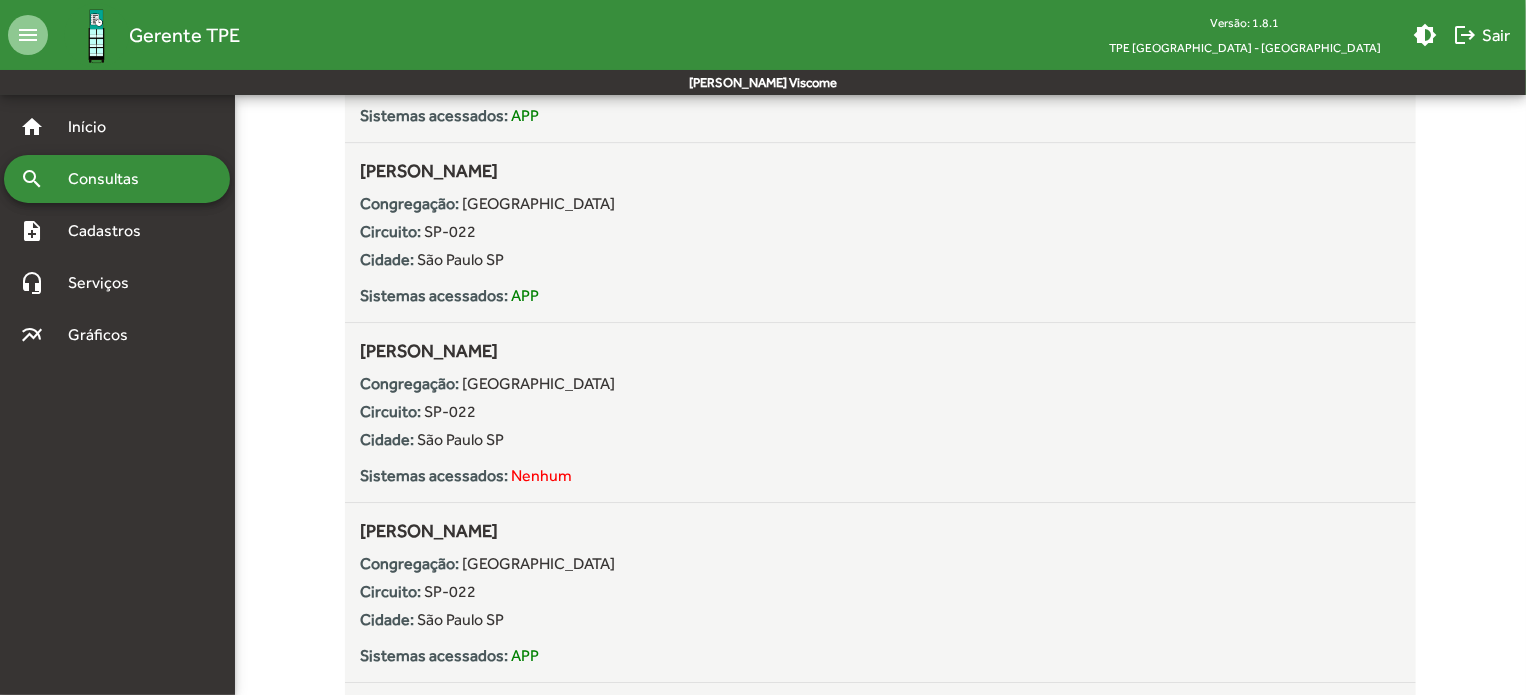 click on "Consultas" at bounding box center [110, 179] 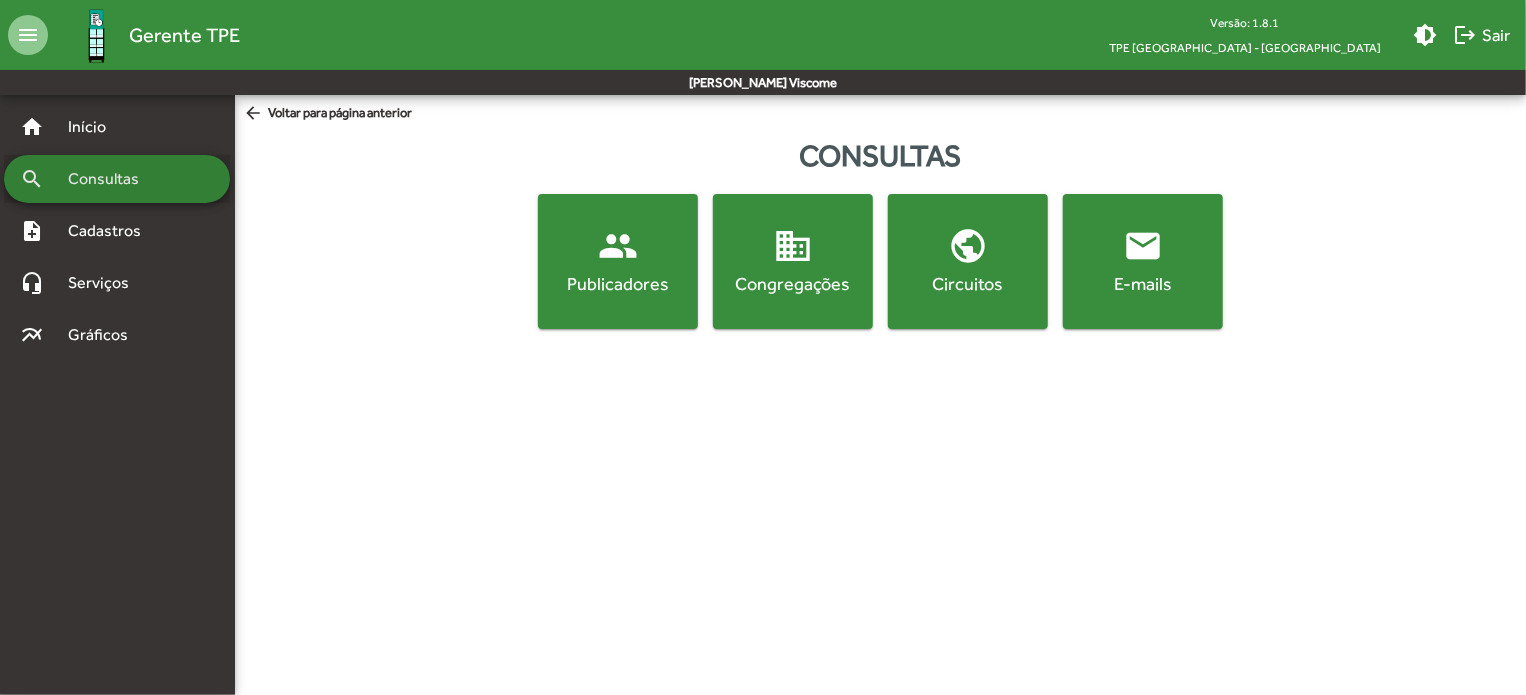 scroll, scrollTop: 0, scrollLeft: 0, axis: both 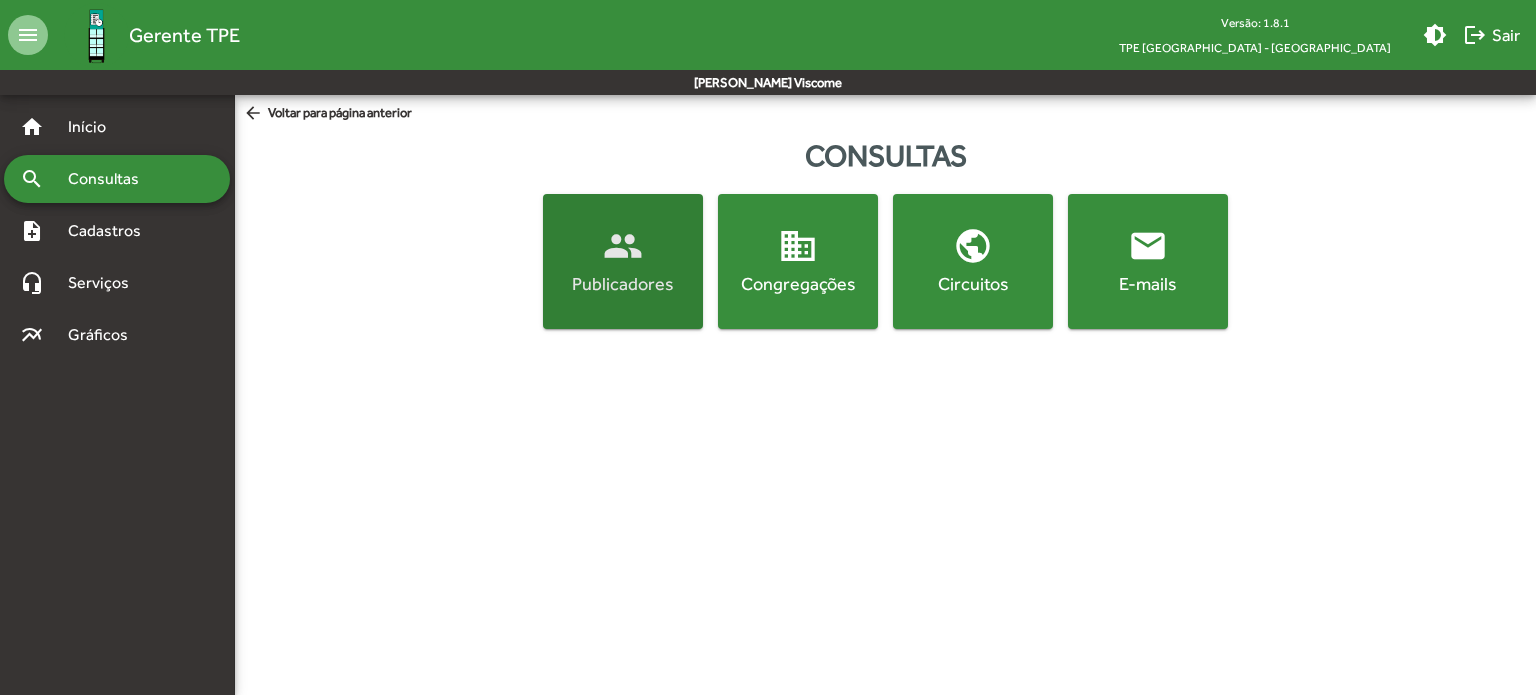 click on "people  Publicadores" 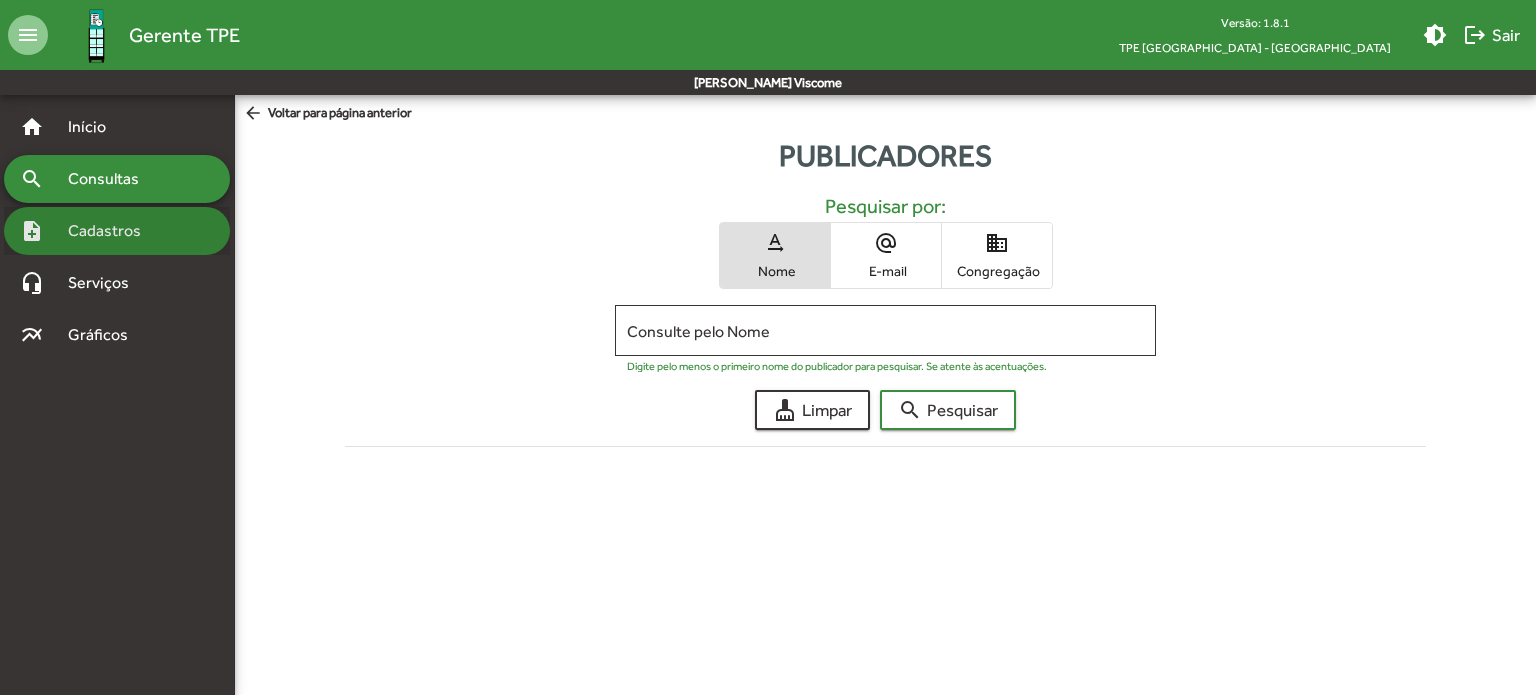 click on "Cadastros" at bounding box center (111, 231) 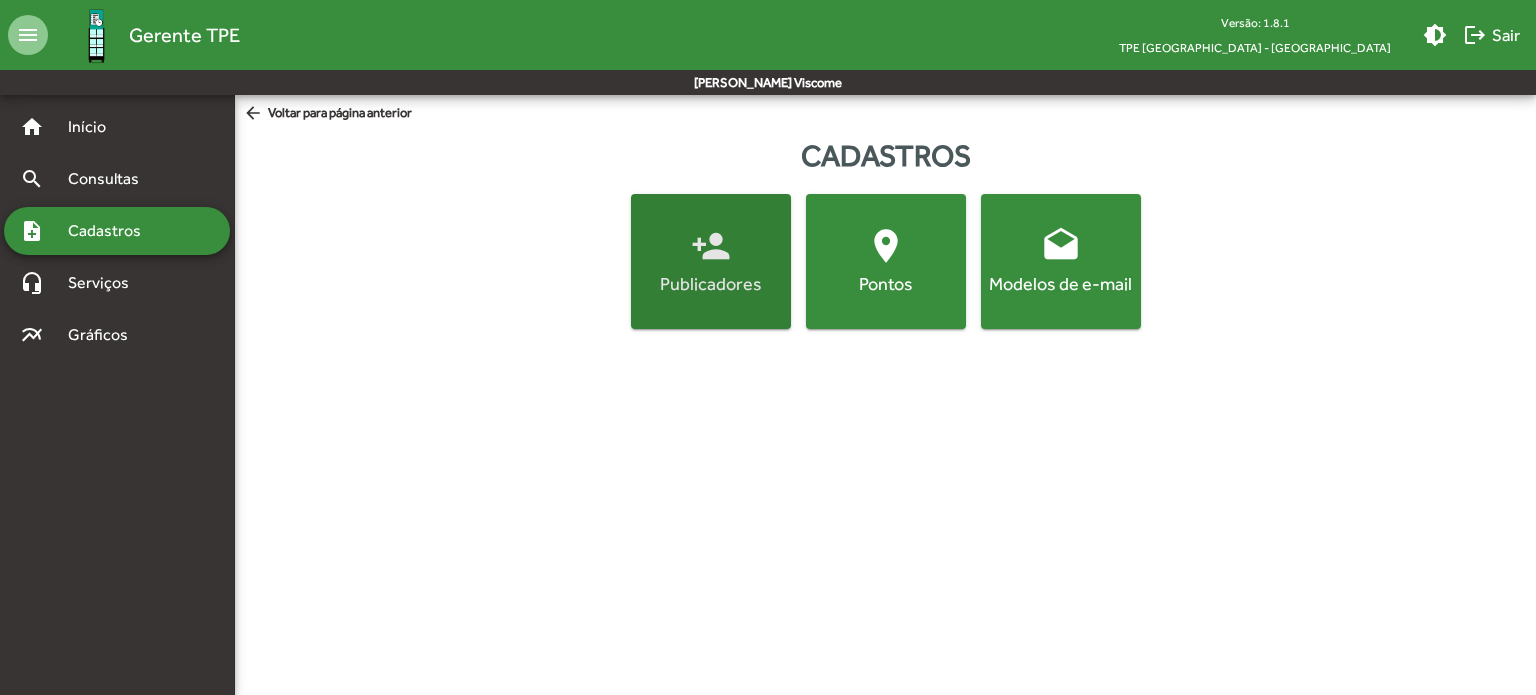 click on "person_add  Publicadores" 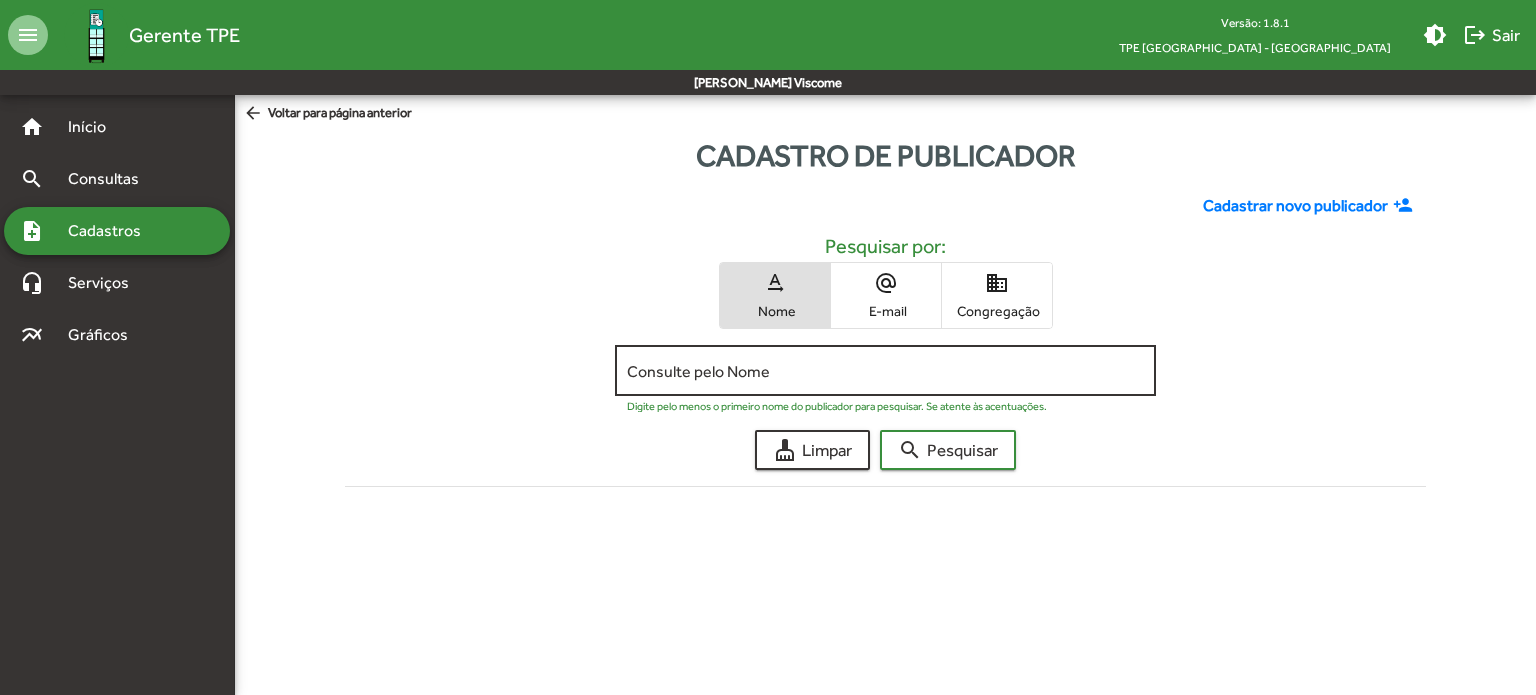 click on "Consulte pelo Nome" 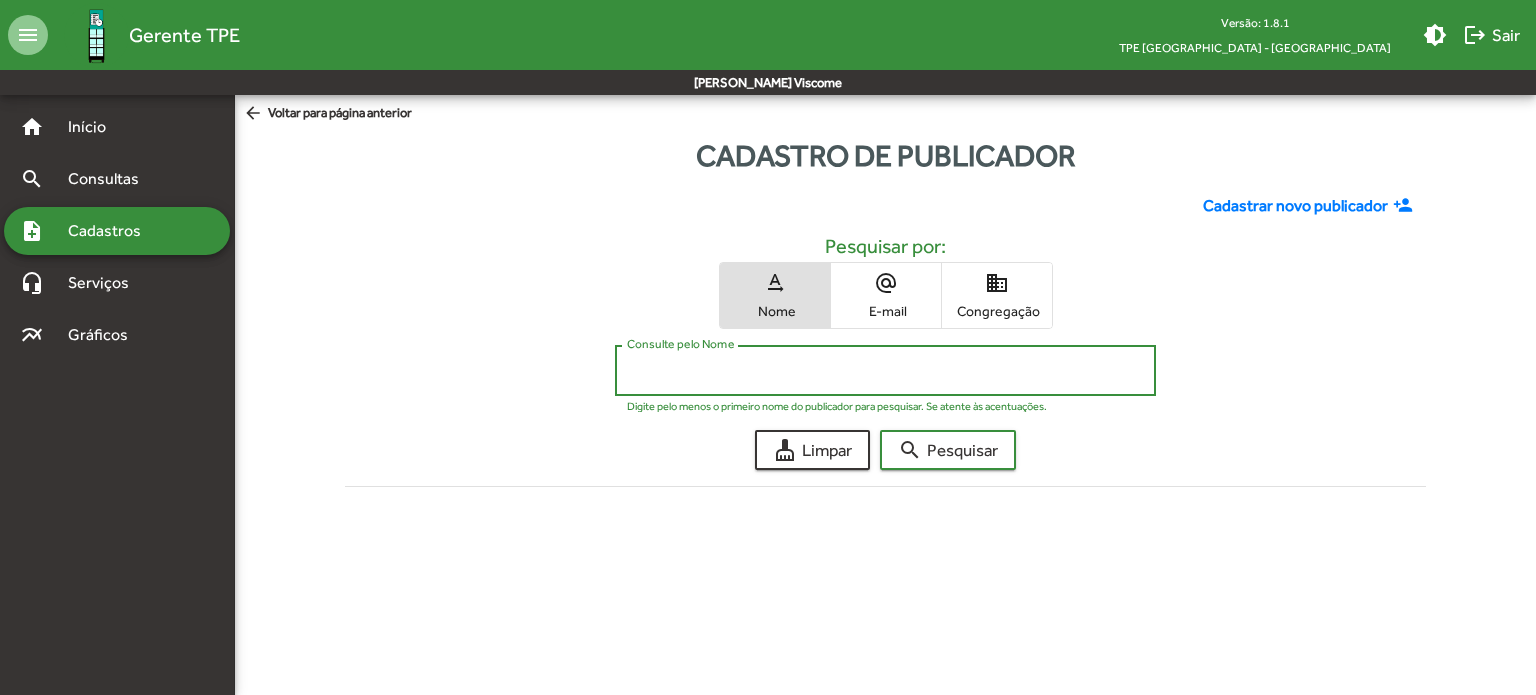 click on "Consulte pelo Nome" at bounding box center (885, 371) 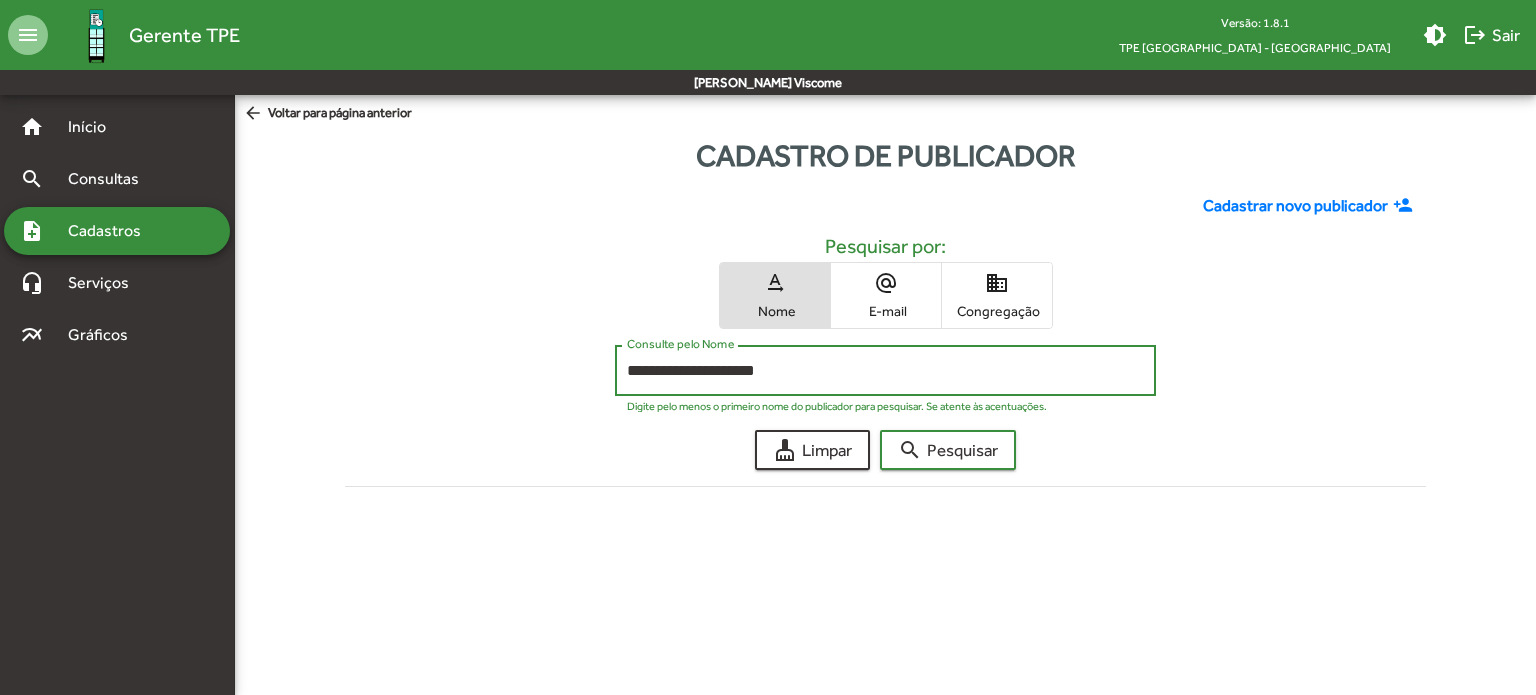 type on "**********" 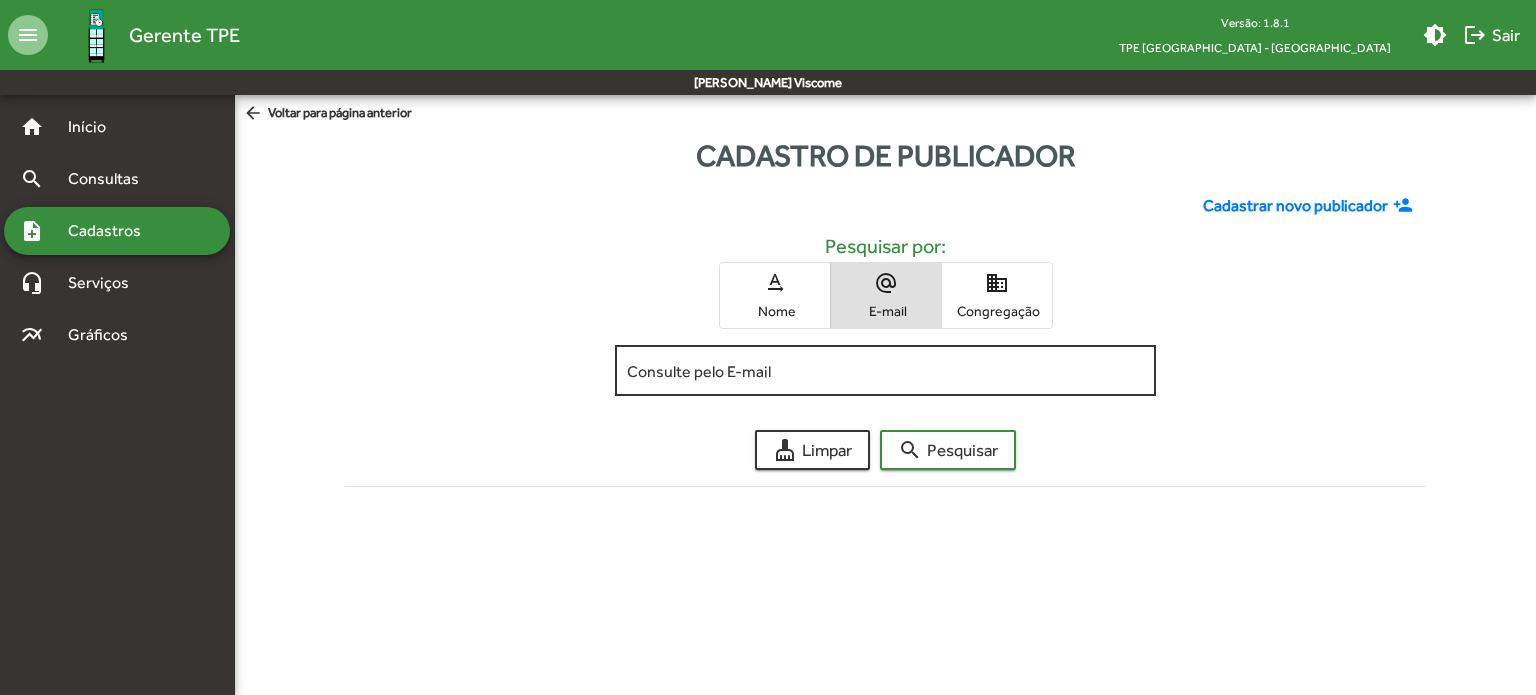 click on "Consulte pelo E-mail" 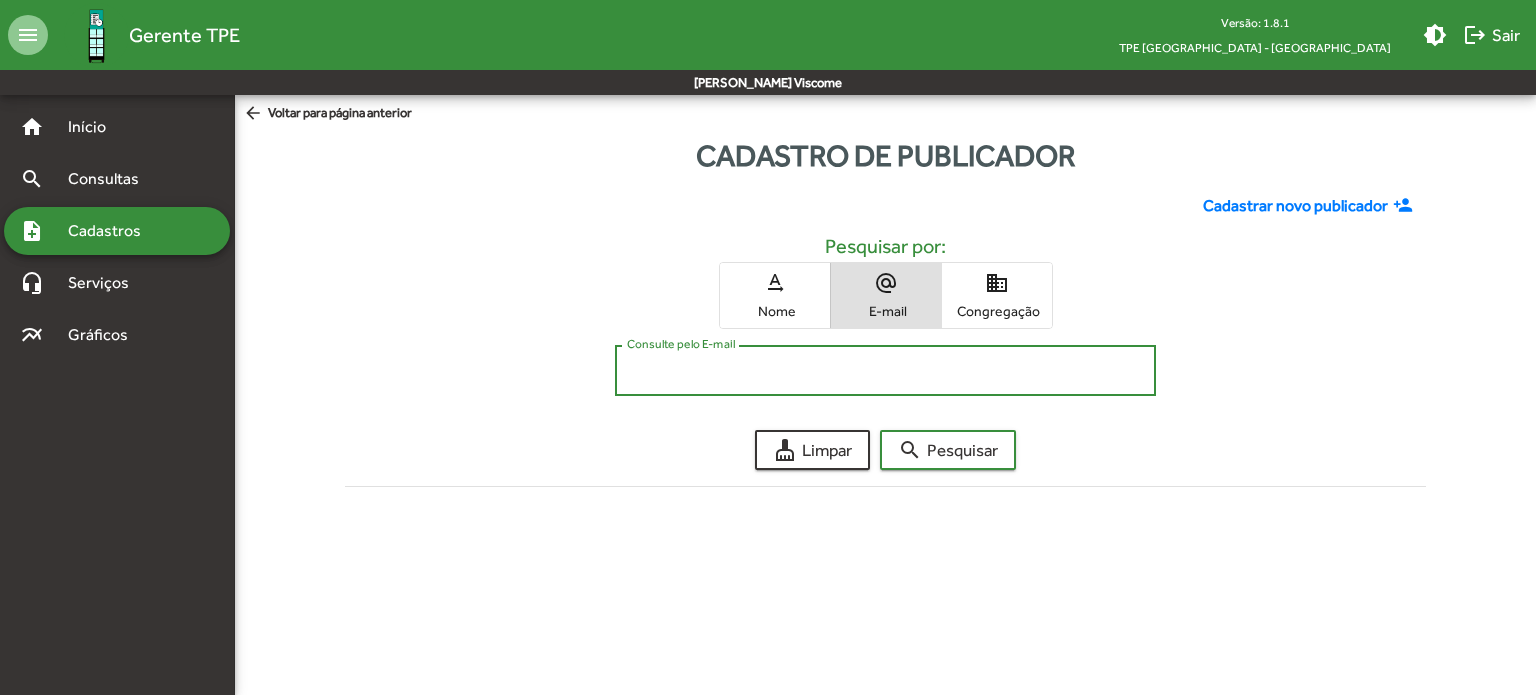 click on "Consulte pelo E-mail" at bounding box center [885, 371] 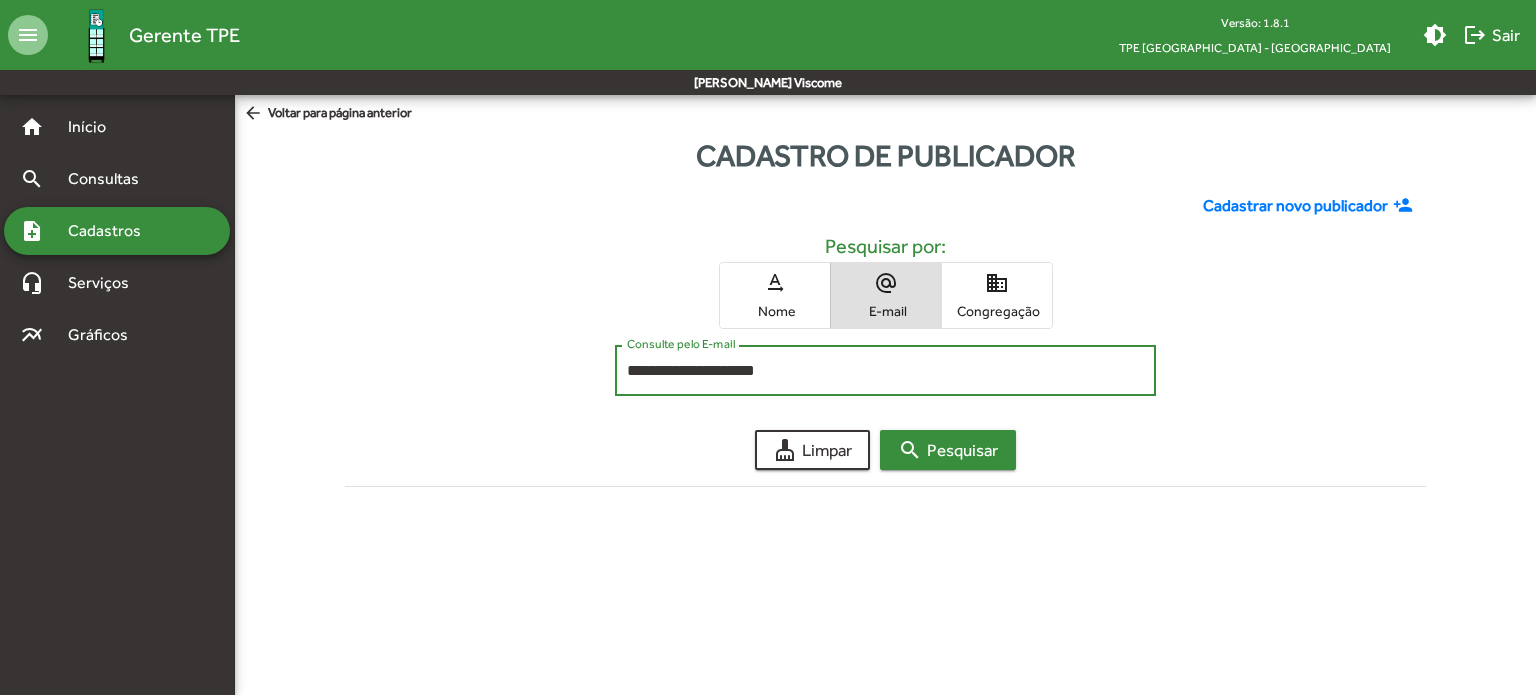 click on "search  Pesquisar" 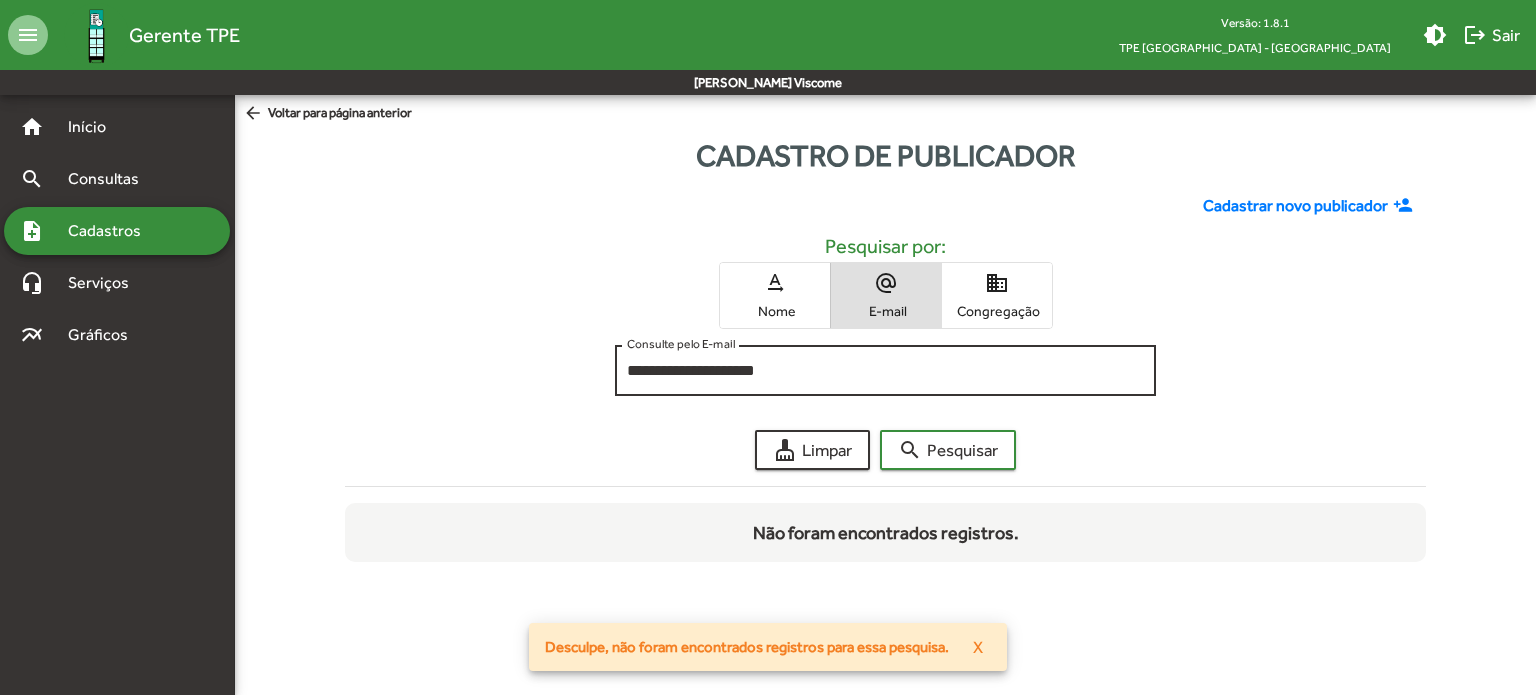 click on "**********" at bounding box center [885, 371] 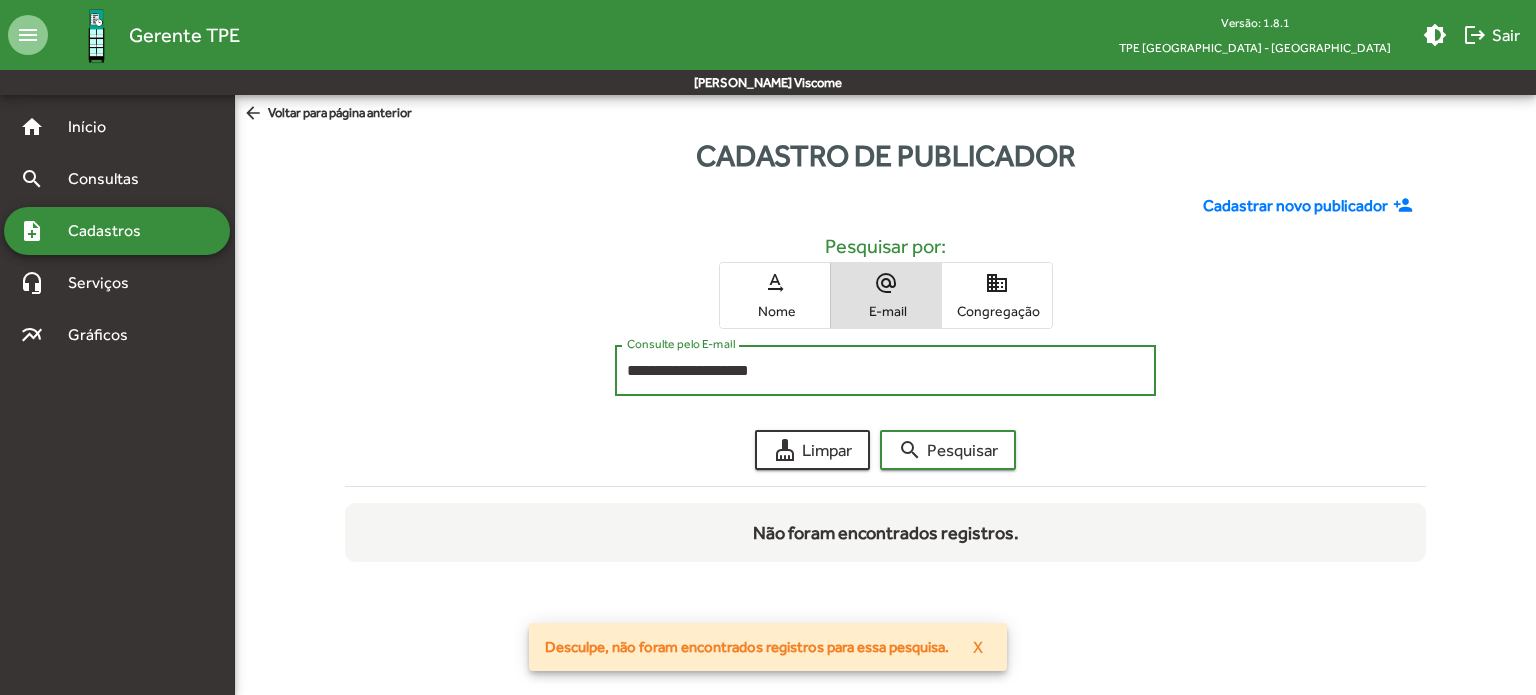 type on "**********" 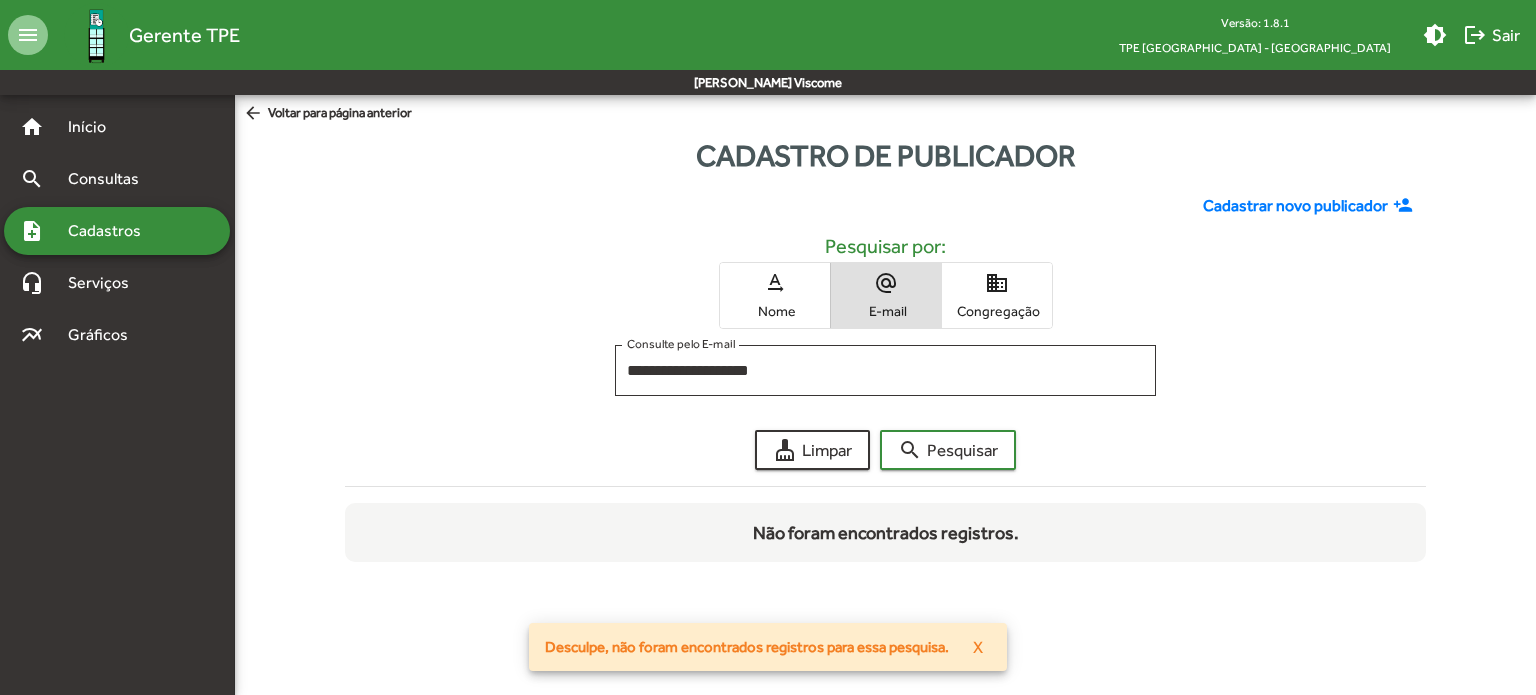 click on "cleaning_services  Limpar  search  Pesquisar" 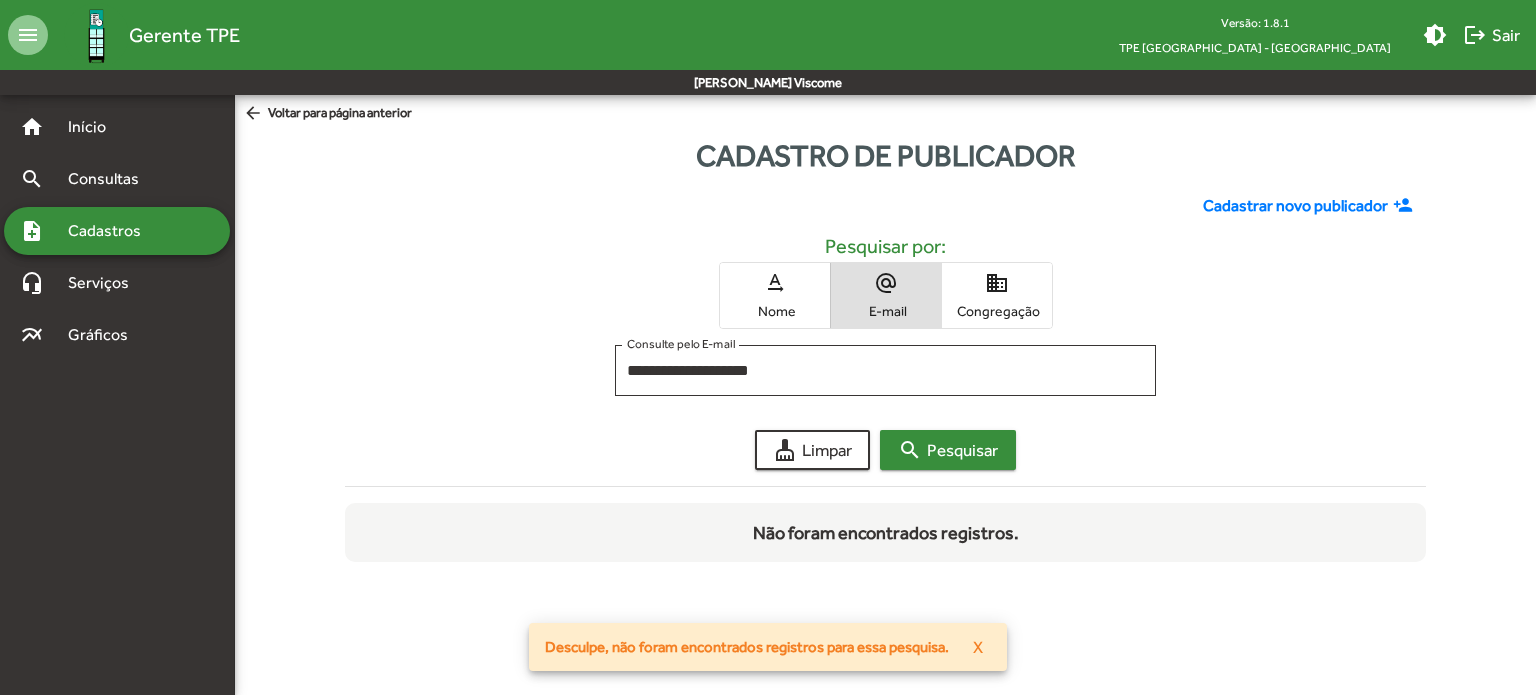 click on "search  Pesquisar" 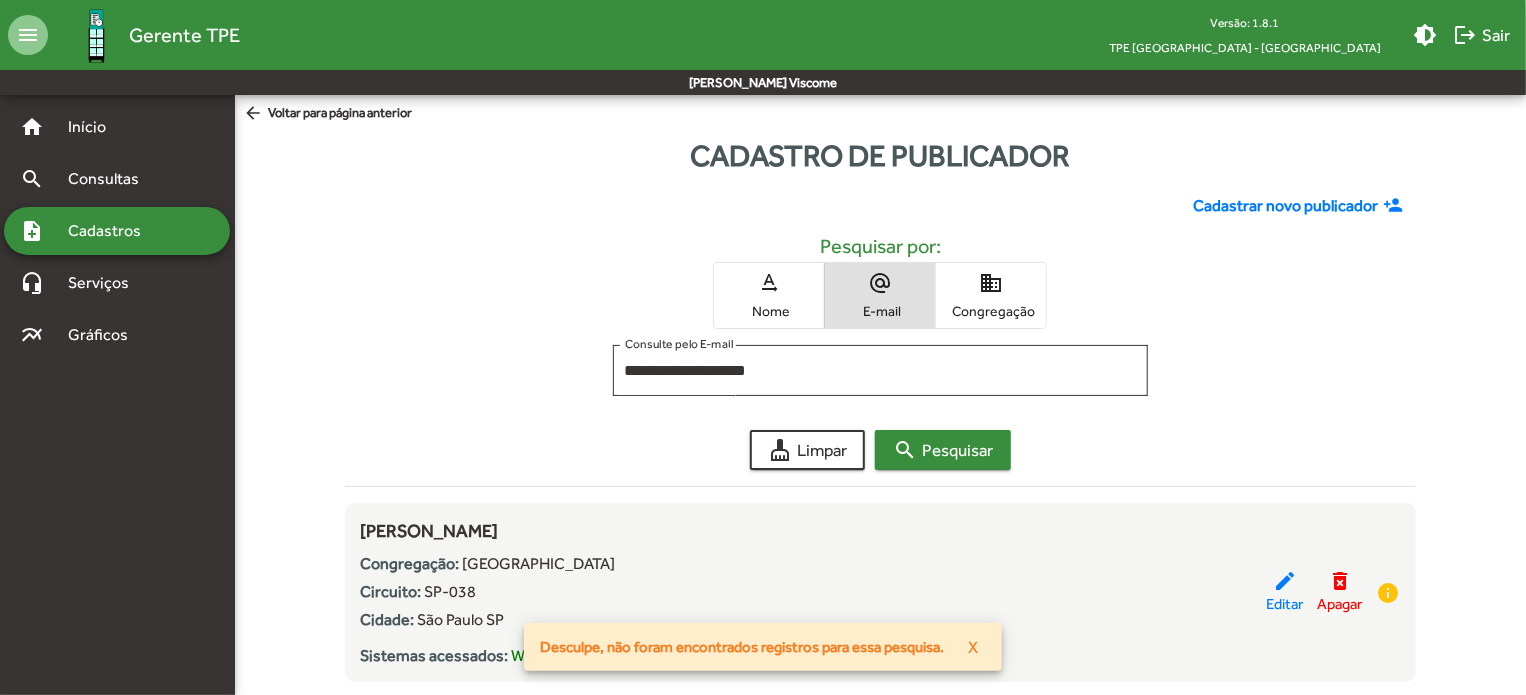scroll, scrollTop: 33, scrollLeft: 0, axis: vertical 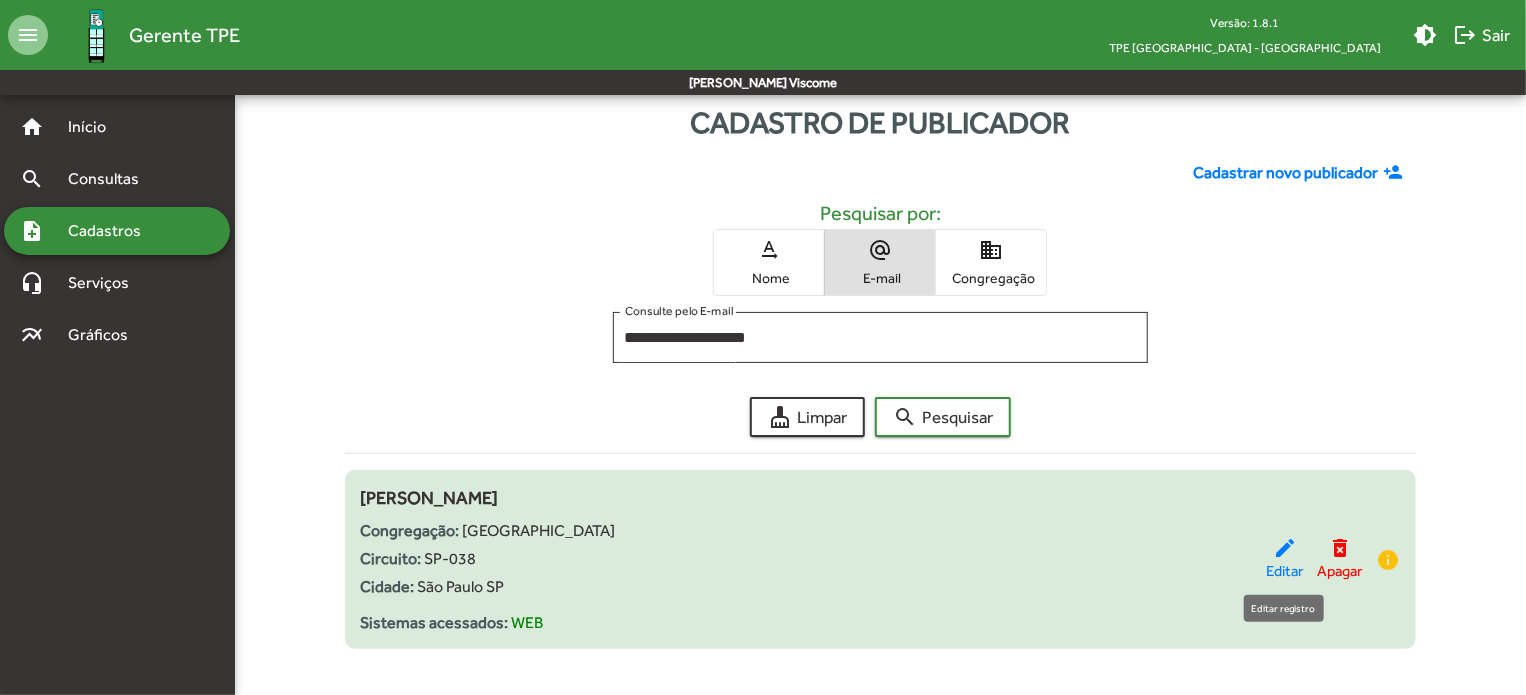 click on "edit" 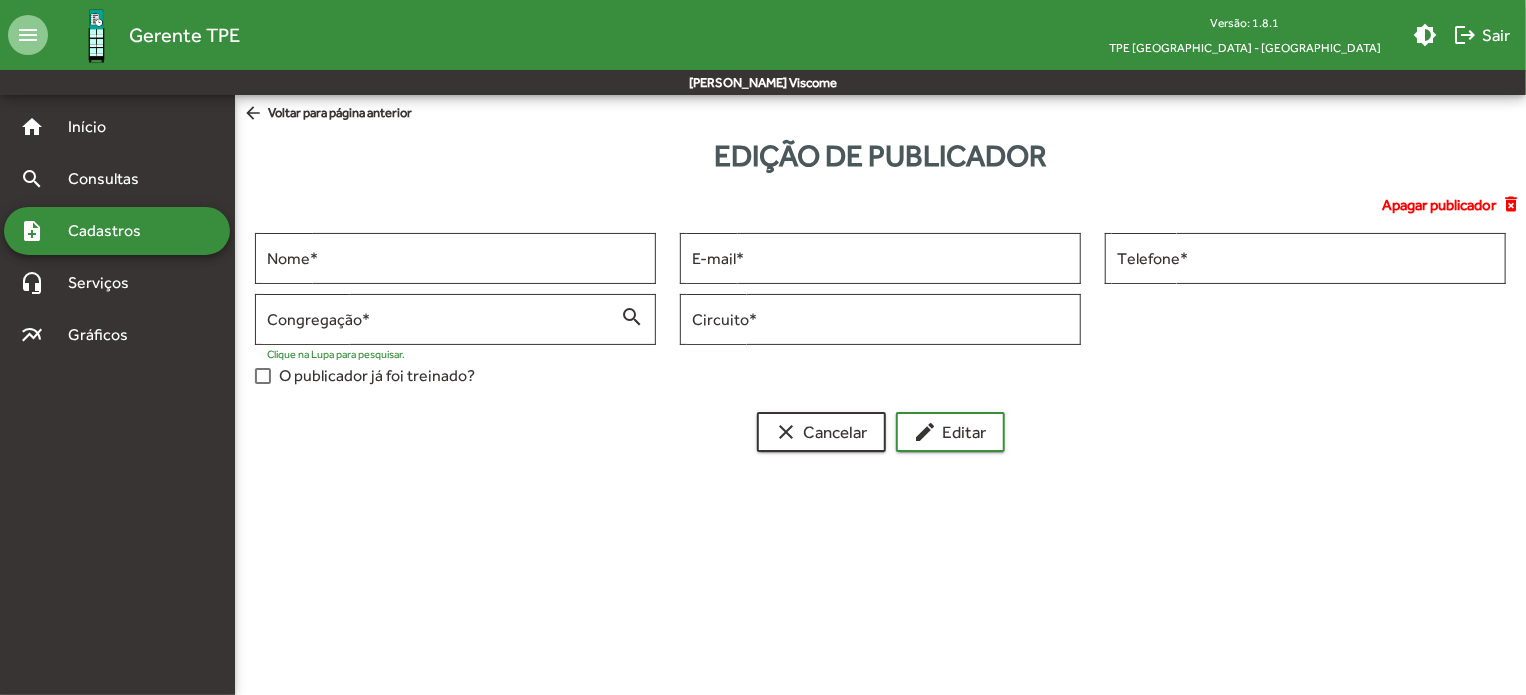 scroll, scrollTop: 0, scrollLeft: 0, axis: both 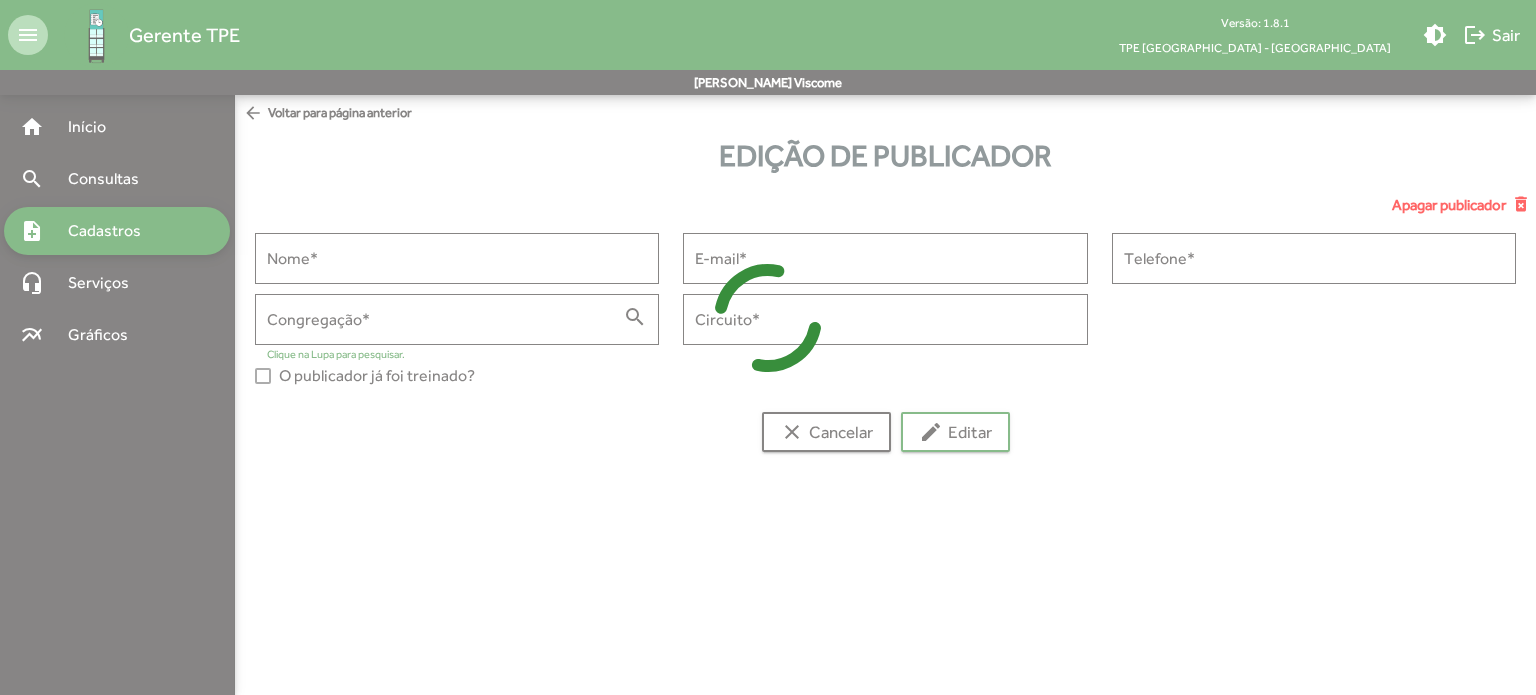 type on "**********" 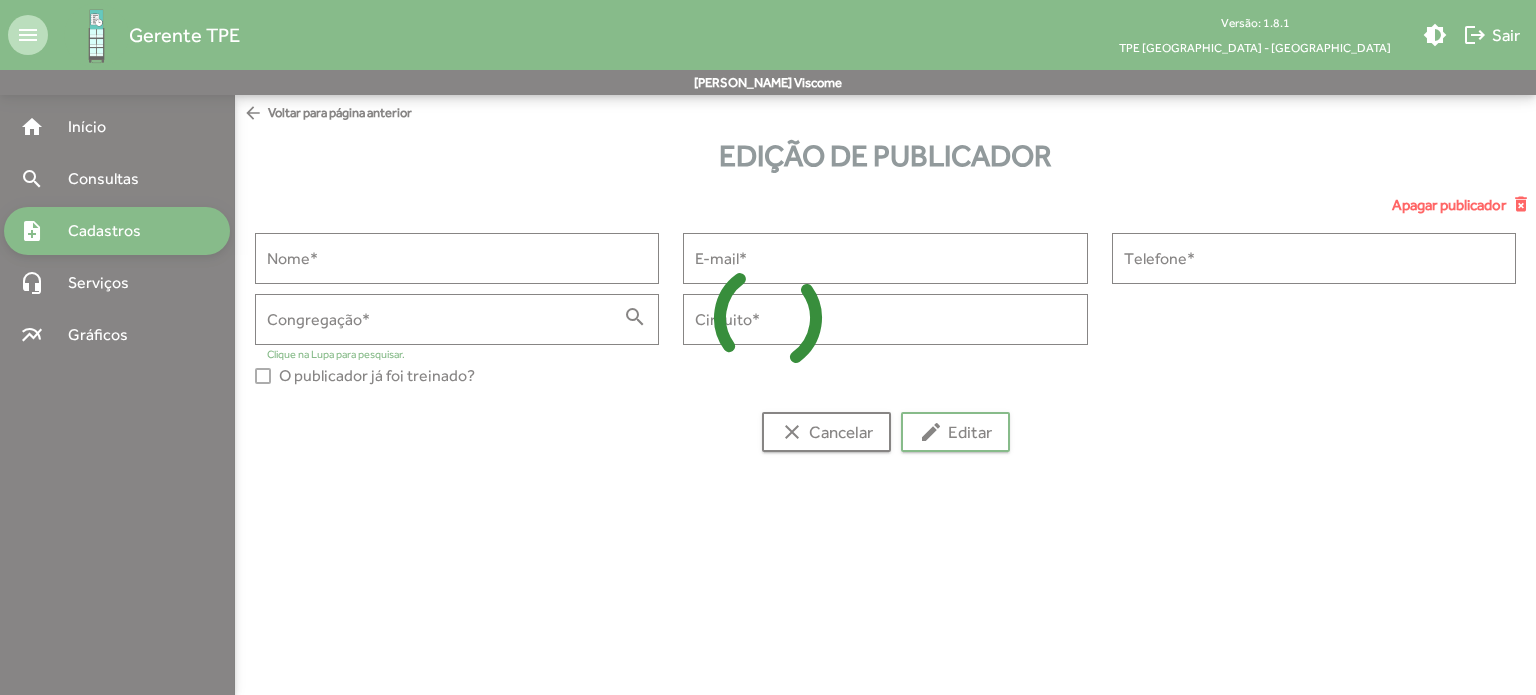 type on "**********" 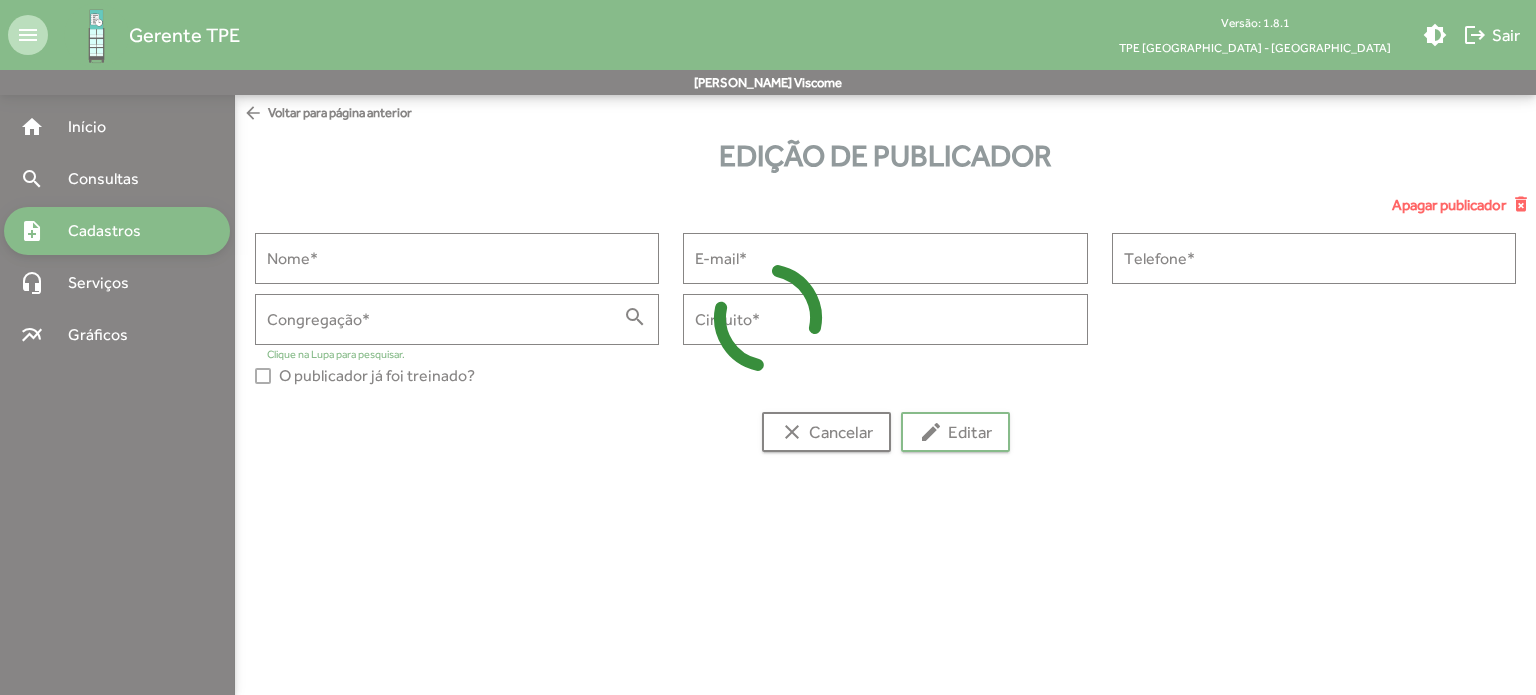type on "**********" 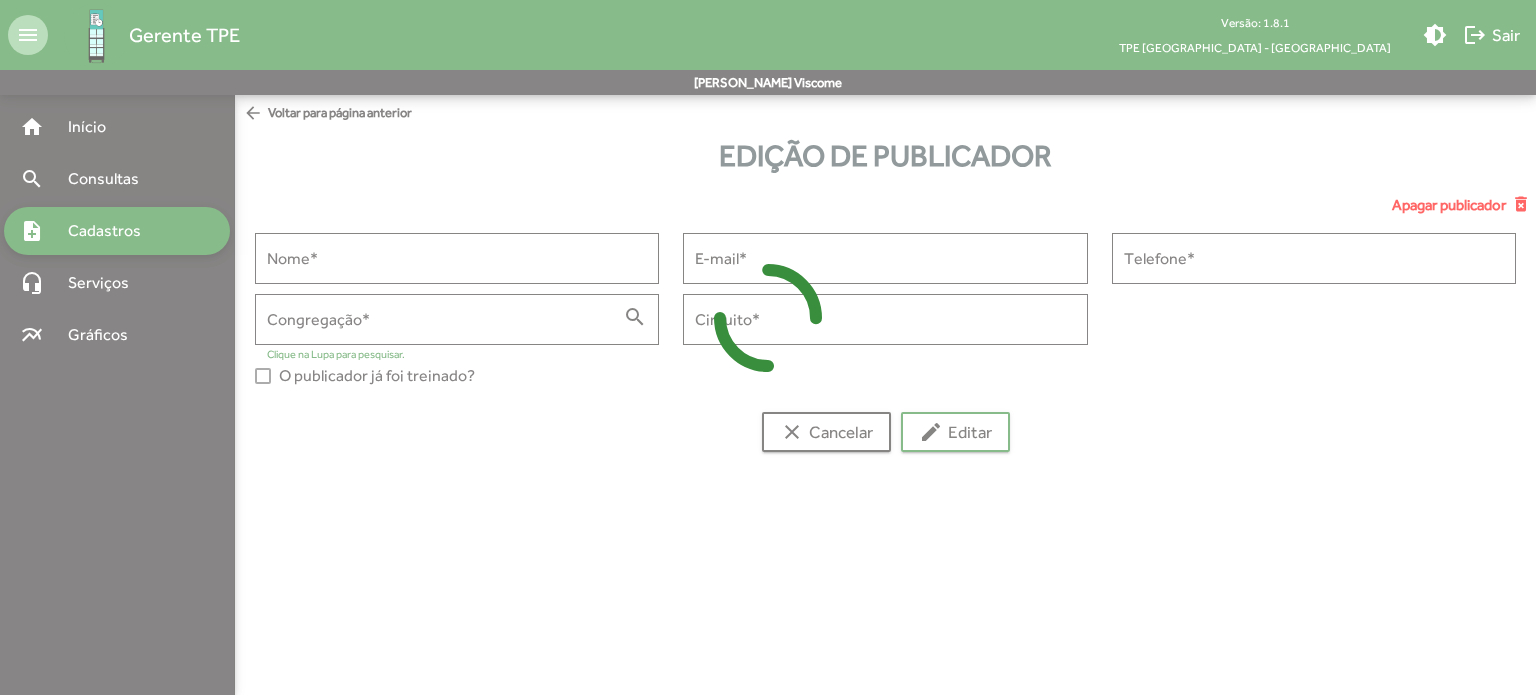 type on "**********" 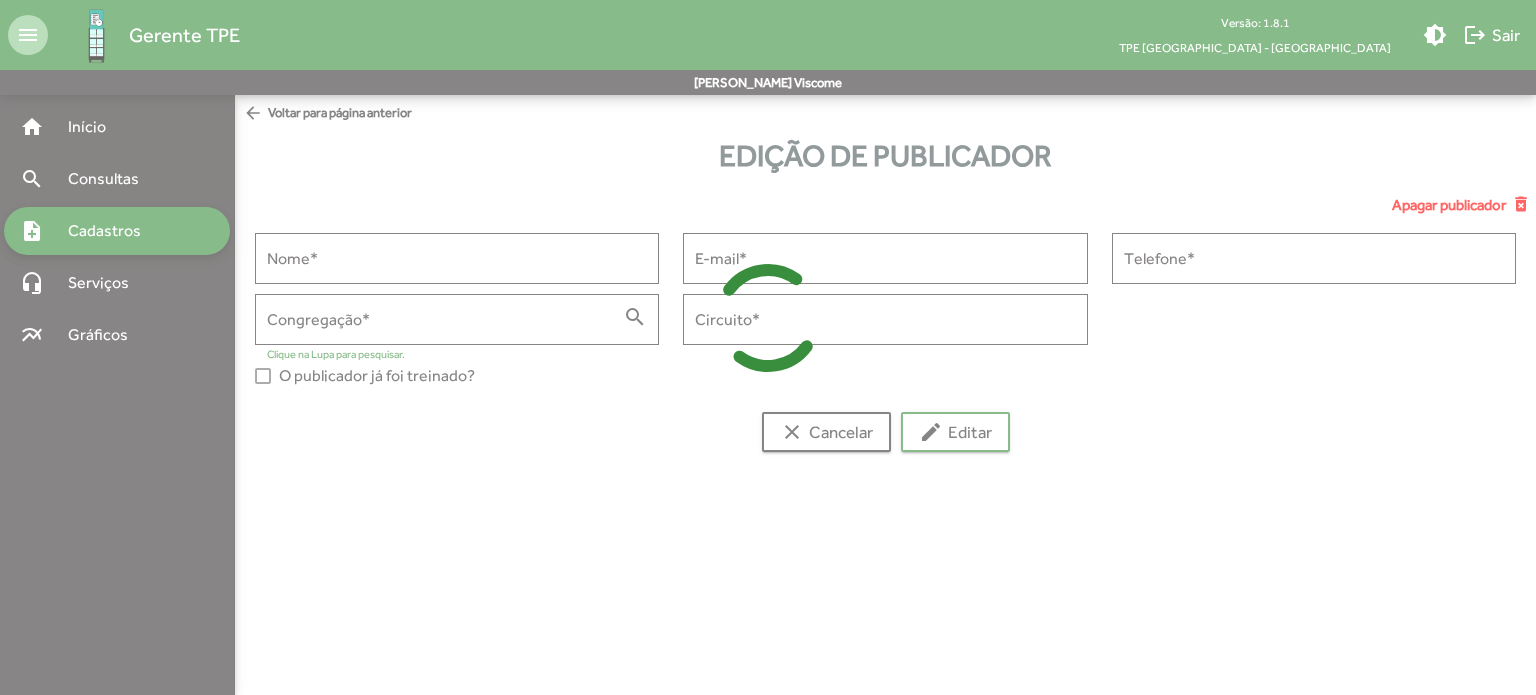 type on "******" 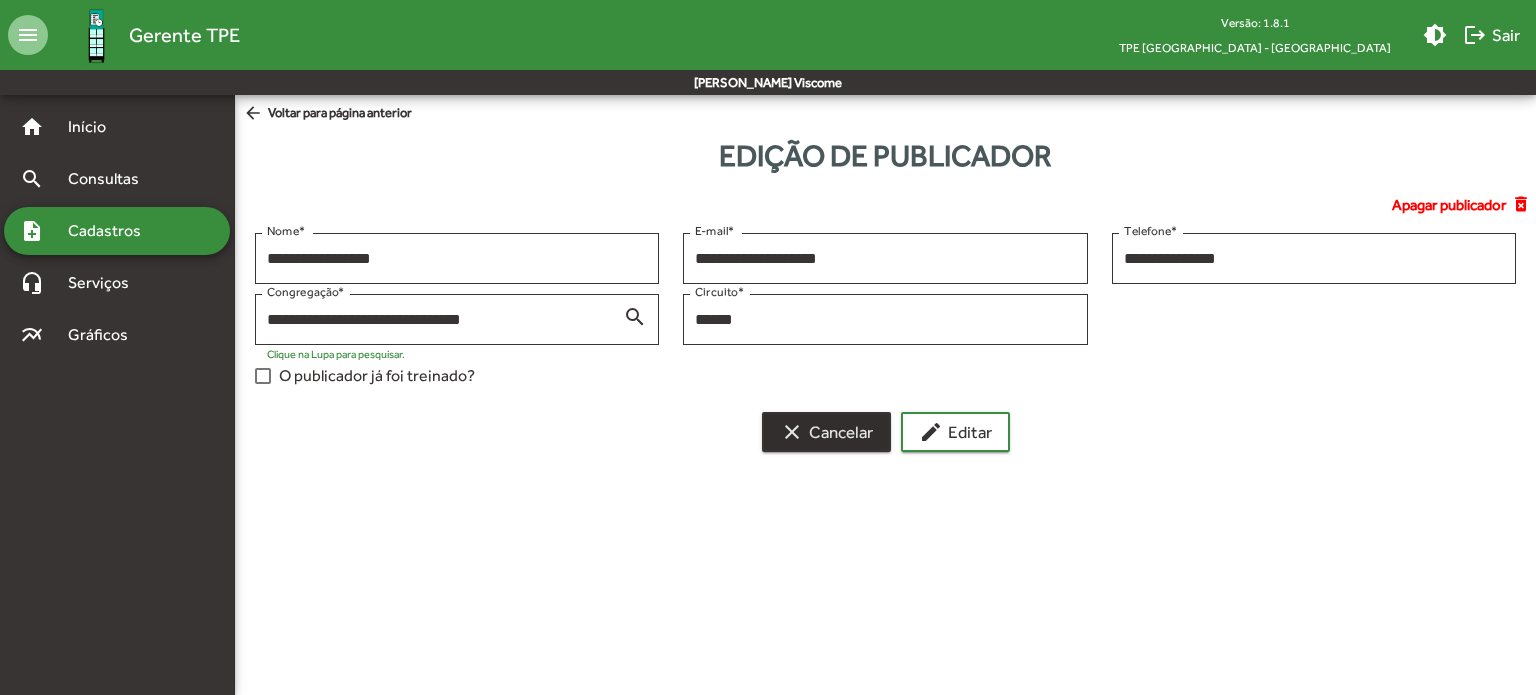click on "clear  Cancelar" at bounding box center [826, 432] 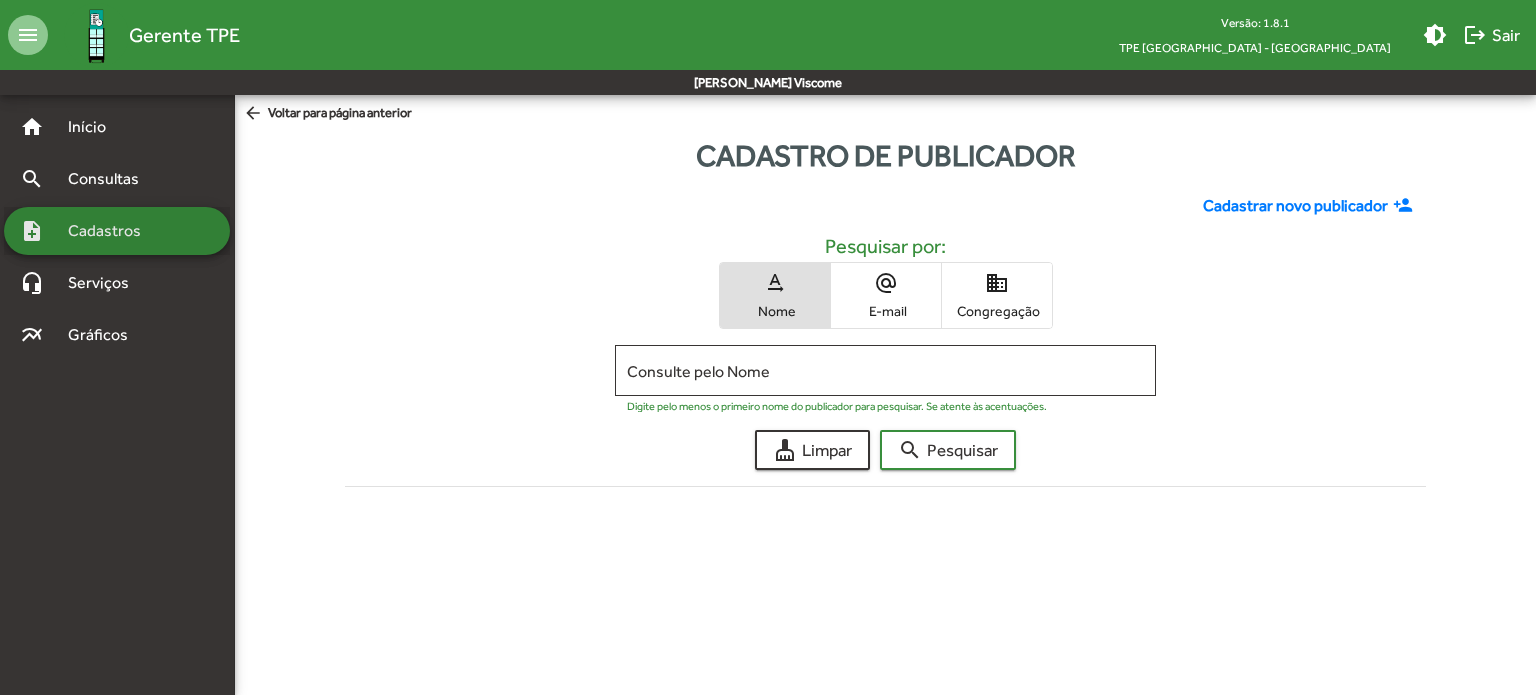 click on "Cadastros" at bounding box center [111, 231] 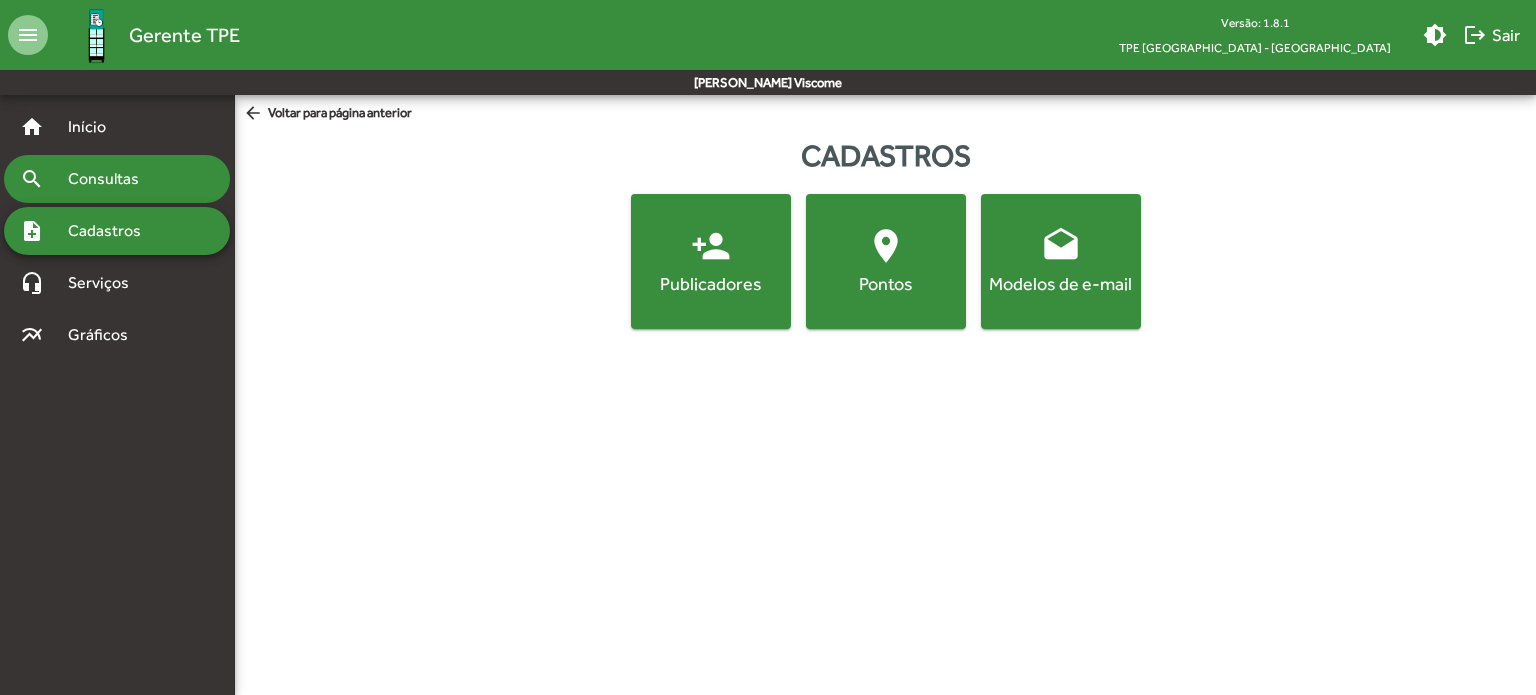 click on "Consultas" at bounding box center [110, 179] 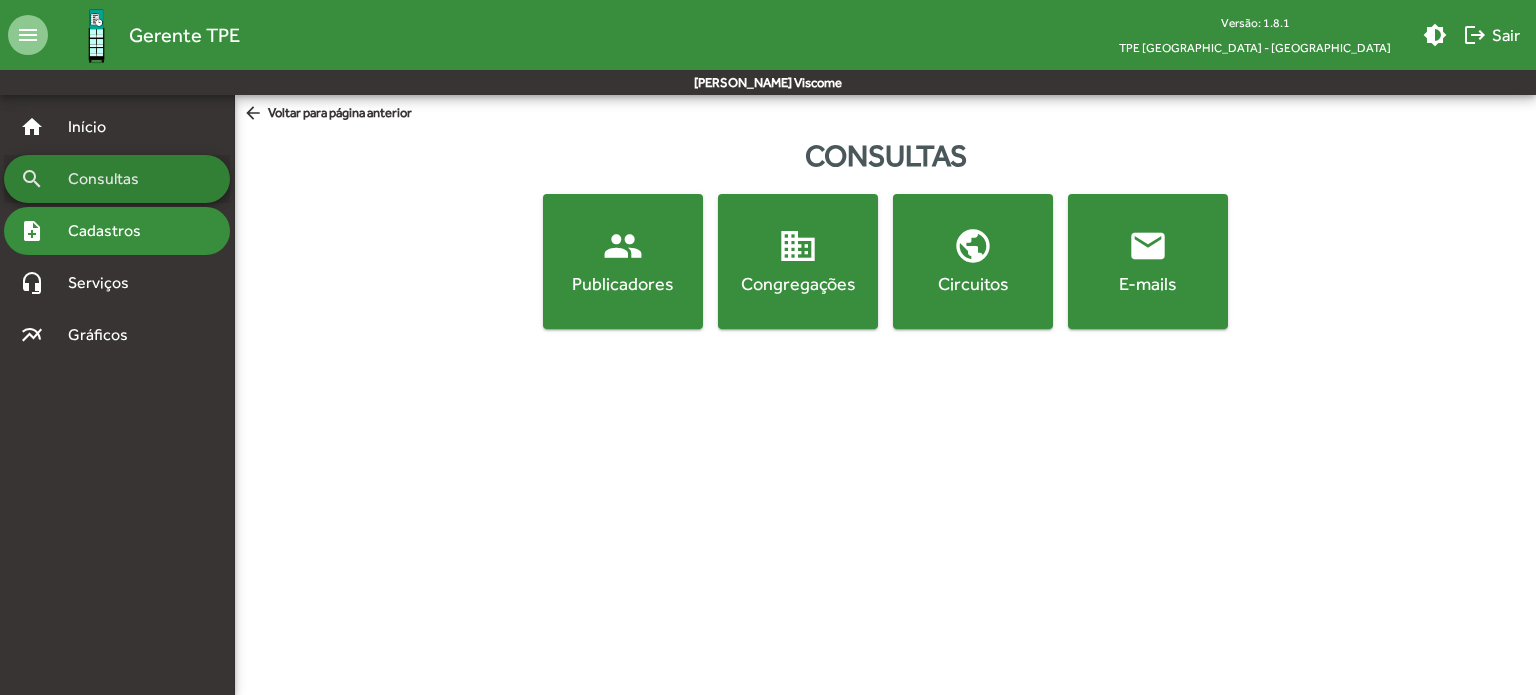 click on "note_add Cadastros" at bounding box center (117, 231) 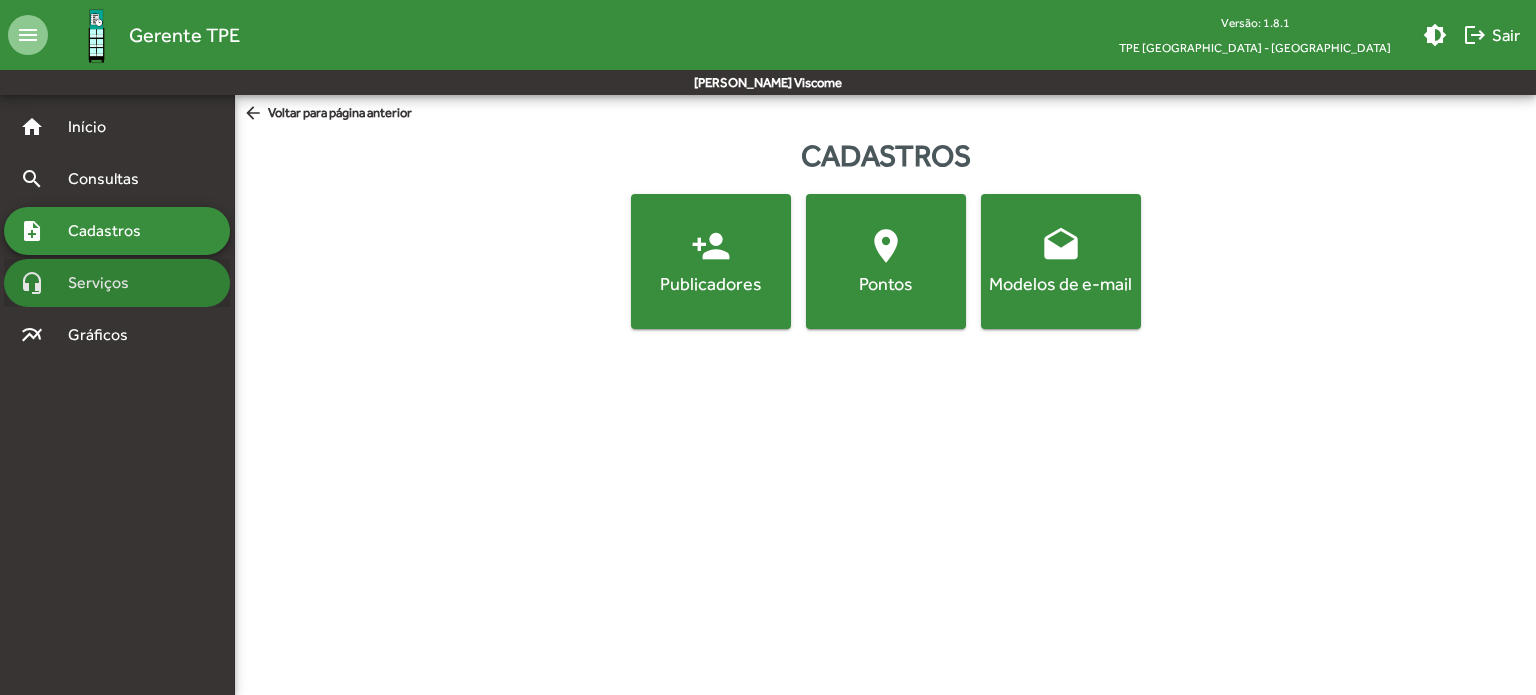 click on "Serviços" at bounding box center (106, 283) 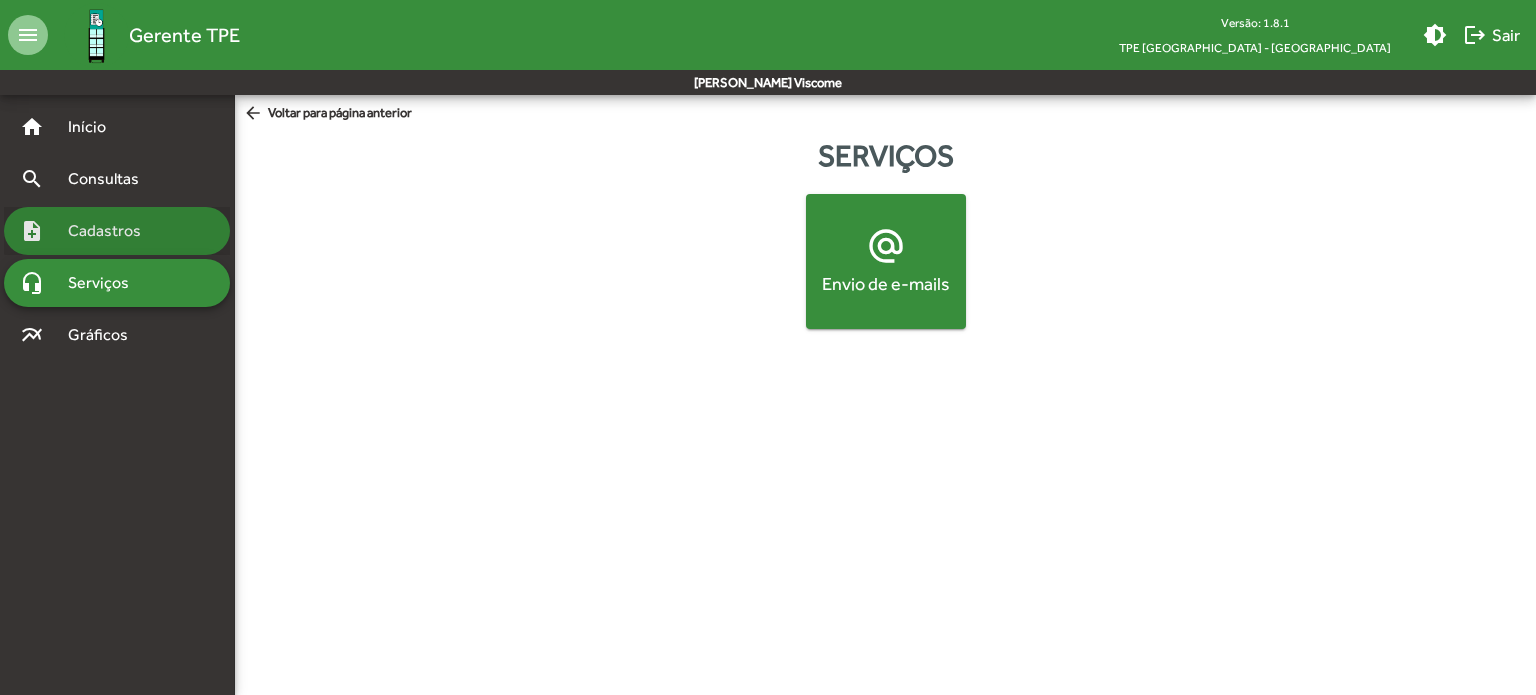 click on "Cadastros" at bounding box center [111, 231] 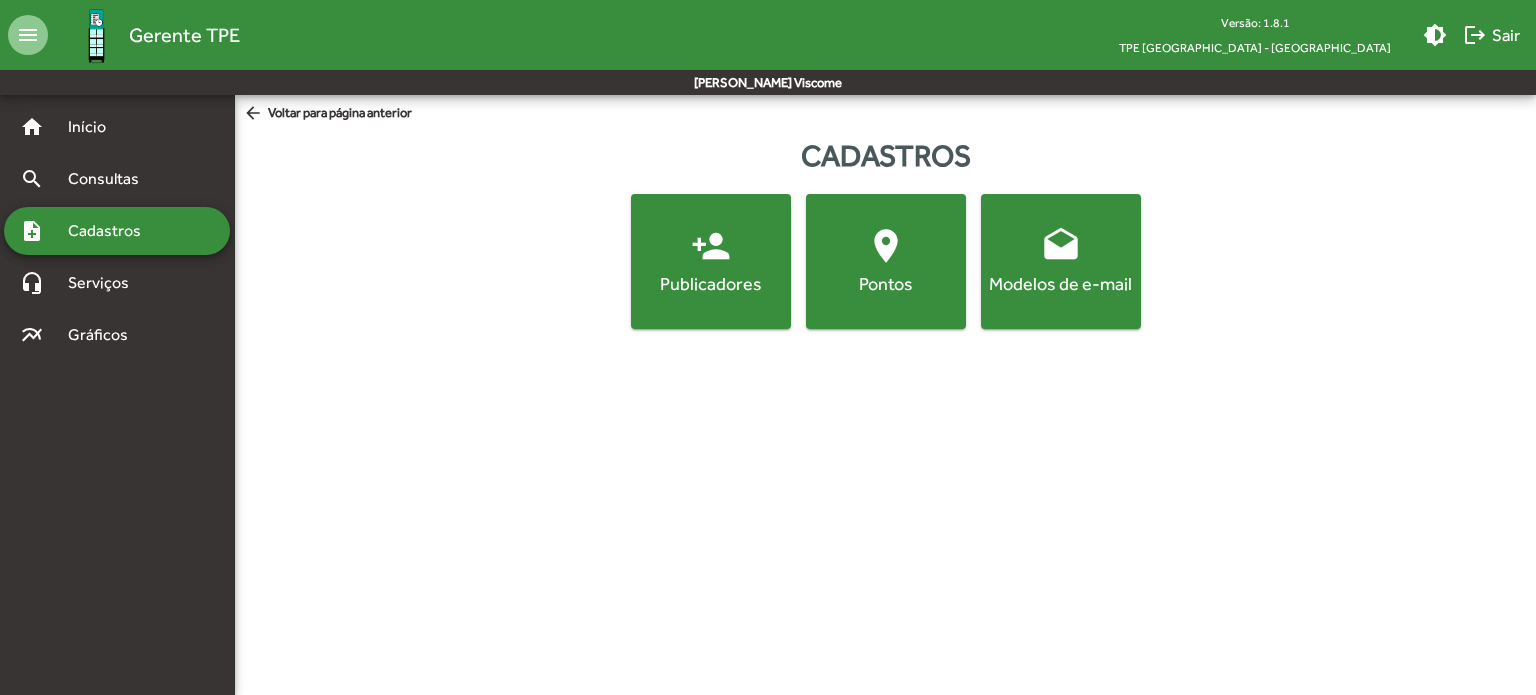click on "person_add" 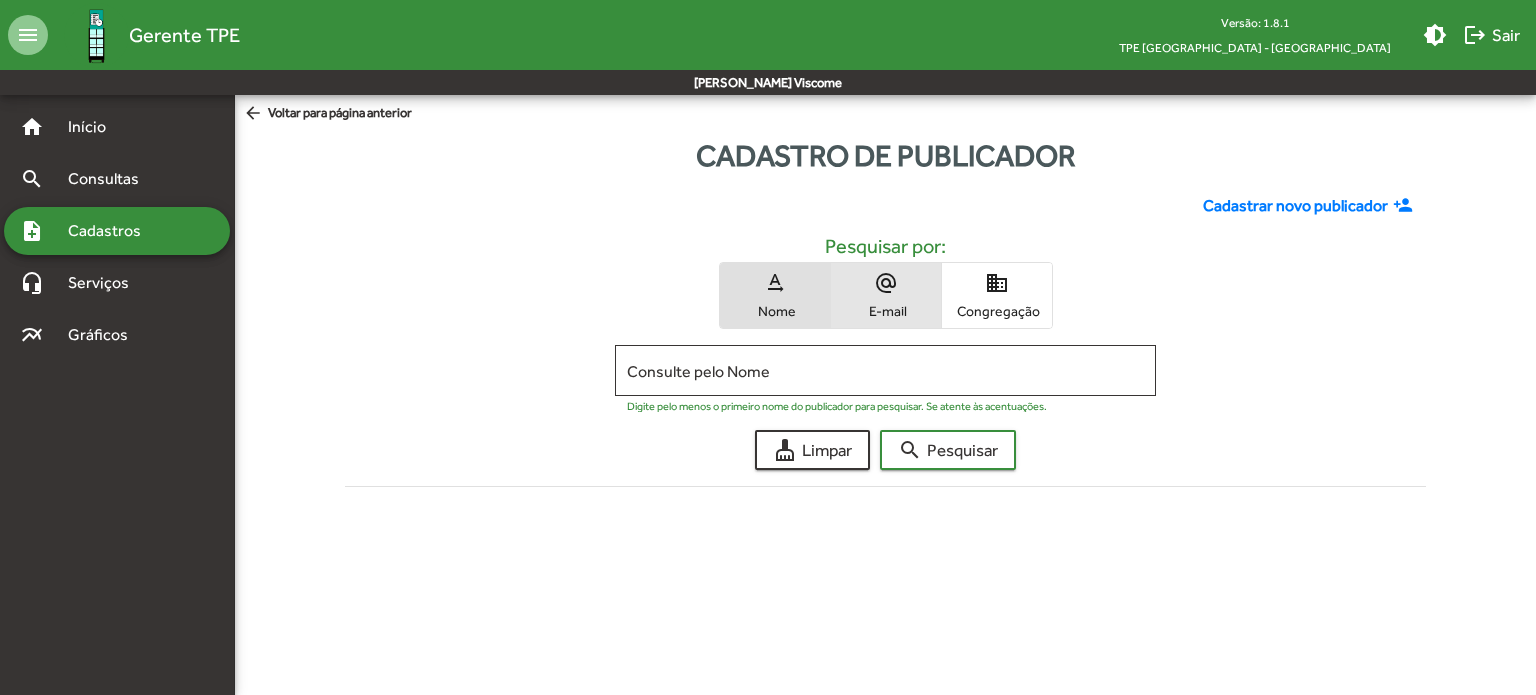 click on "alternate_email E-mail" at bounding box center [886, 295] 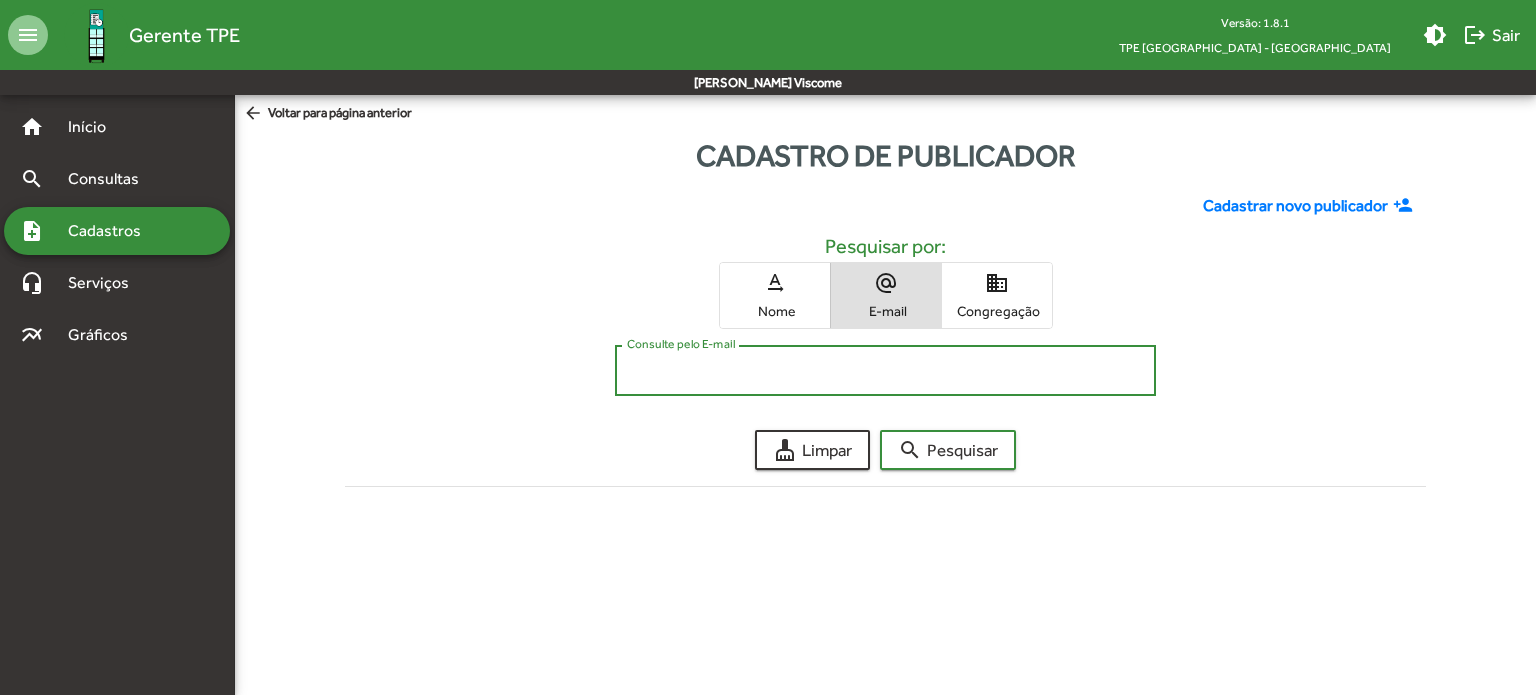click on "Consulte pelo E-mail" at bounding box center (885, 371) 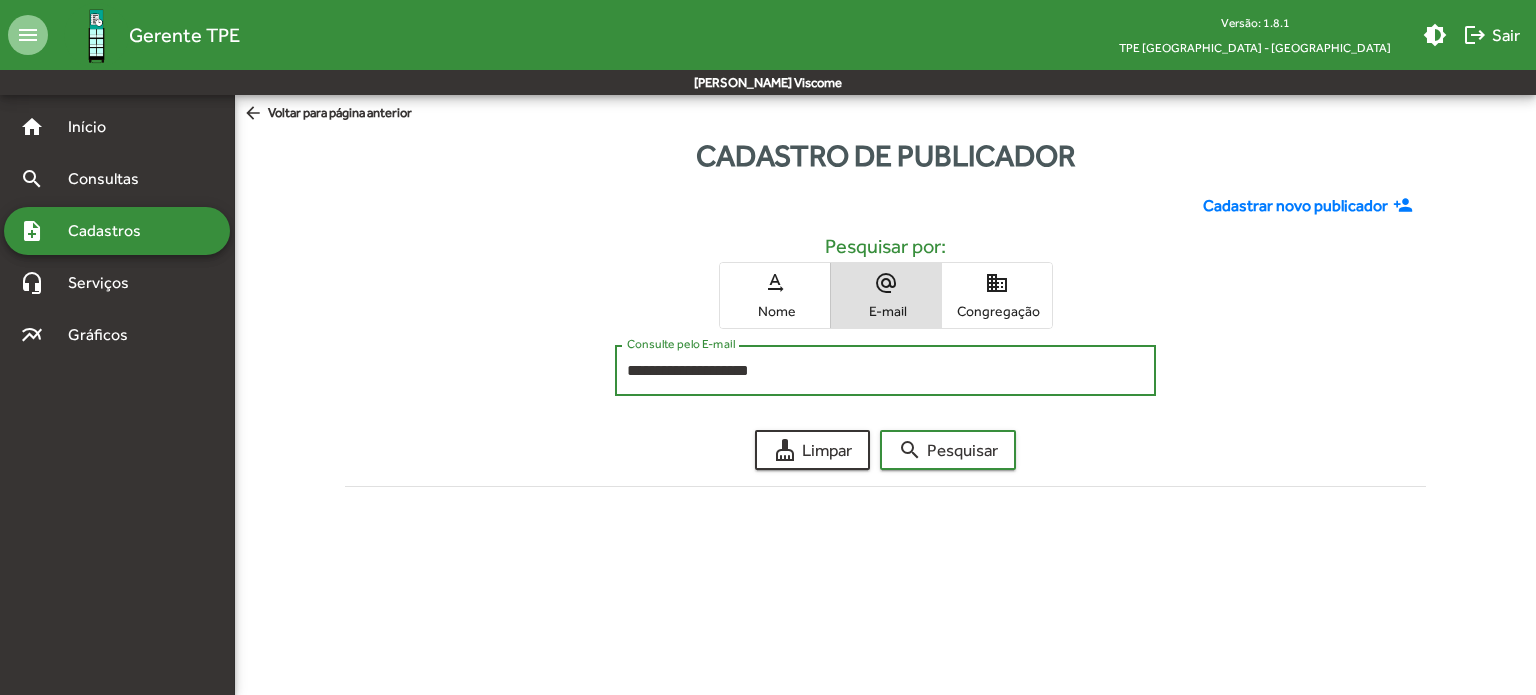click on "**********" at bounding box center (885, 371) 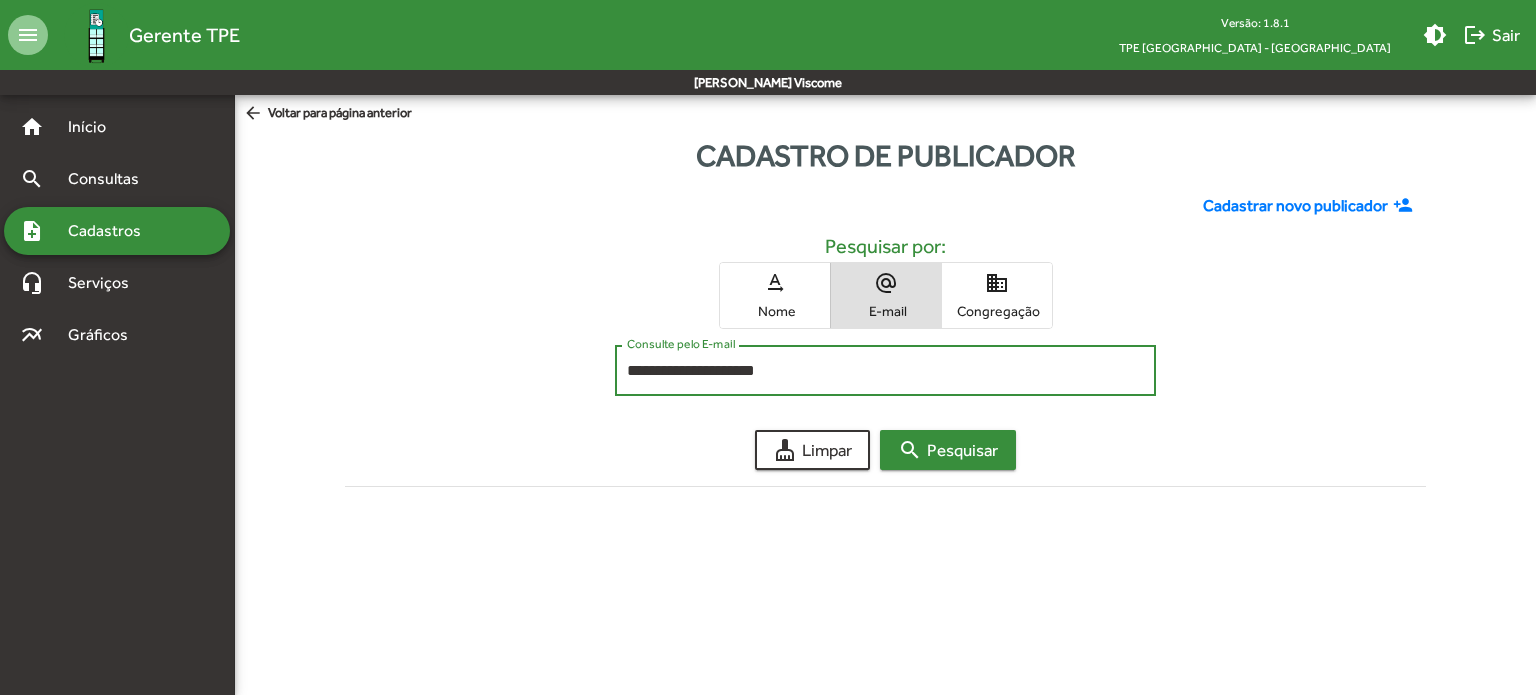 type on "**********" 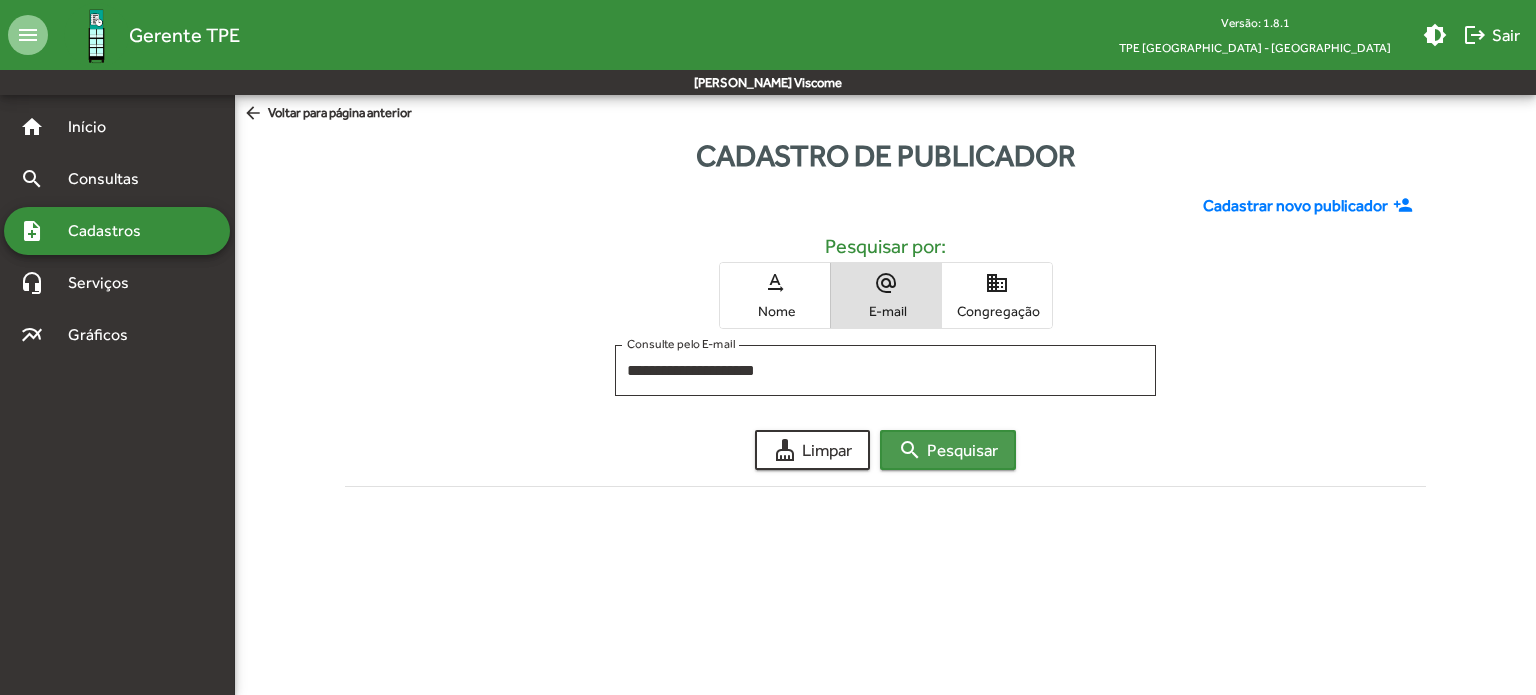 click on "search  Pesquisar" 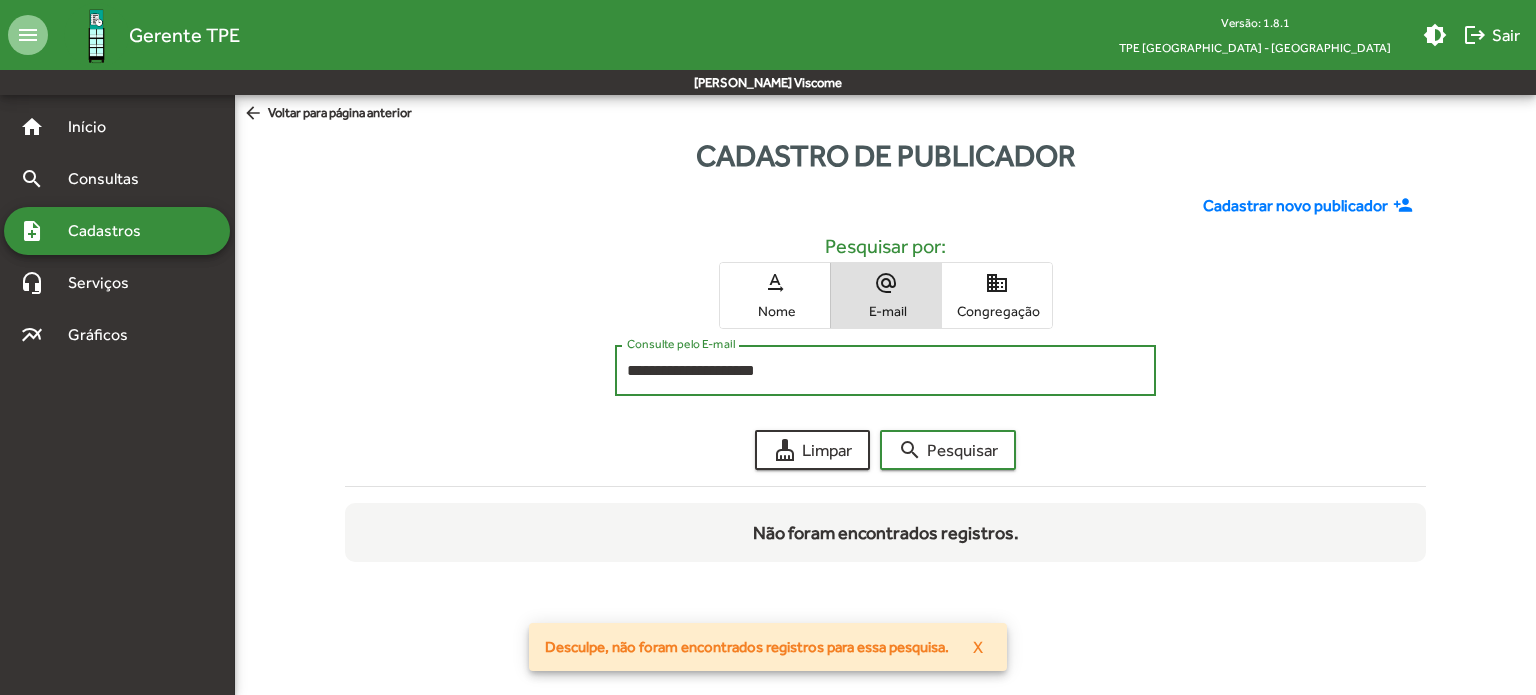 click on "**********" at bounding box center (885, 371) 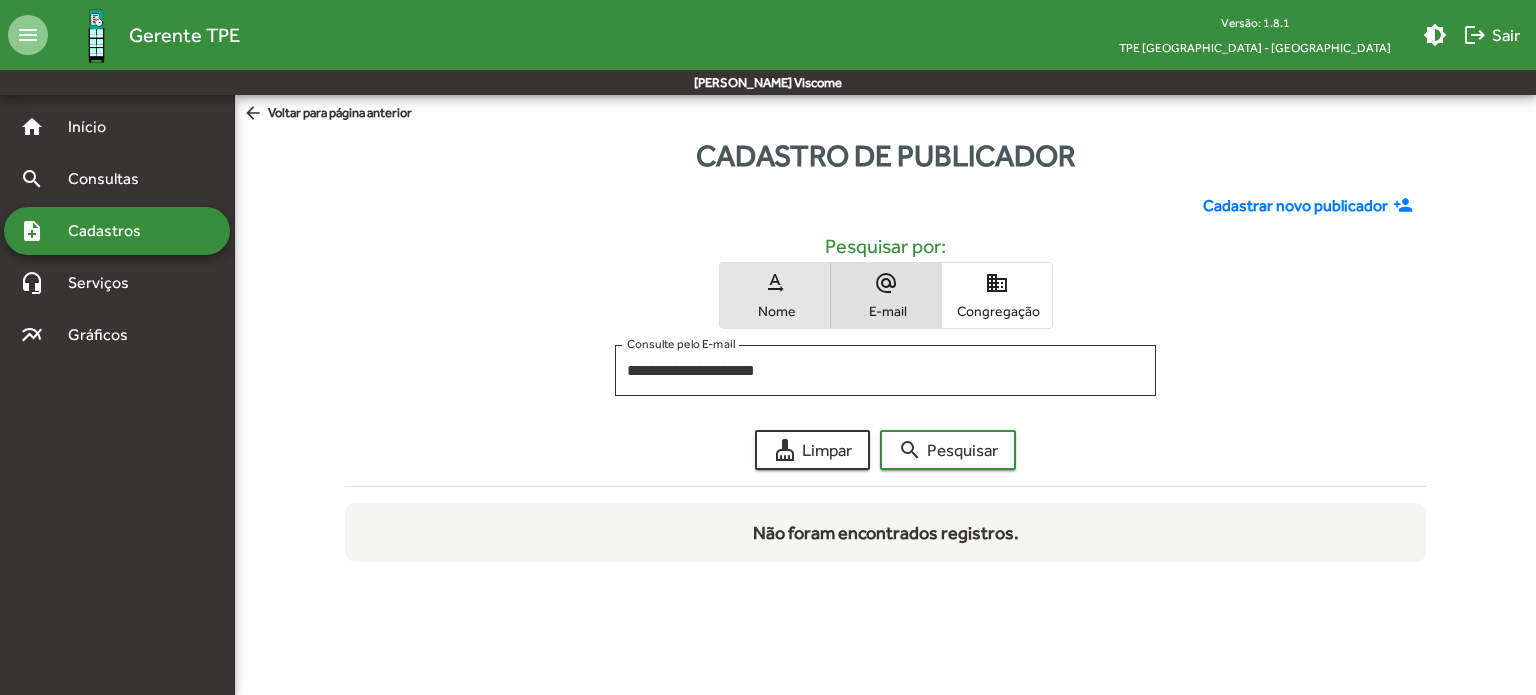 drag, startPoint x: 799, startPoint y: 287, endPoint x: 808, endPoint y: 310, distance: 24.698177 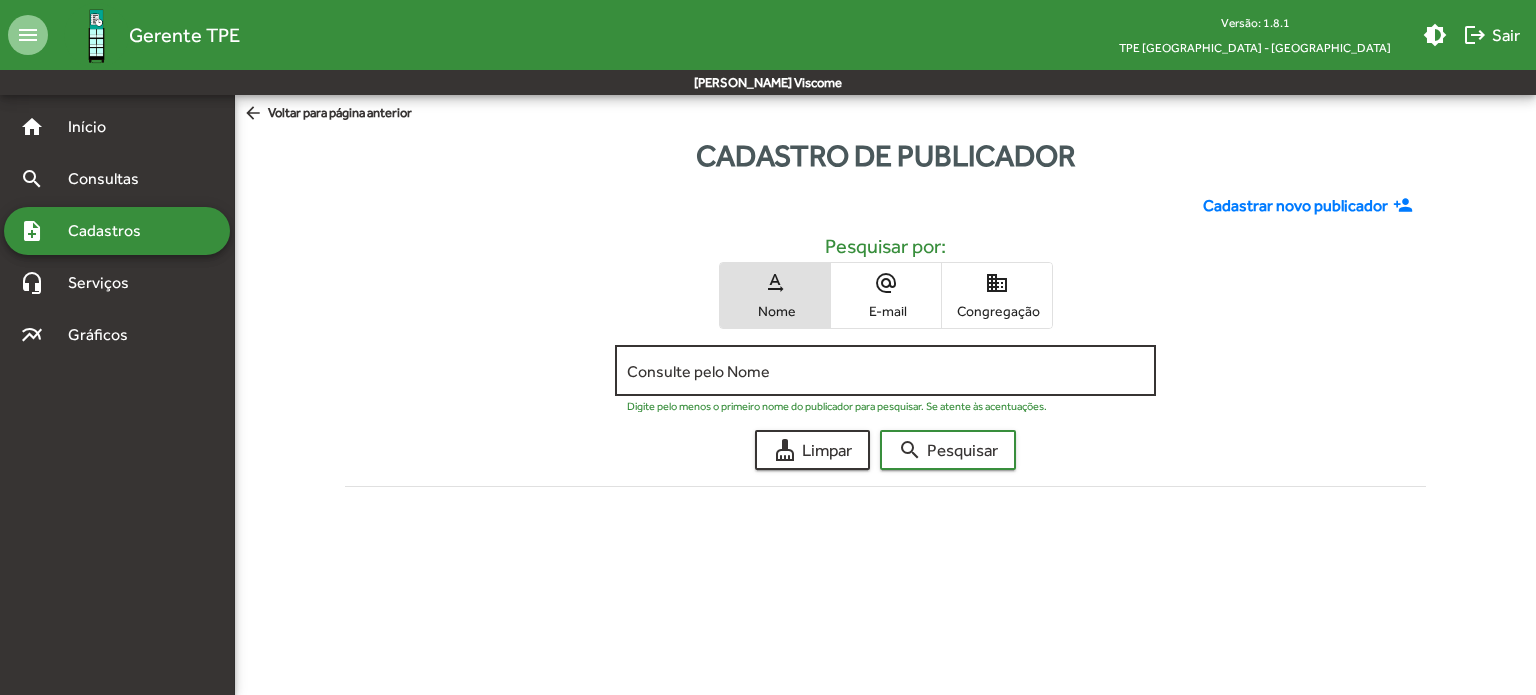 click on "Consulte pelo Nome" at bounding box center [885, 371] 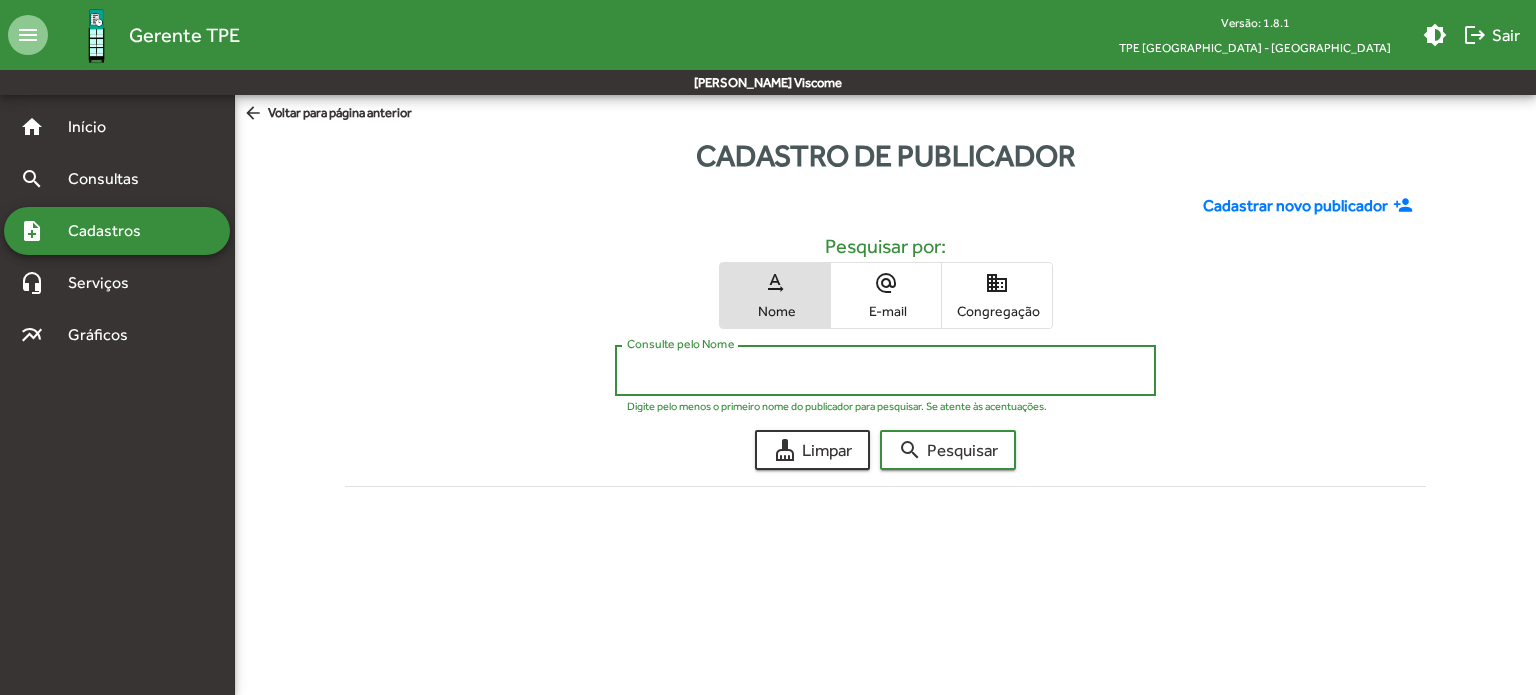 paste on "**********" 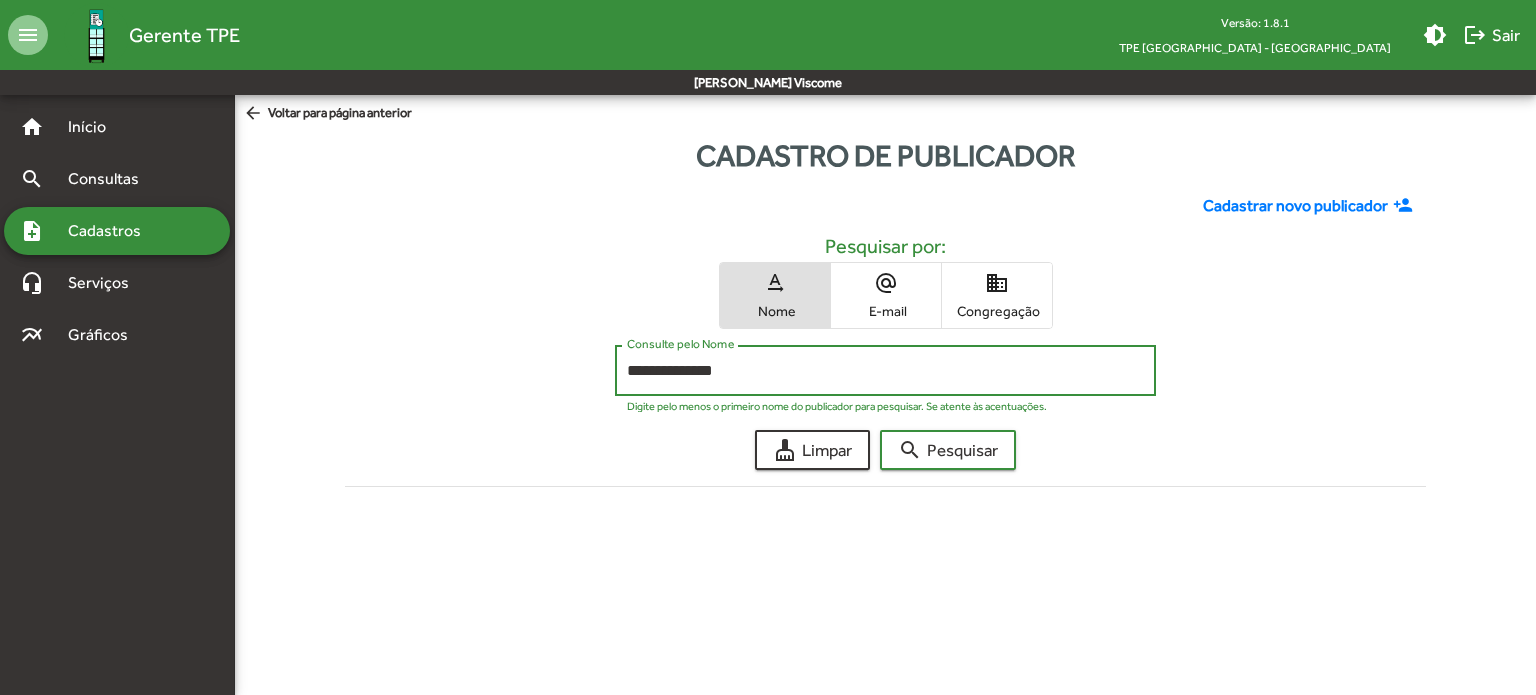 click on "**********" at bounding box center (885, 371) 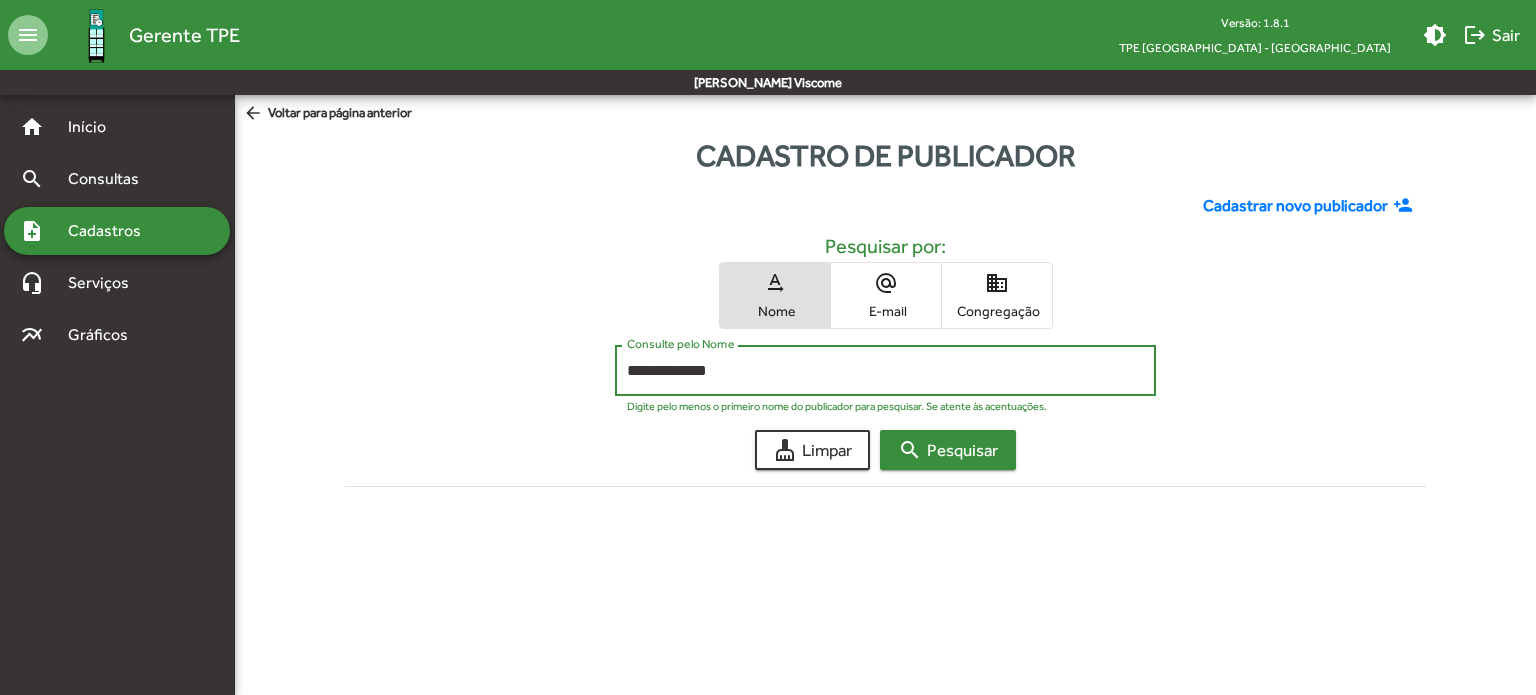 type on "**********" 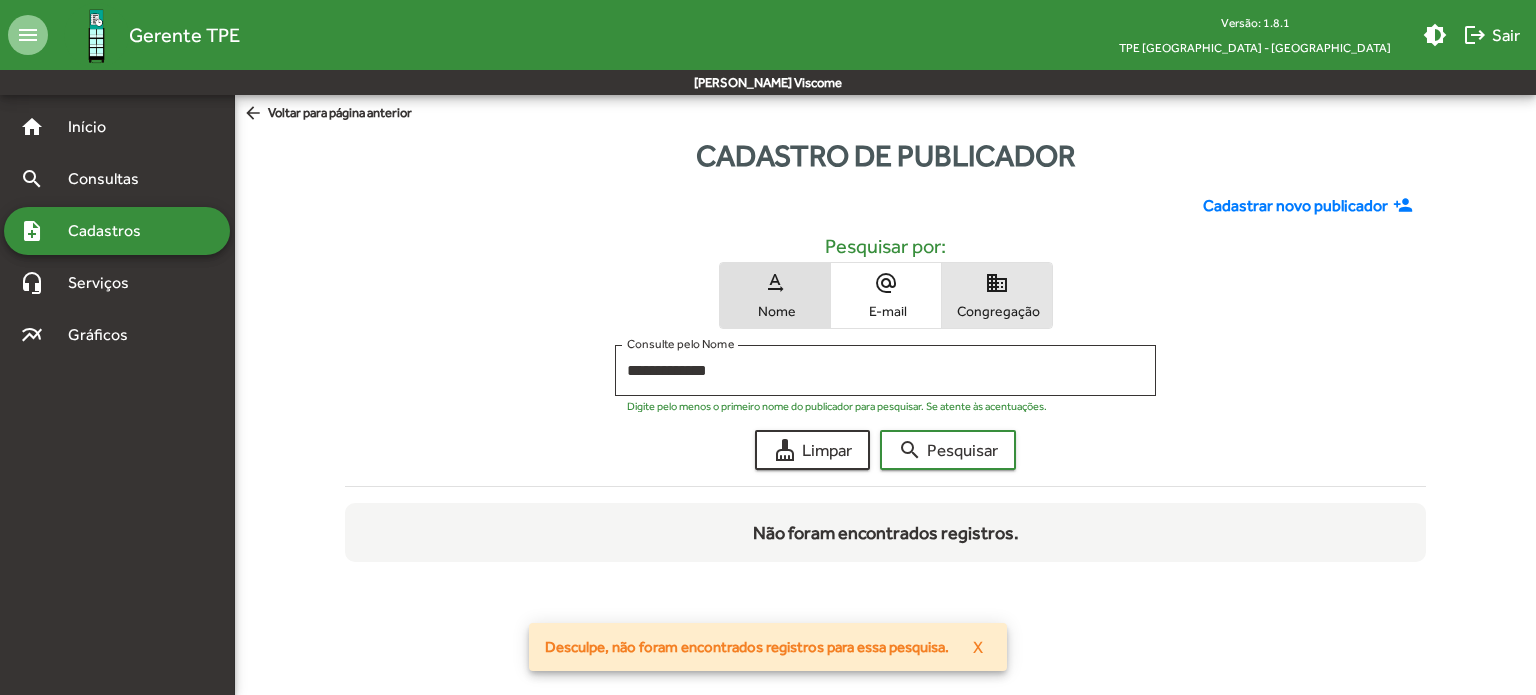 click on "domain" at bounding box center [997, 283] 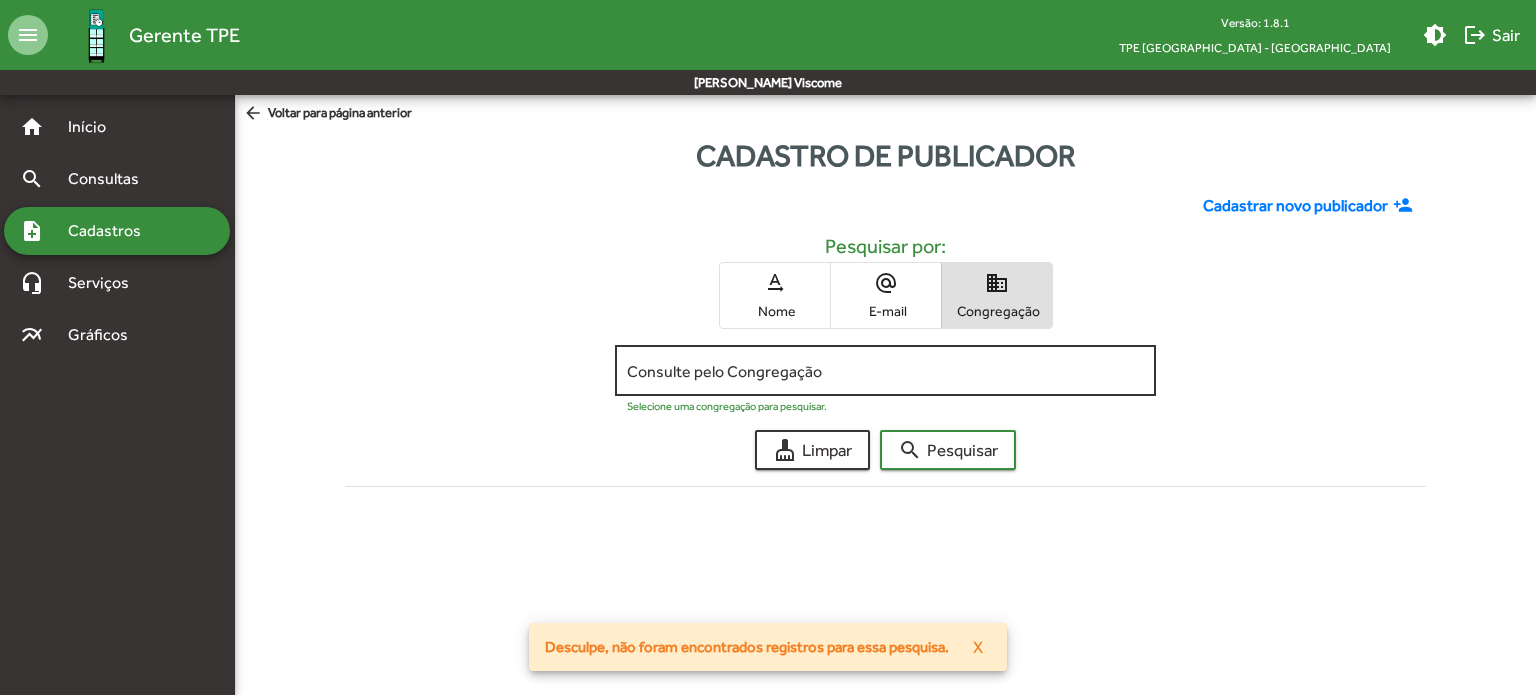 click on "Consulte pelo Congregação" 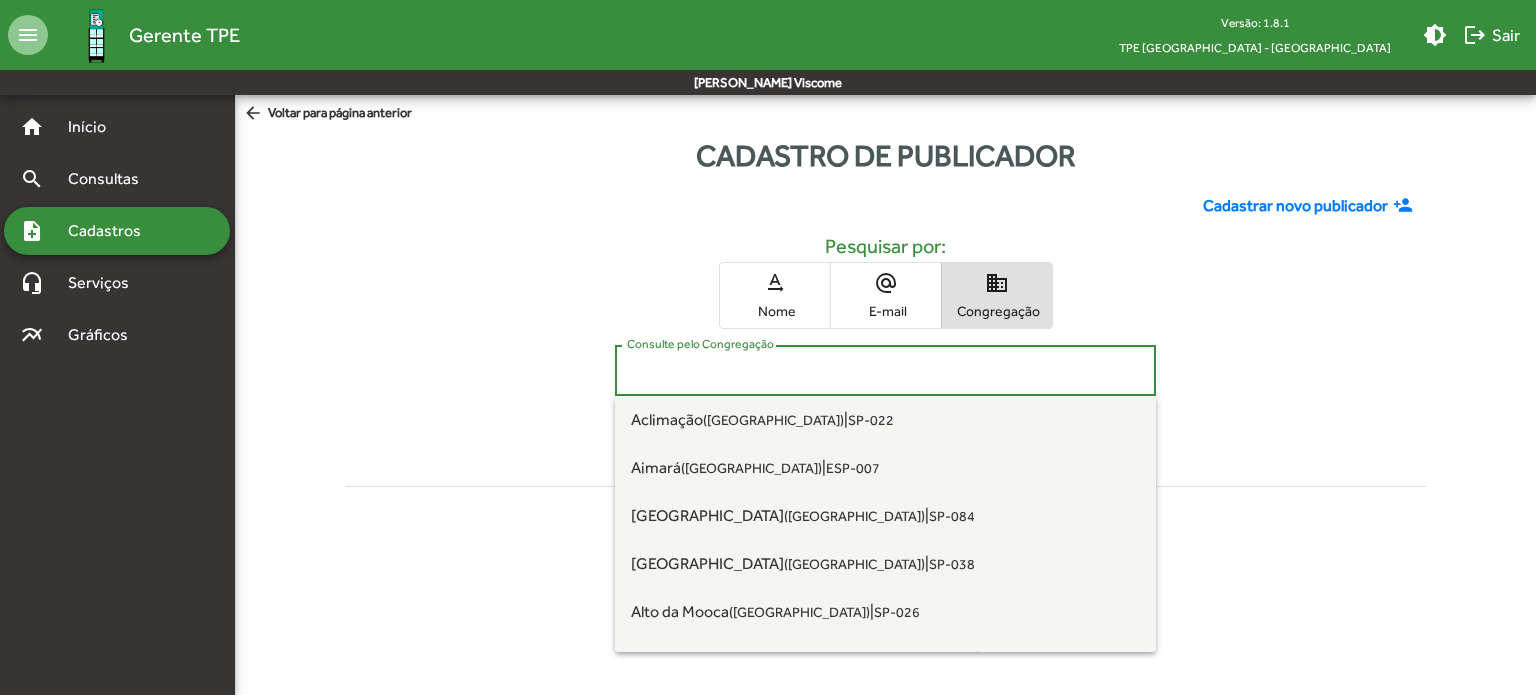 paste on "*******" 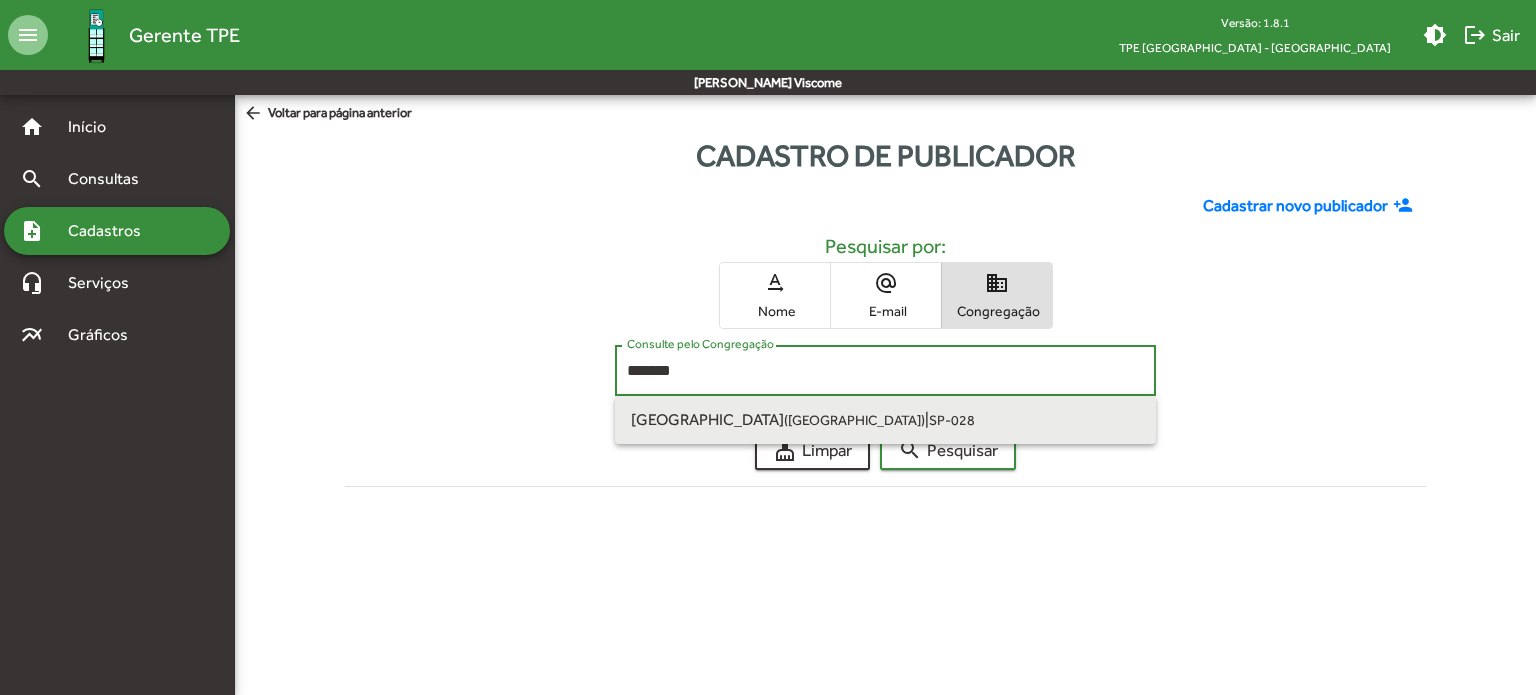 click on "[GEOGRAPHIC_DATA]  ([GEOGRAPHIC_DATA])  |  SP-028" at bounding box center (885, 420) 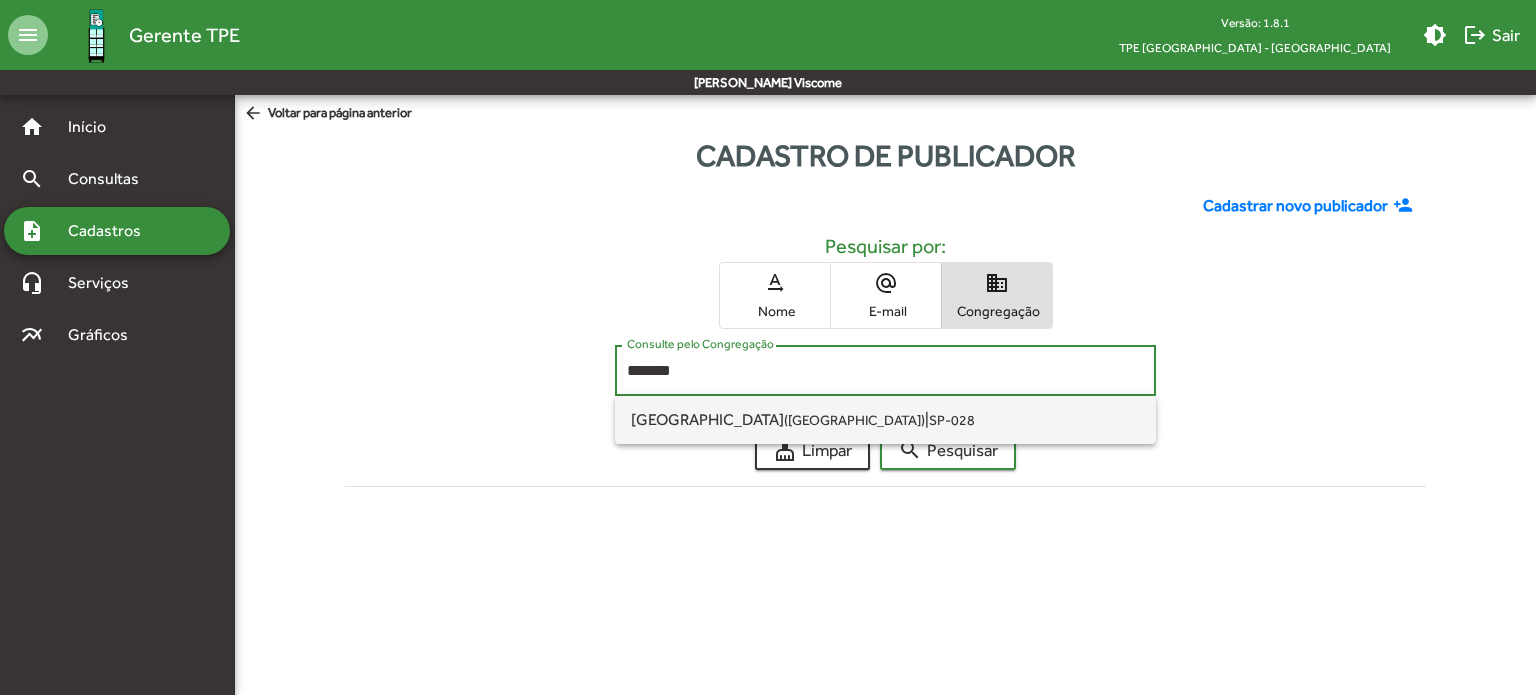 type on "**********" 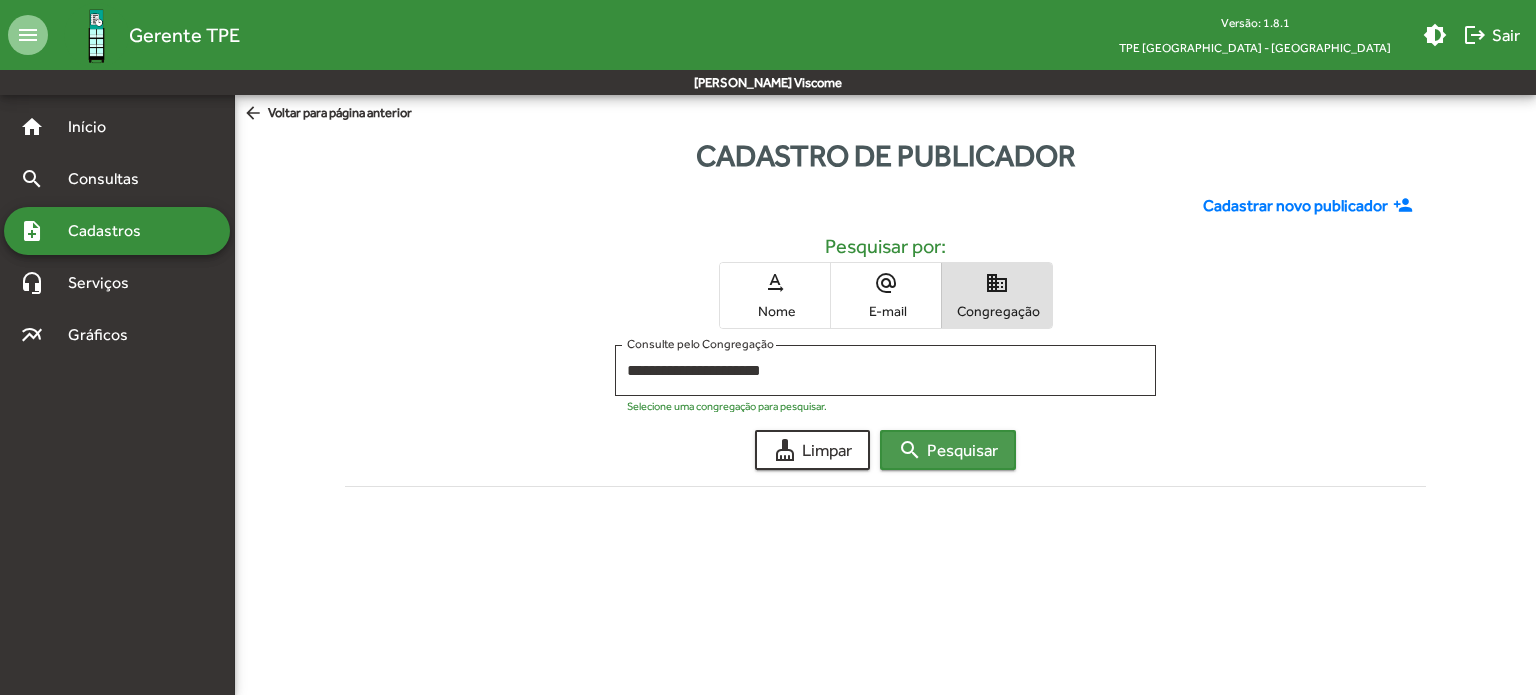 click on "search  Pesquisar" 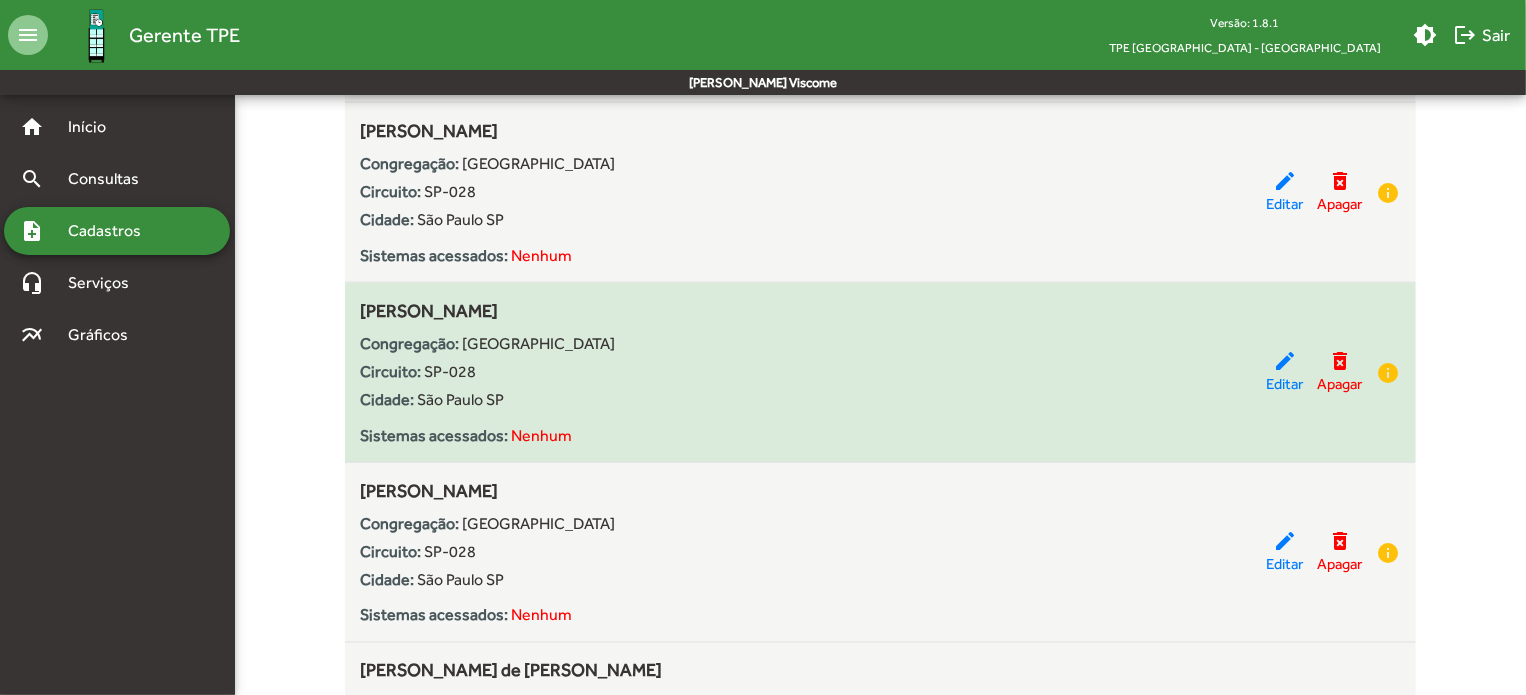 scroll, scrollTop: 1400, scrollLeft: 0, axis: vertical 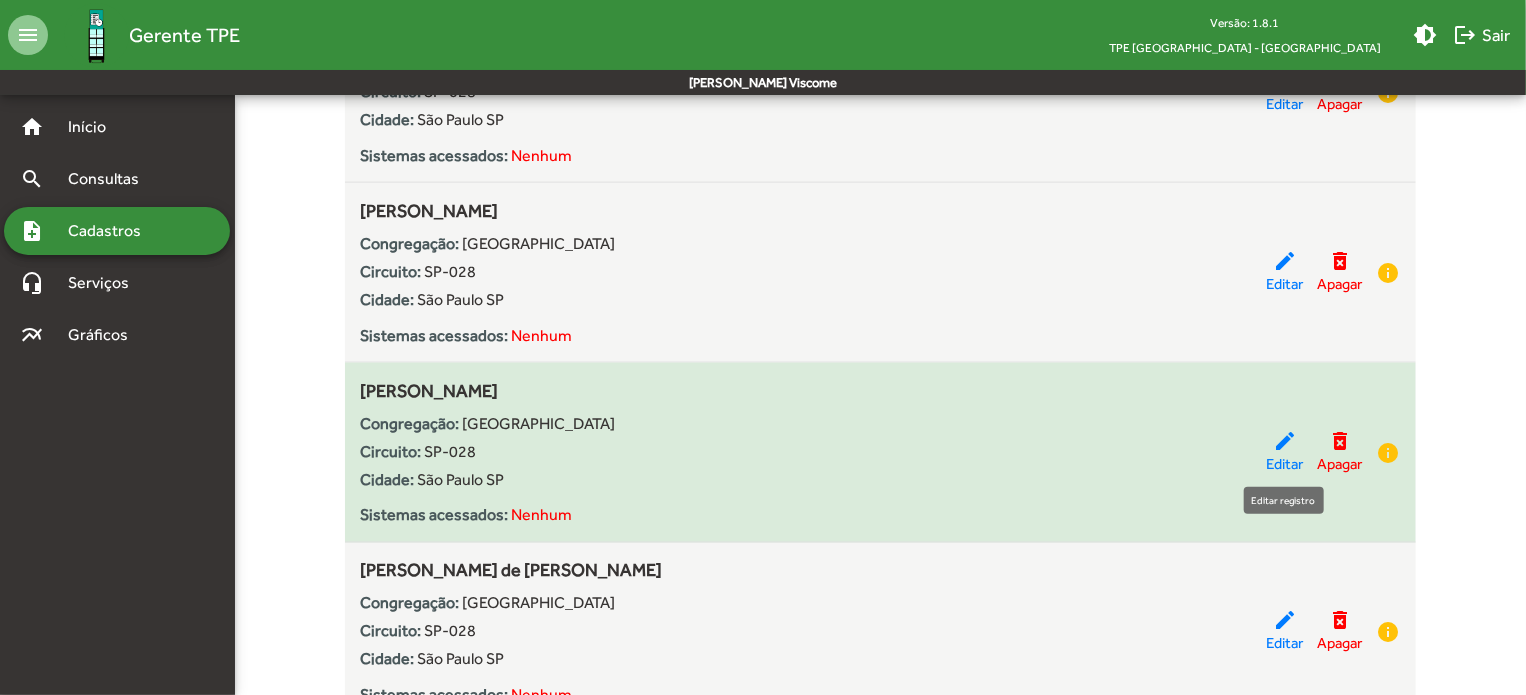 click on "edit  Editar" 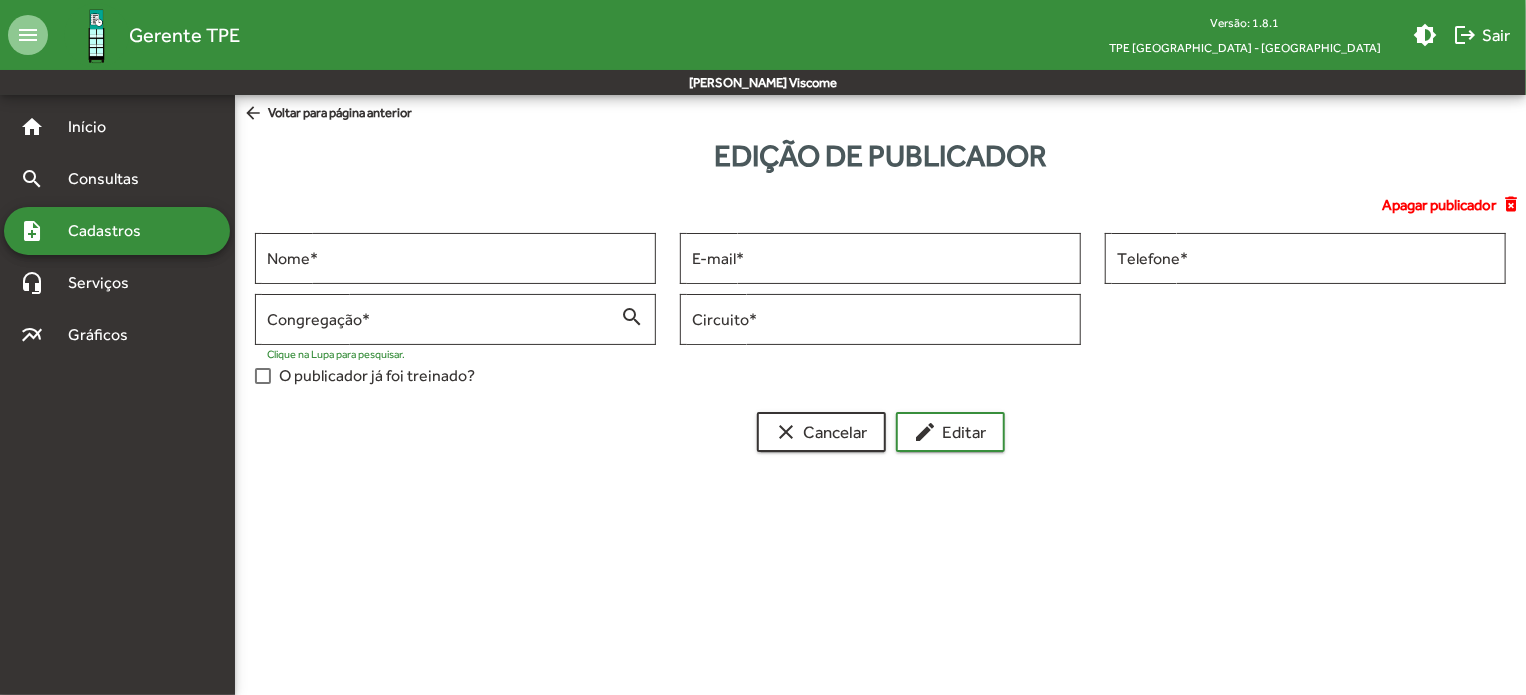 scroll, scrollTop: 0, scrollLeft: 0, axis: both 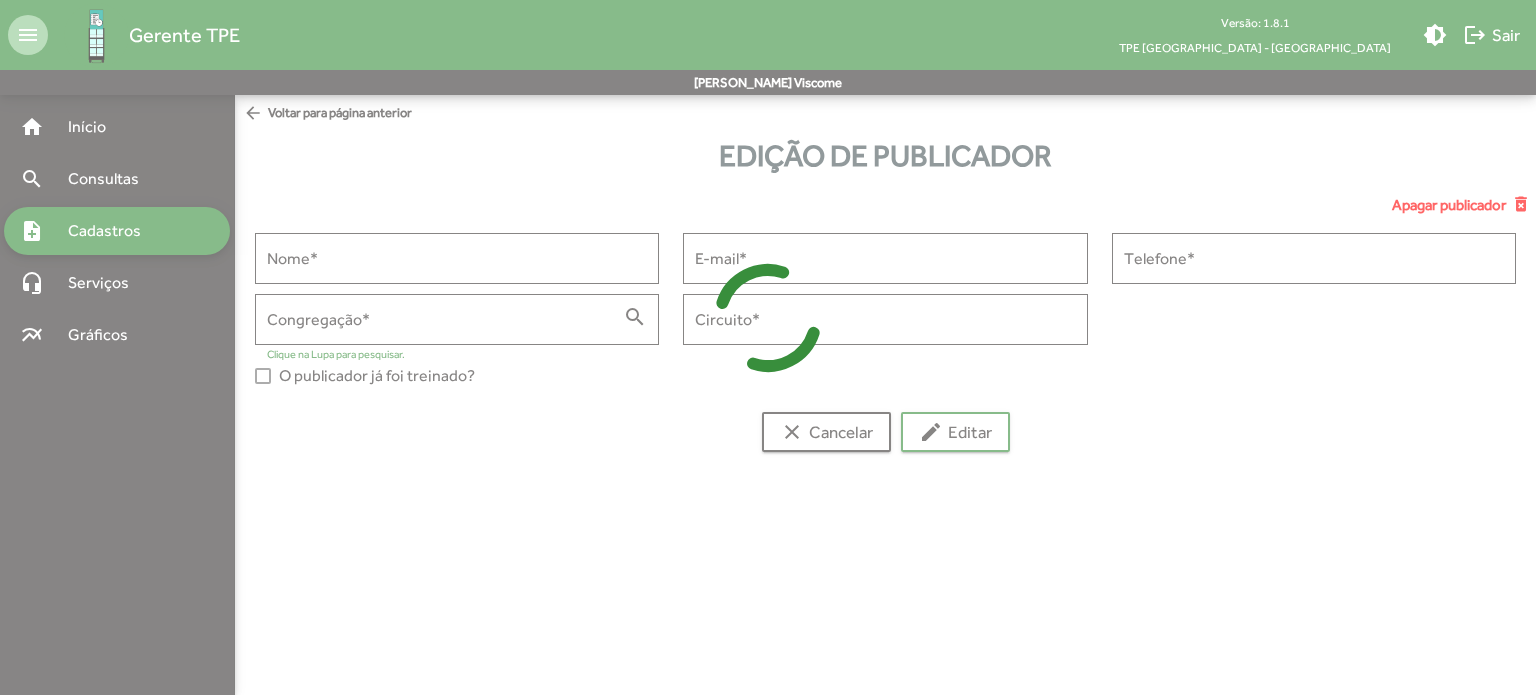 type on "**********" 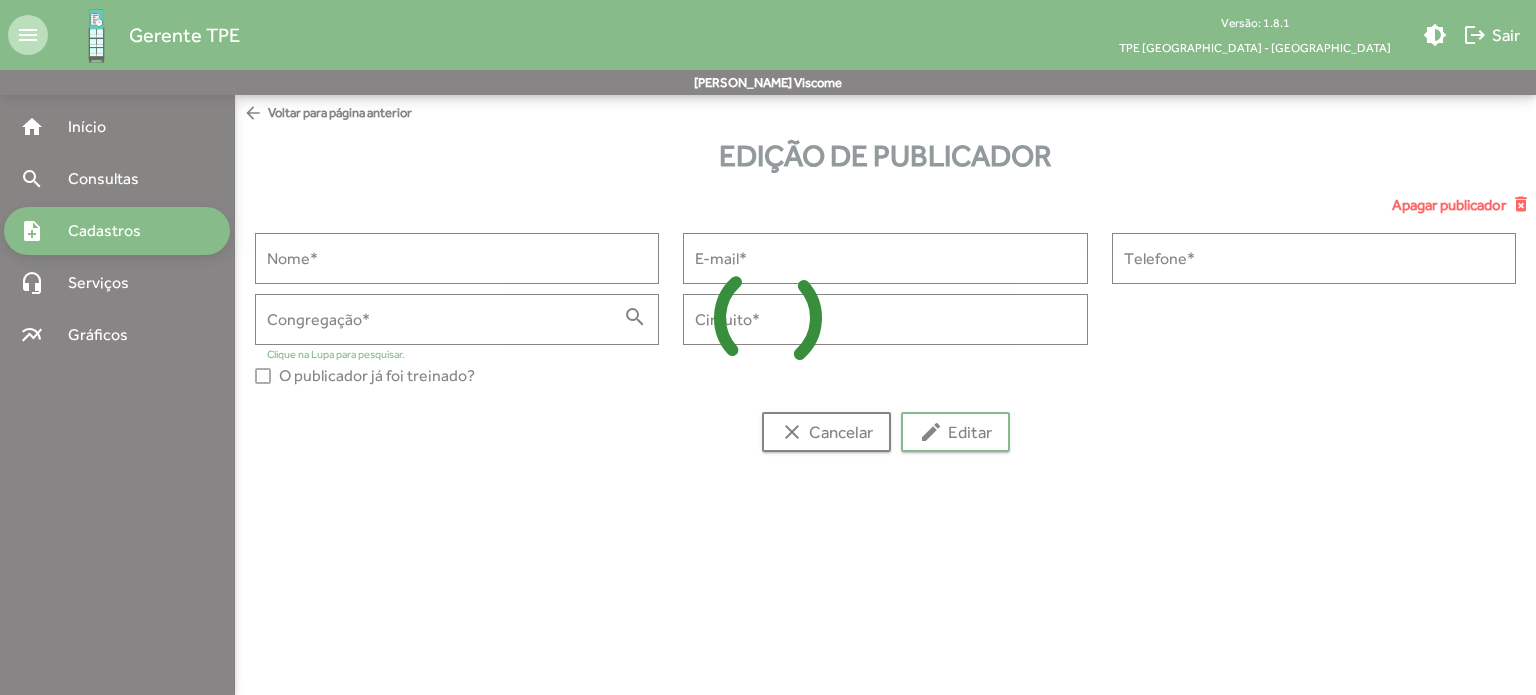 type on "**********" 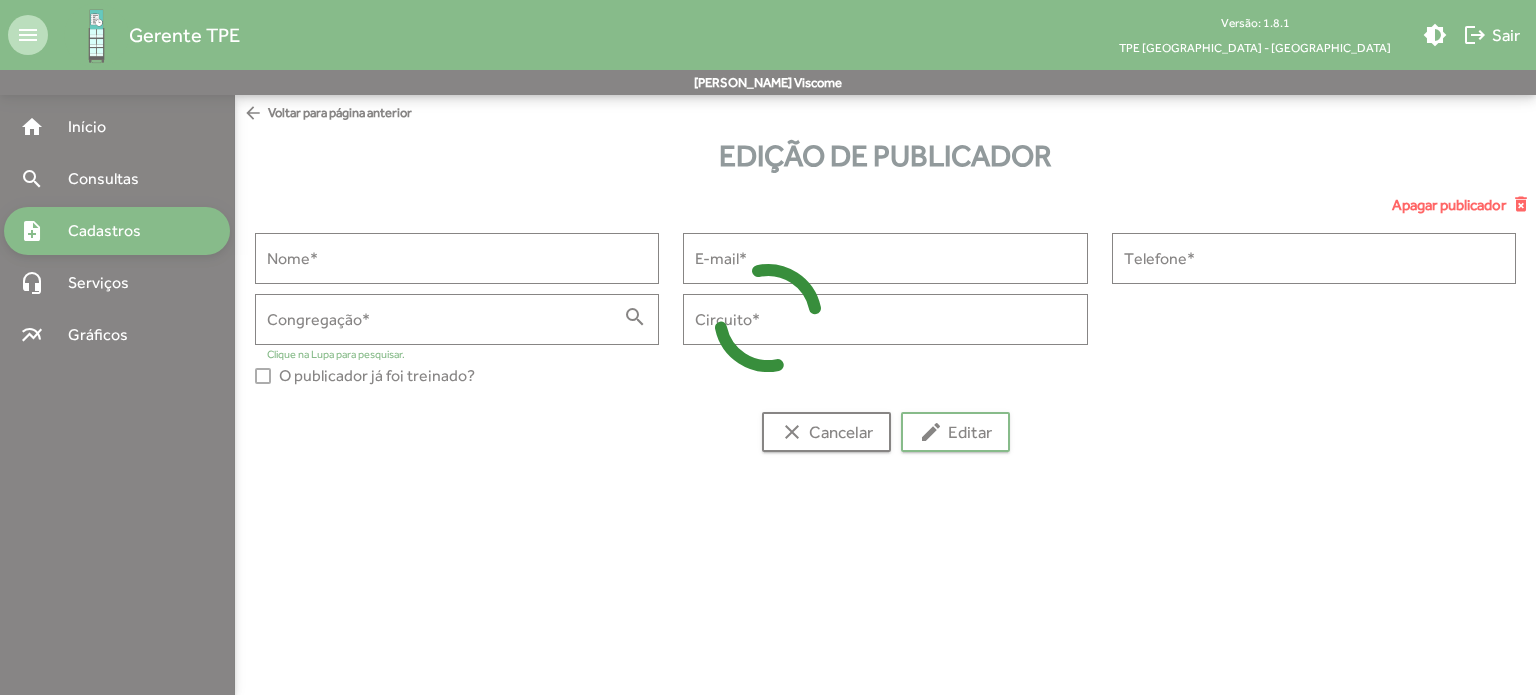 type on "**********" 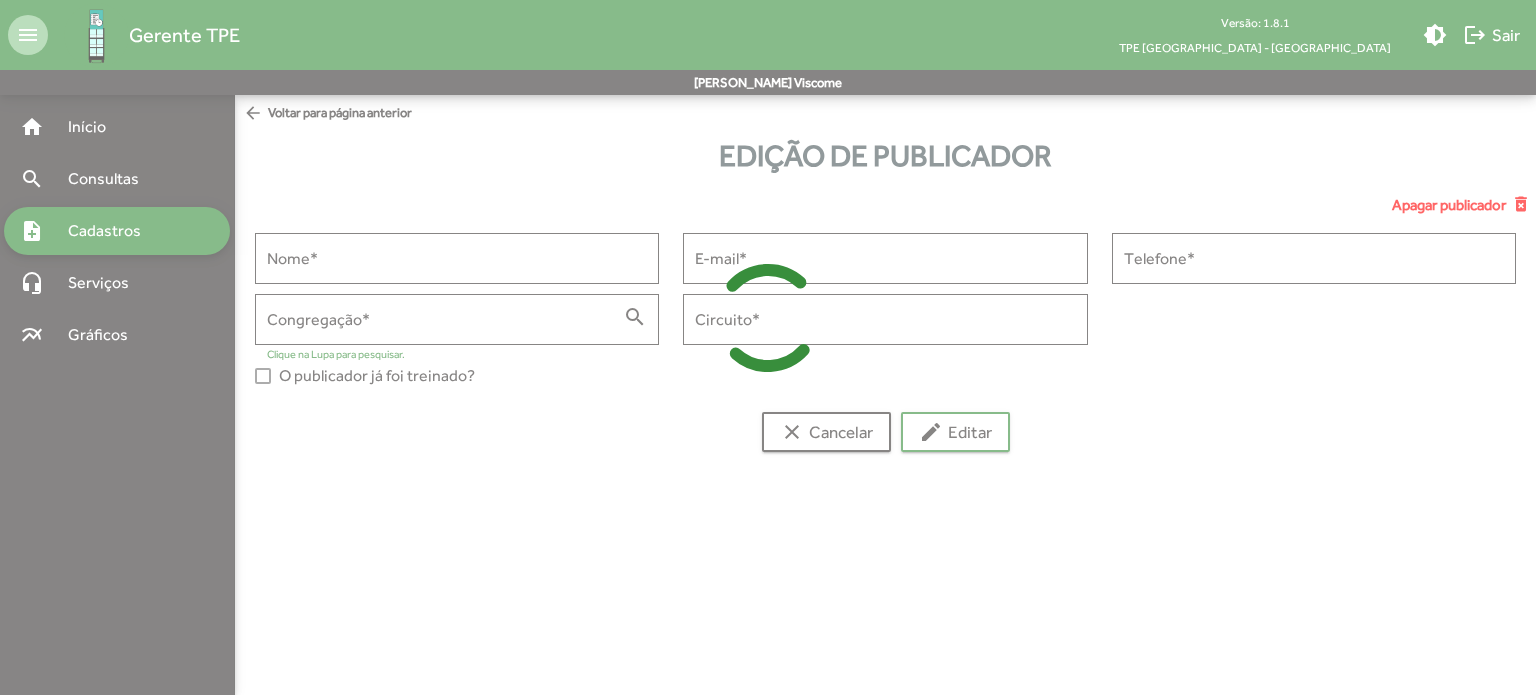 type on "*******" 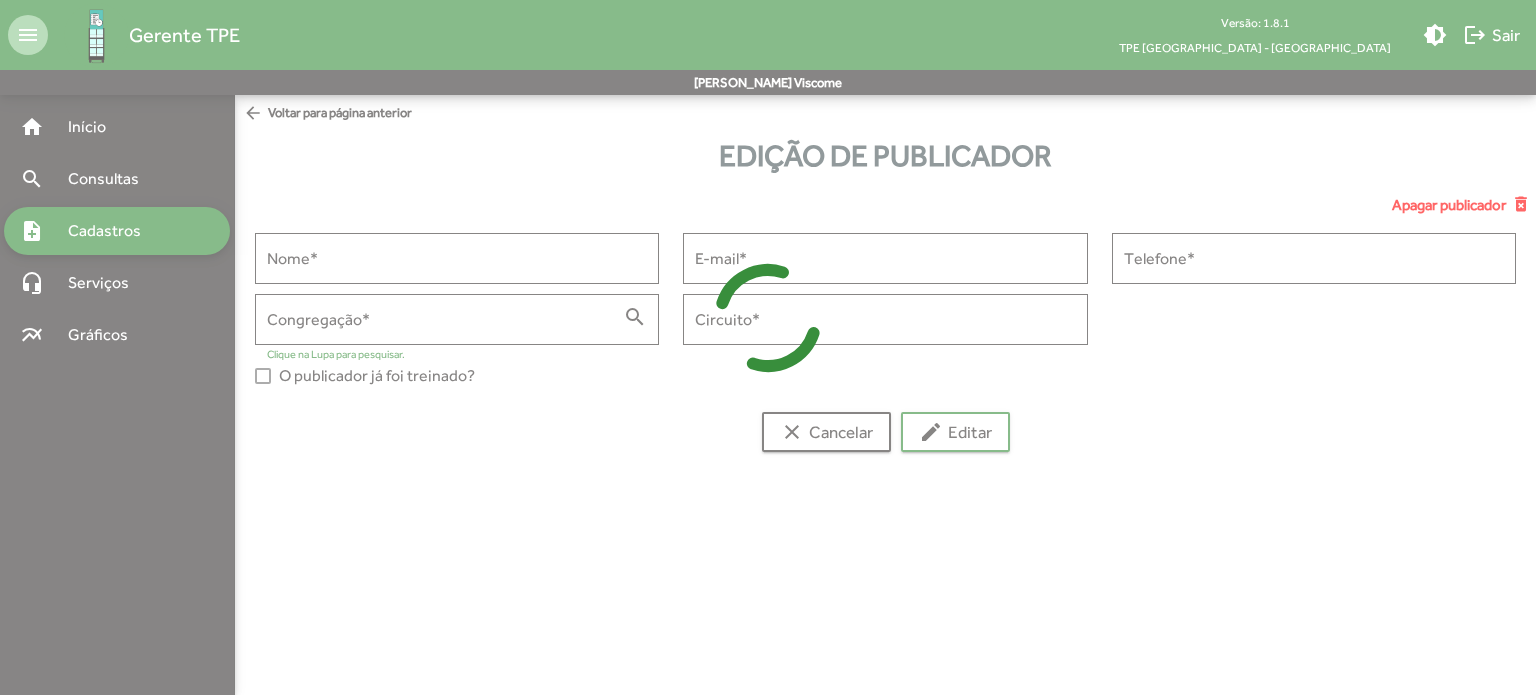 type on "******" 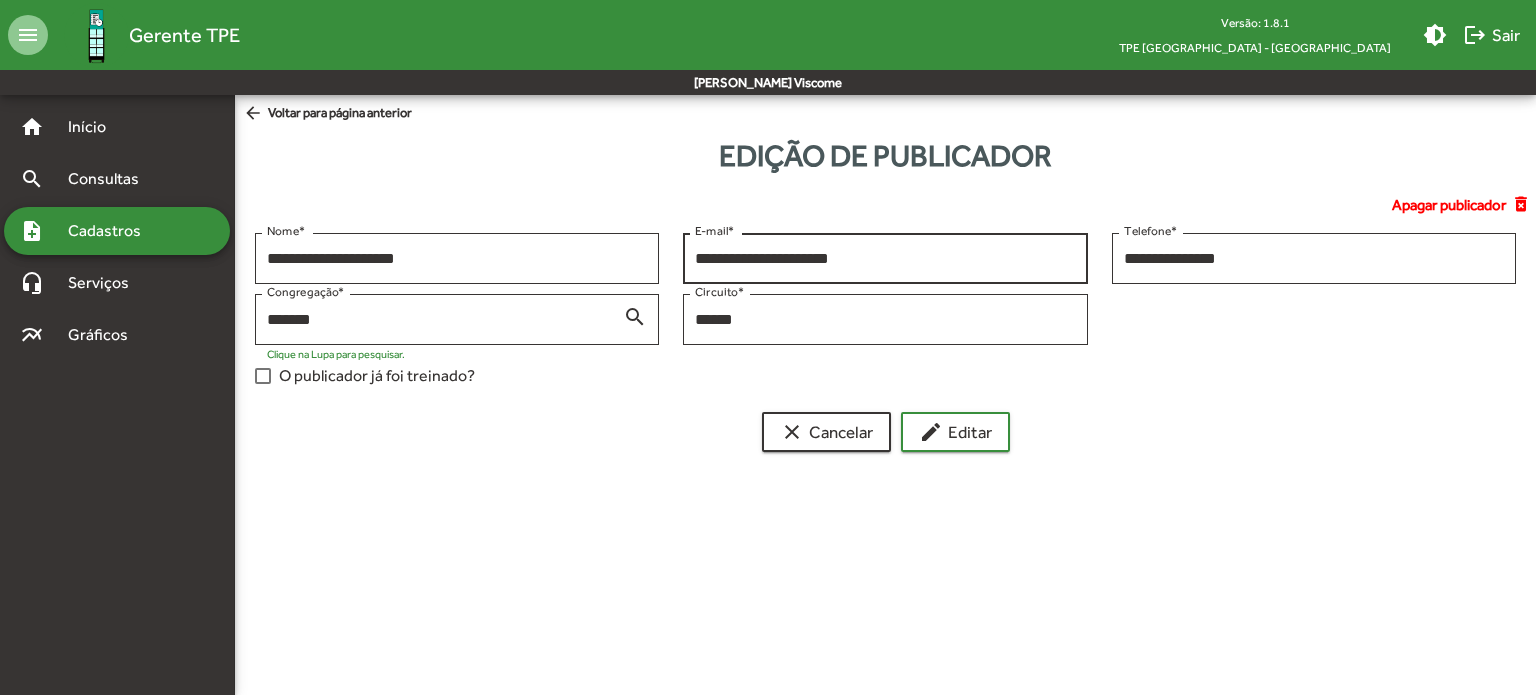 click on "**********" at bounding box center [885, 259] 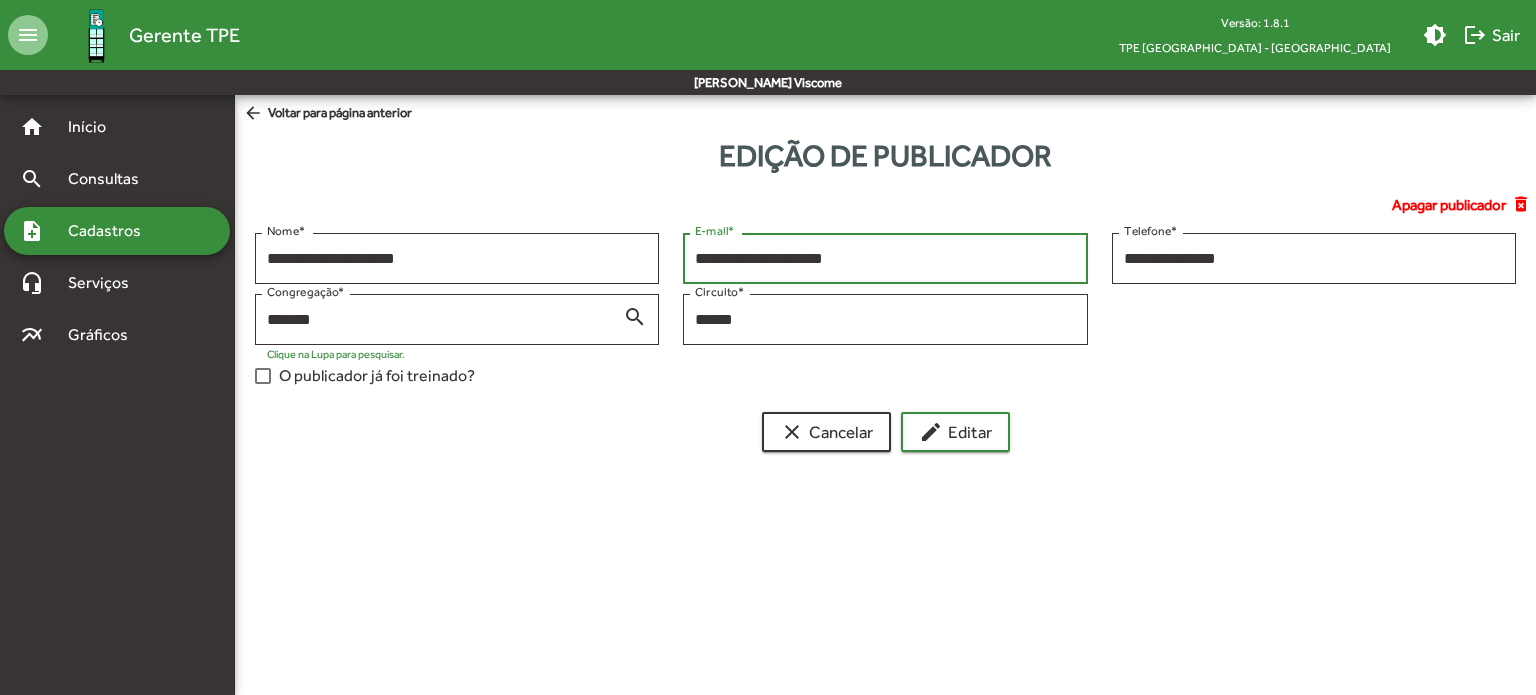 click on "**********" at bounding box center (885, 259) 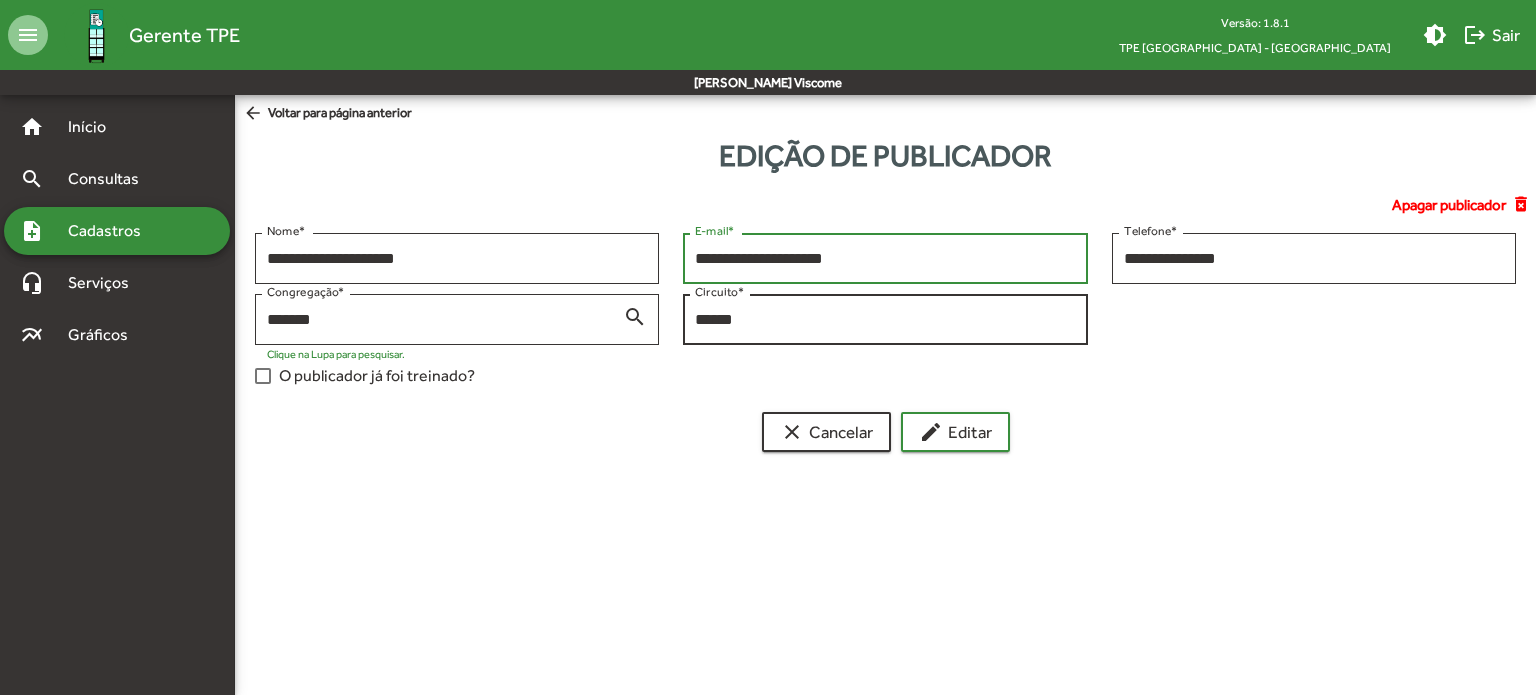 type on "**********" 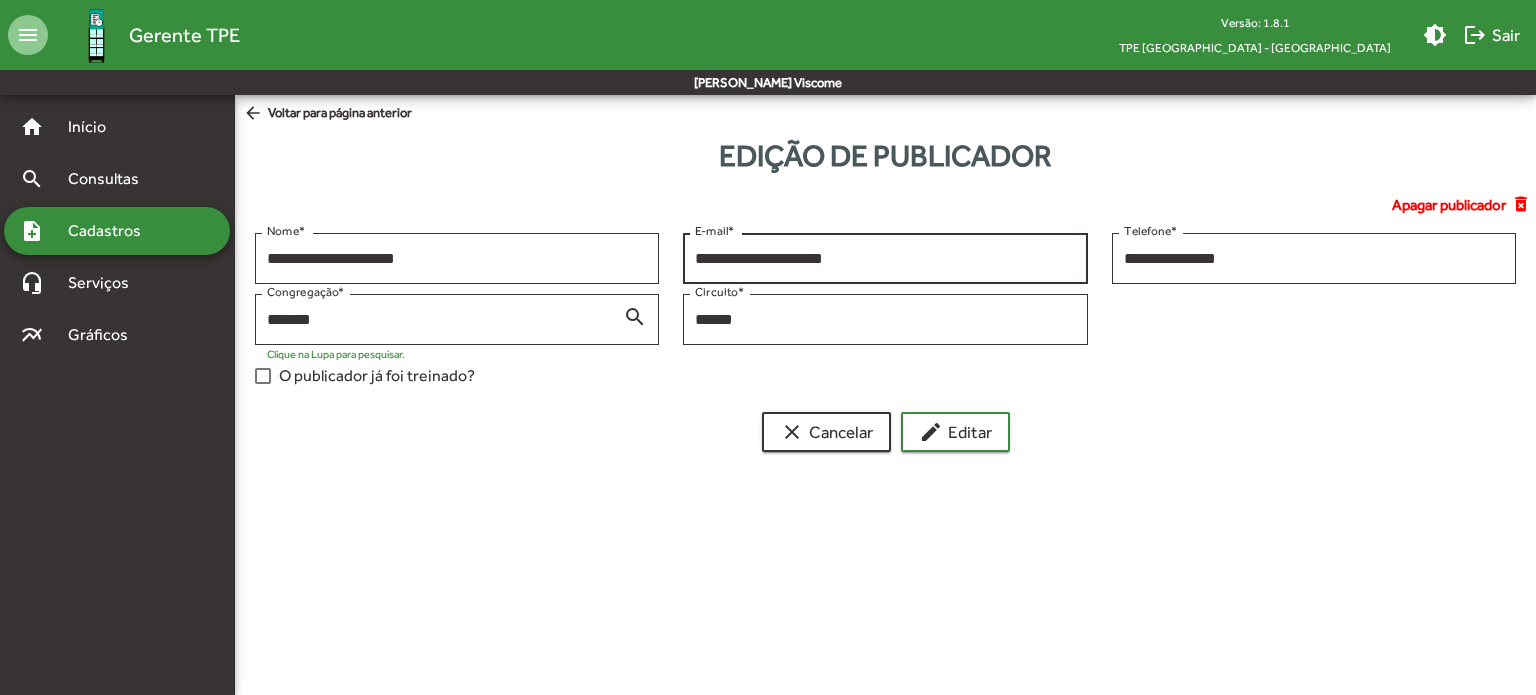 click on "**********" at bounding box center (885, 259) 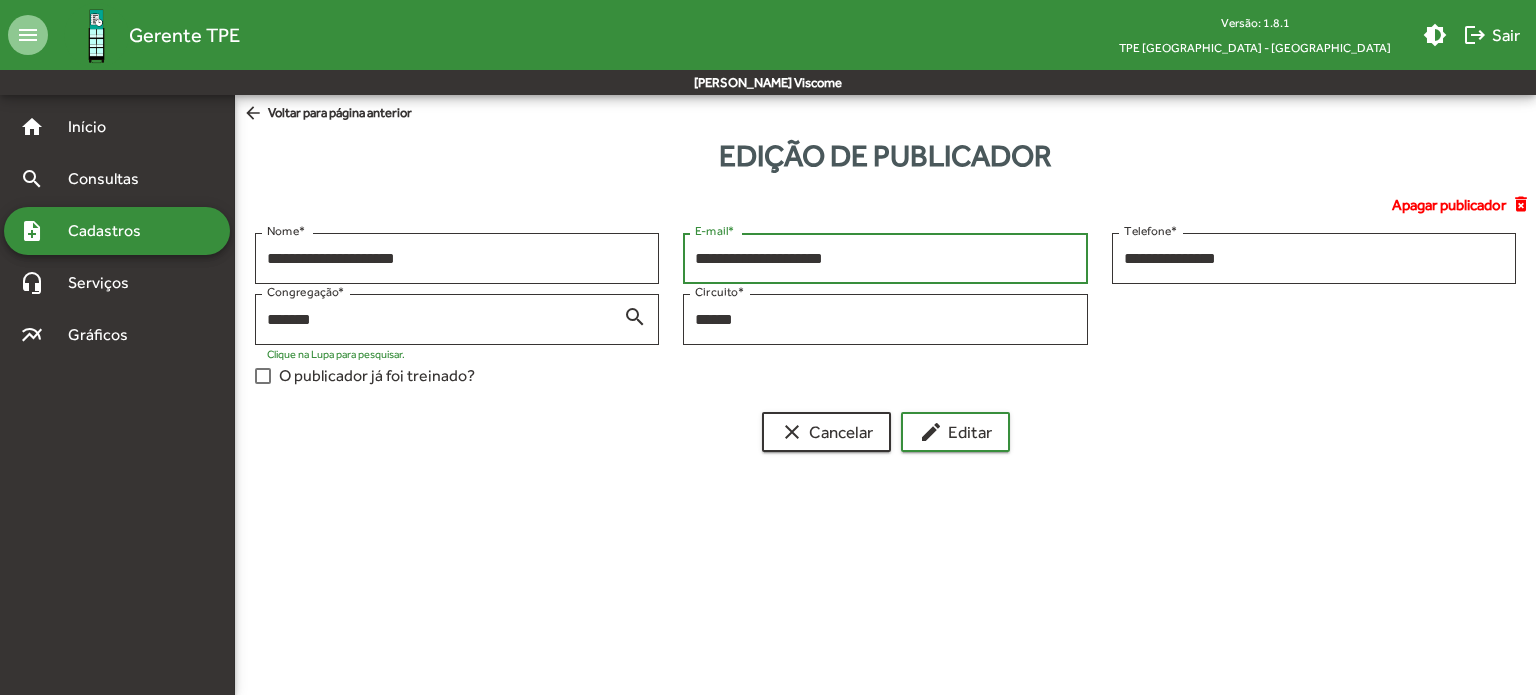 click on "**********" at bounding box center [885, 259] 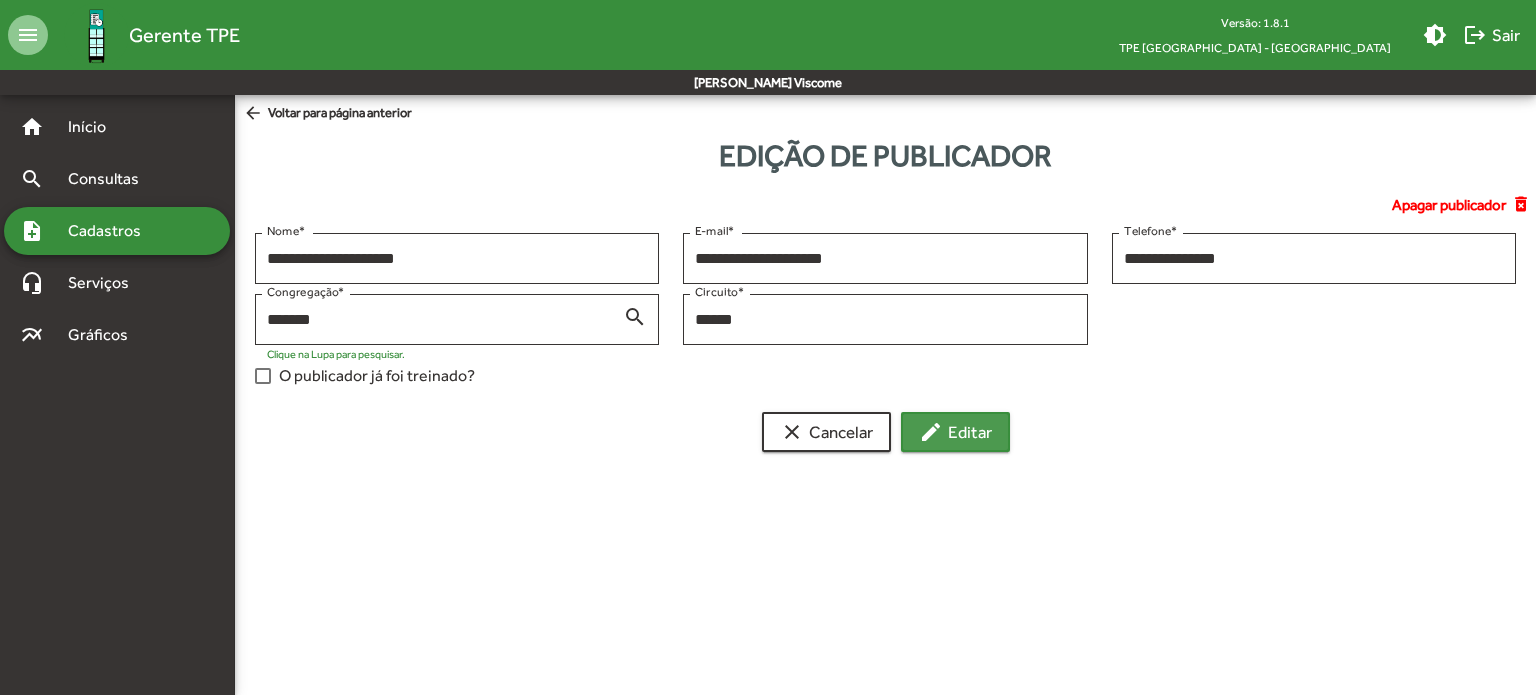 click on "edit  Editar" at bounding box center [955, 432] 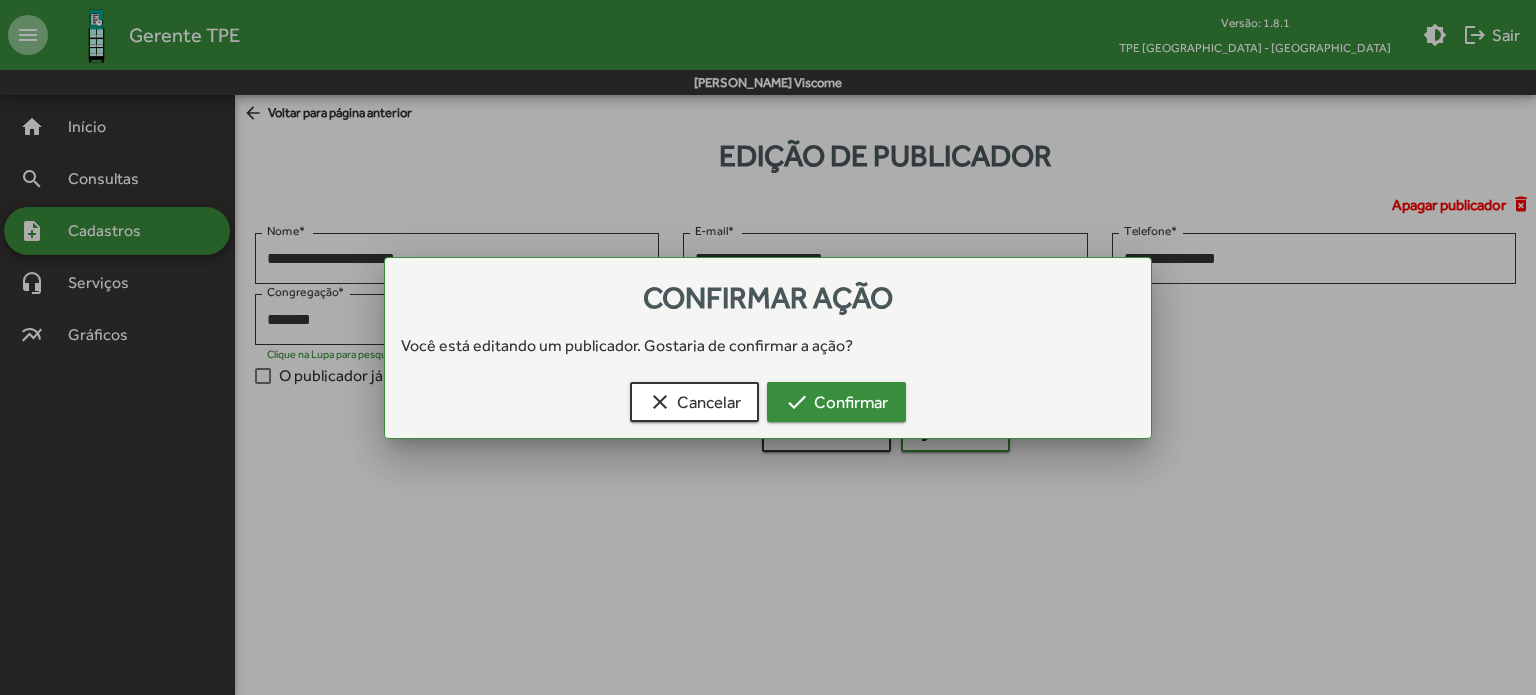 click on "check  Confirmar" at bounding box center [836, 402] 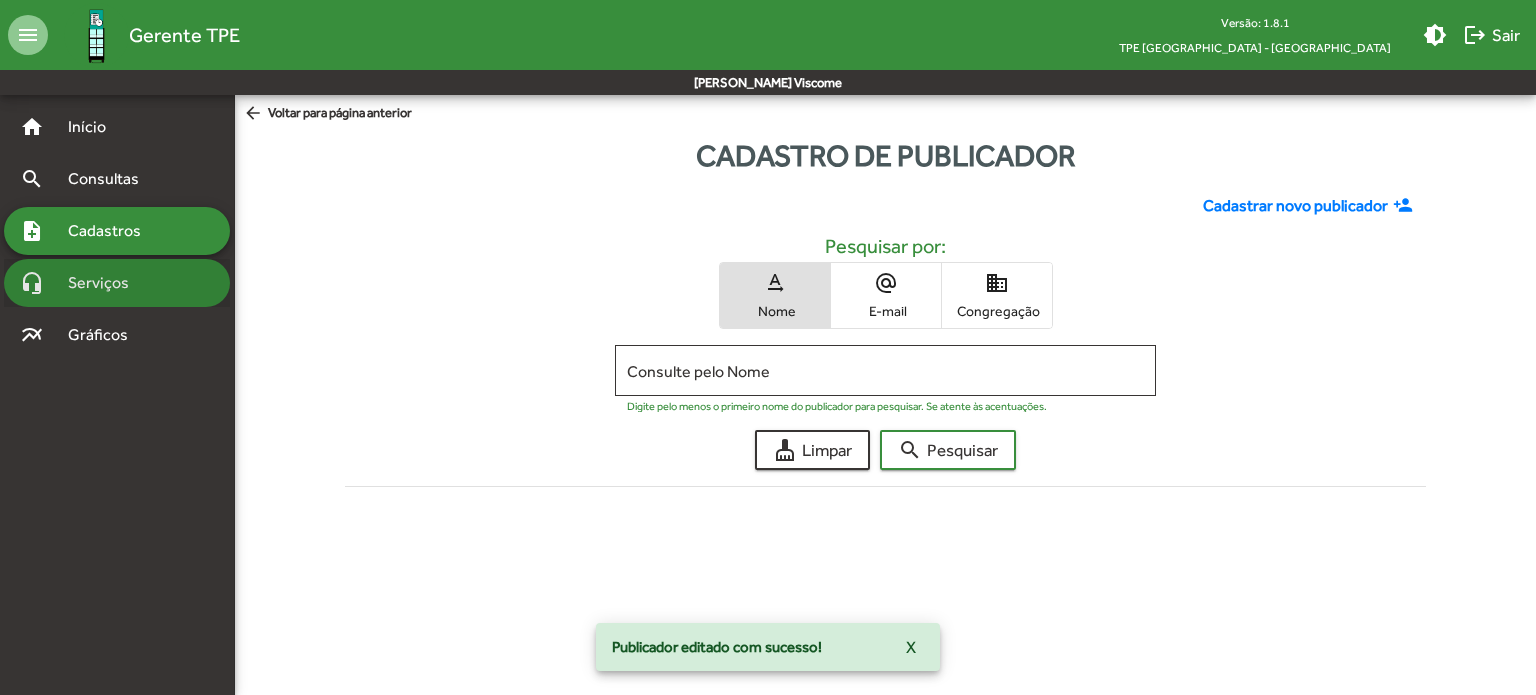 drag, startPoint x: 113, startPoint y: 289, endPoint x: 221, endPoint y: 282, distance: 108.226616 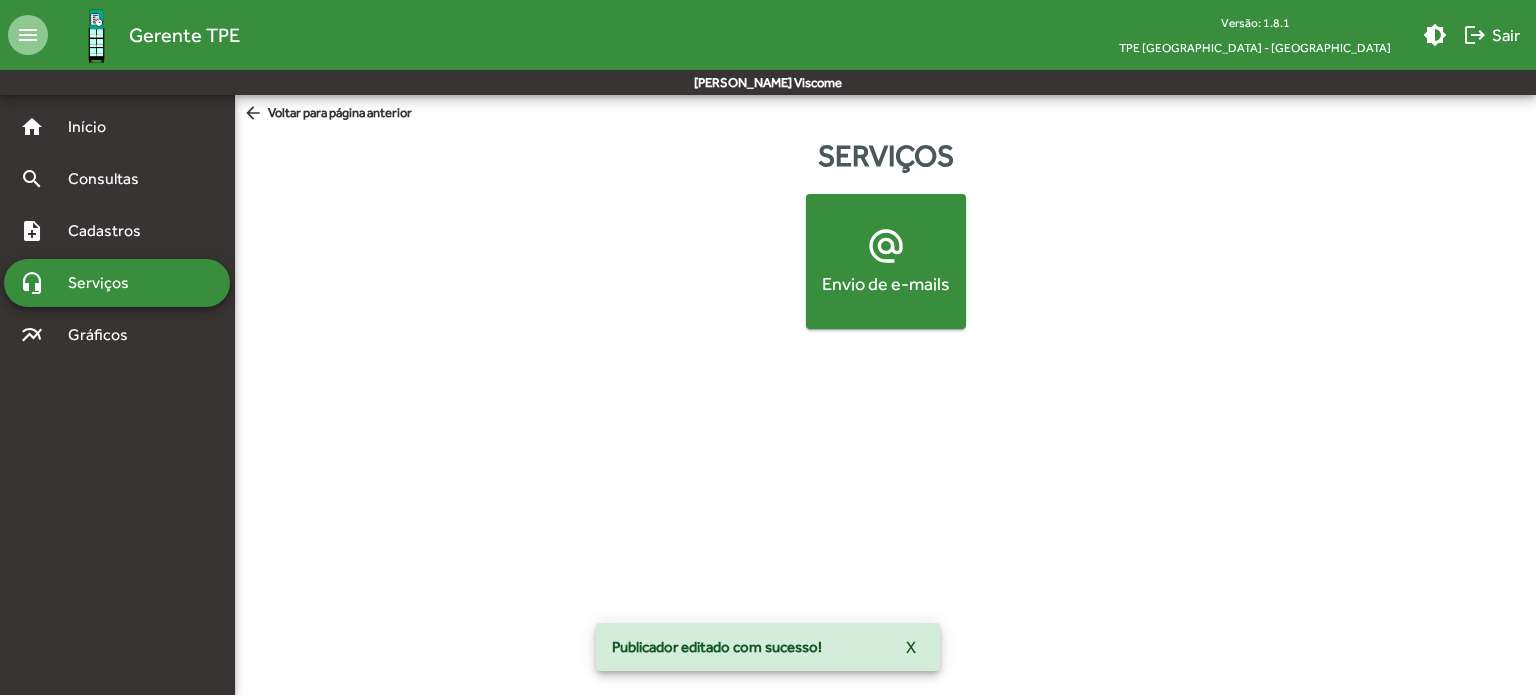 click on "alternate_email" 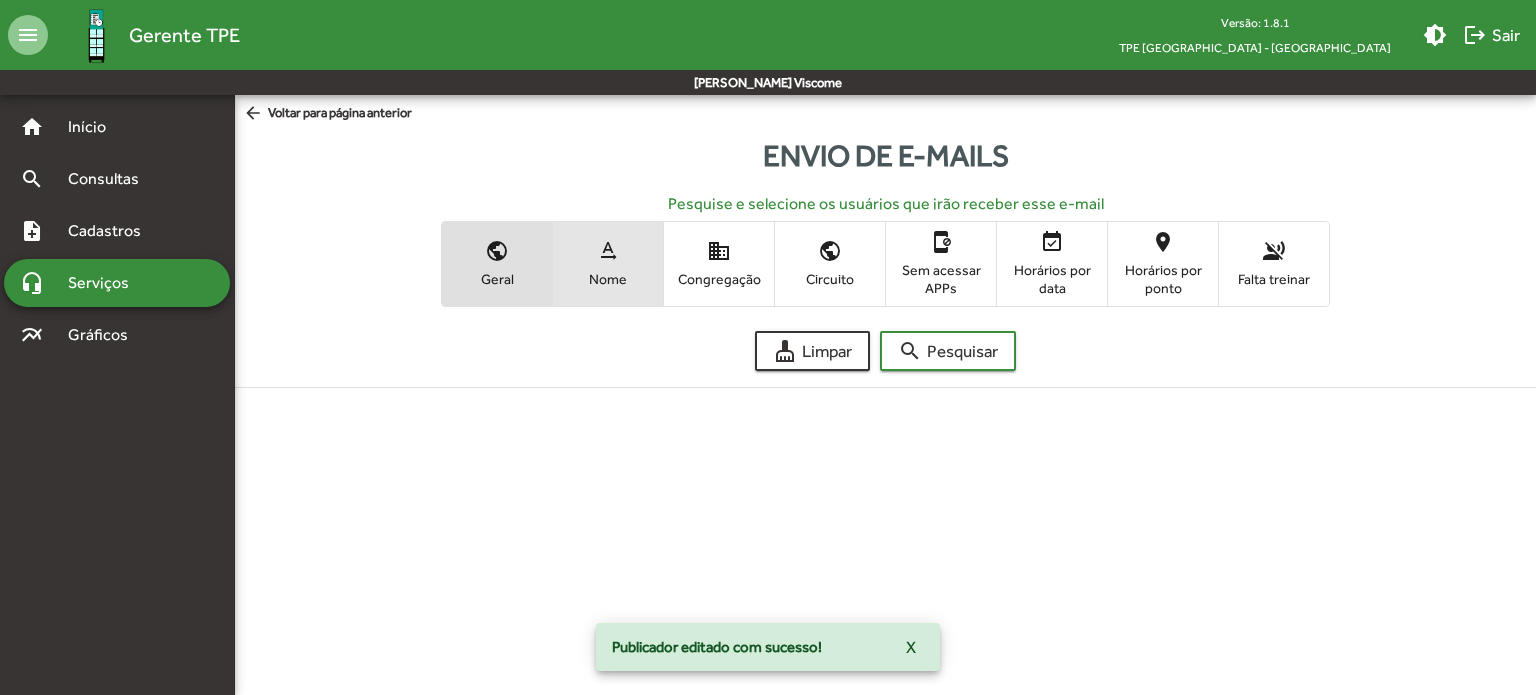 click on "Nome" at bounding box center (608, 279) 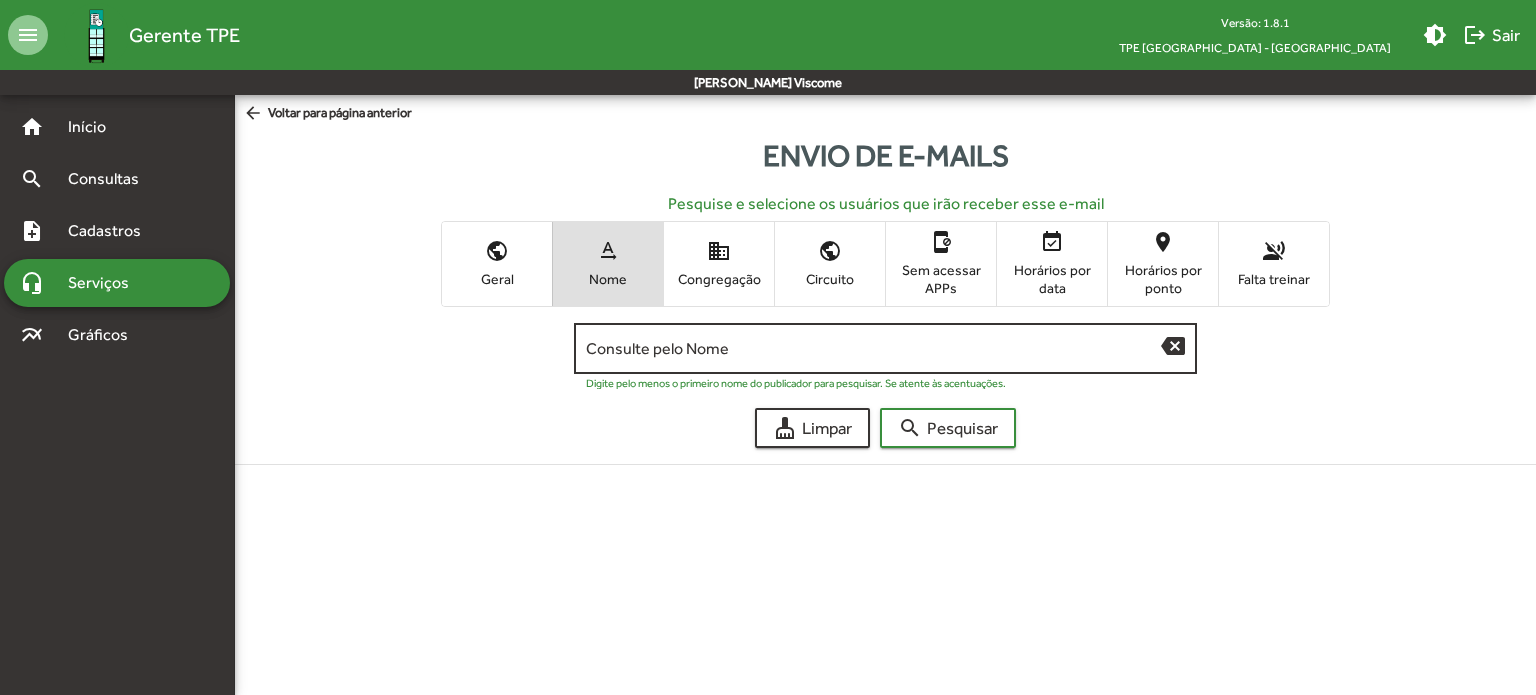 click on "Consulte pelo Nome" at bounding box center (873, 349) 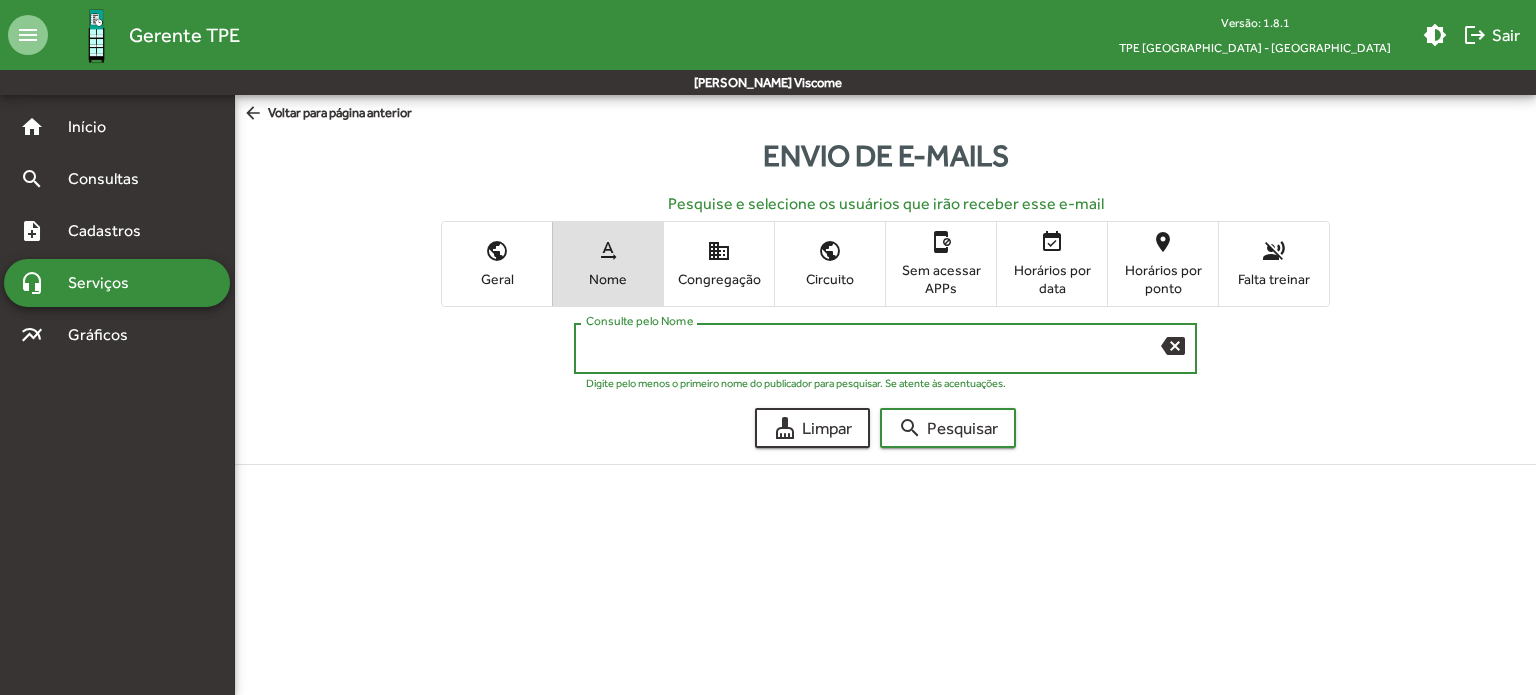 paste on "**********" 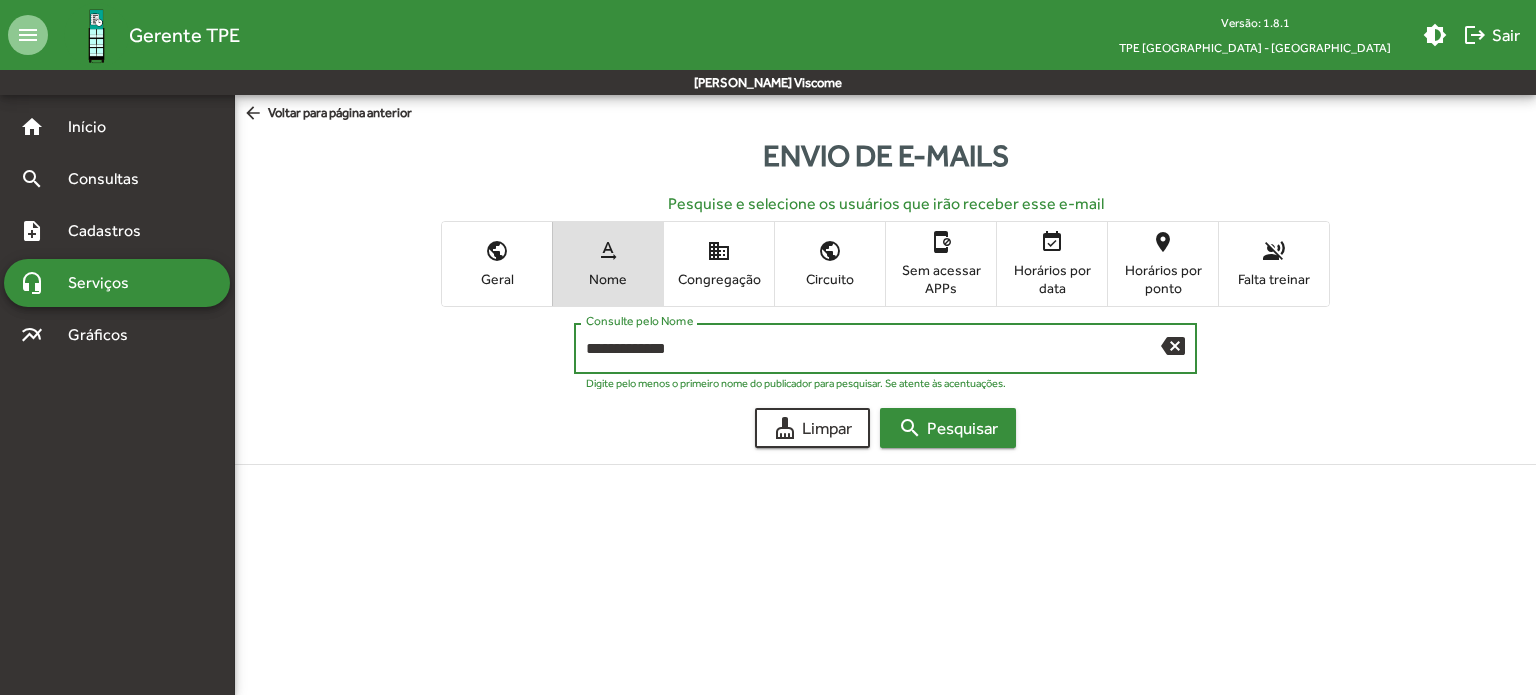 type on "**********" 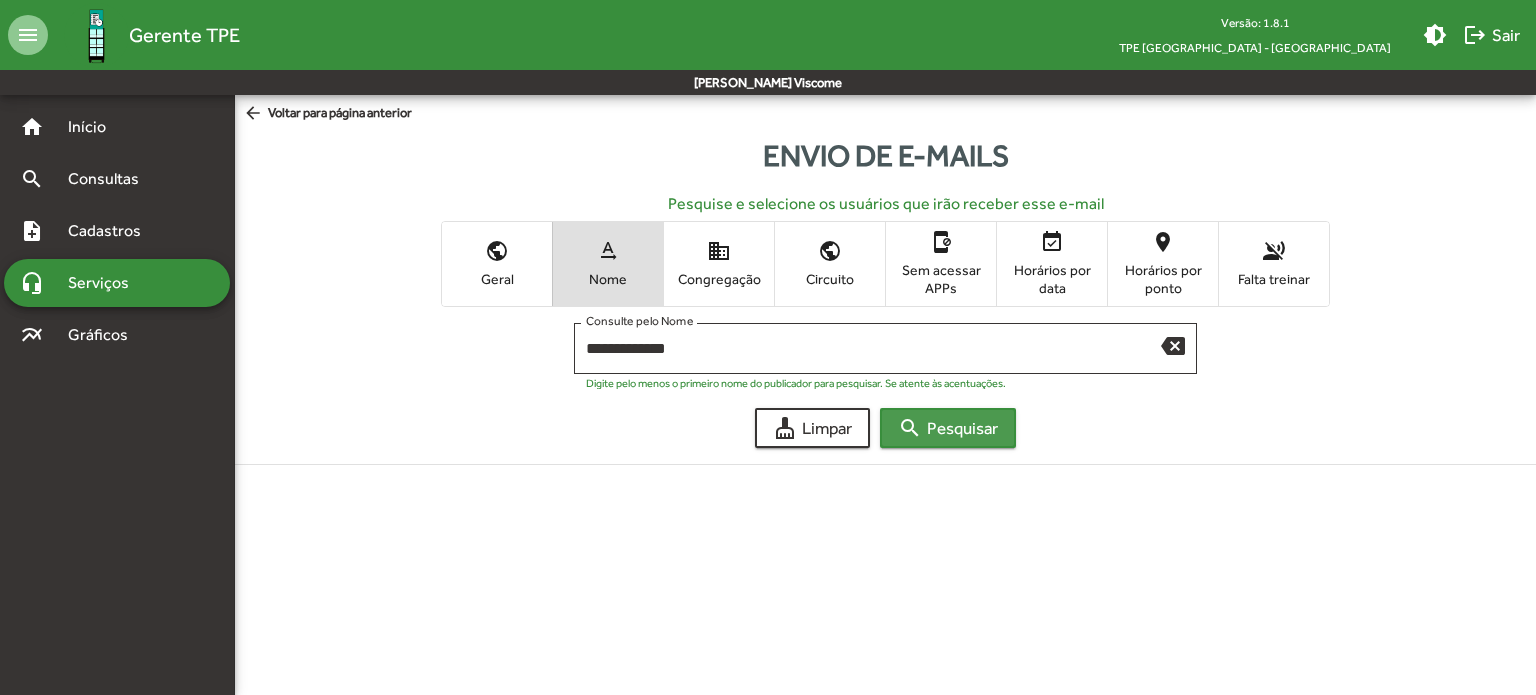 click on "search  Pesquisar" 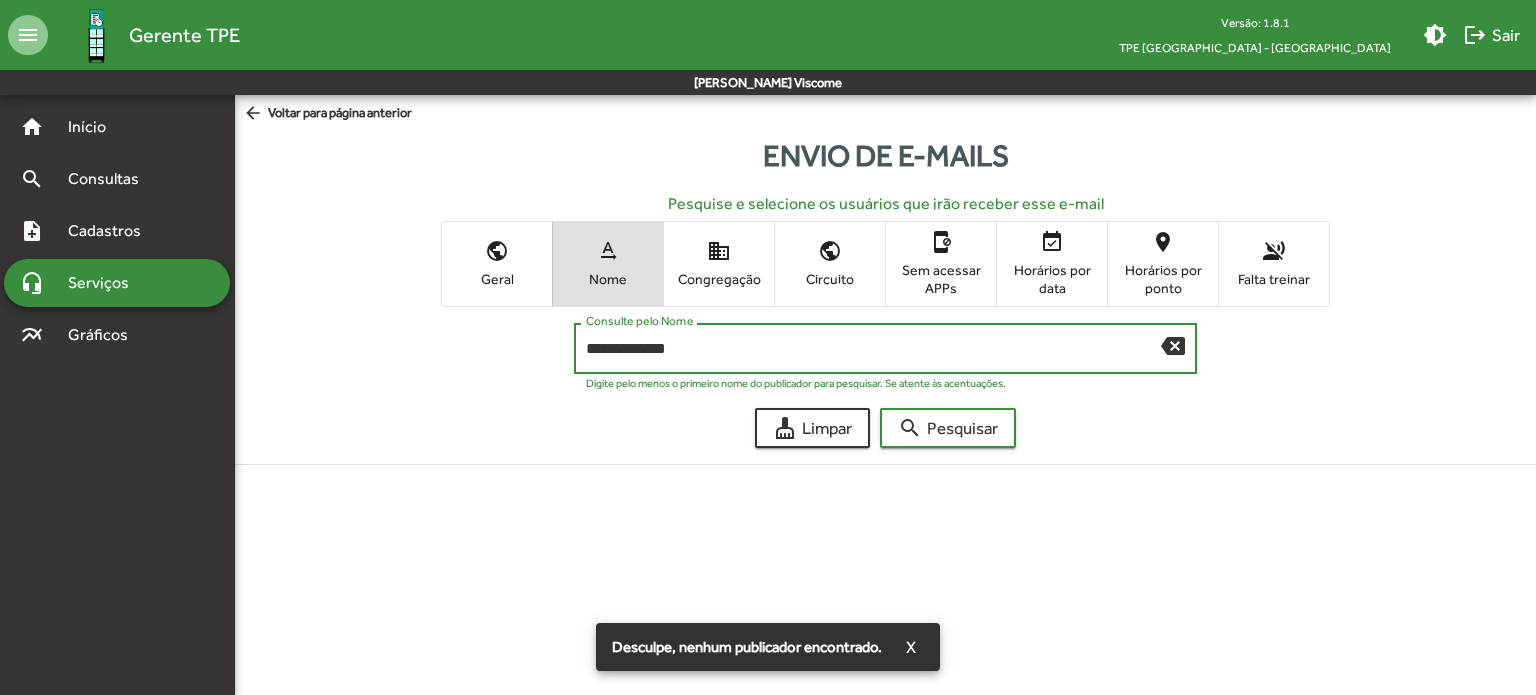 click on "**********" at bounding box center [873, 349] 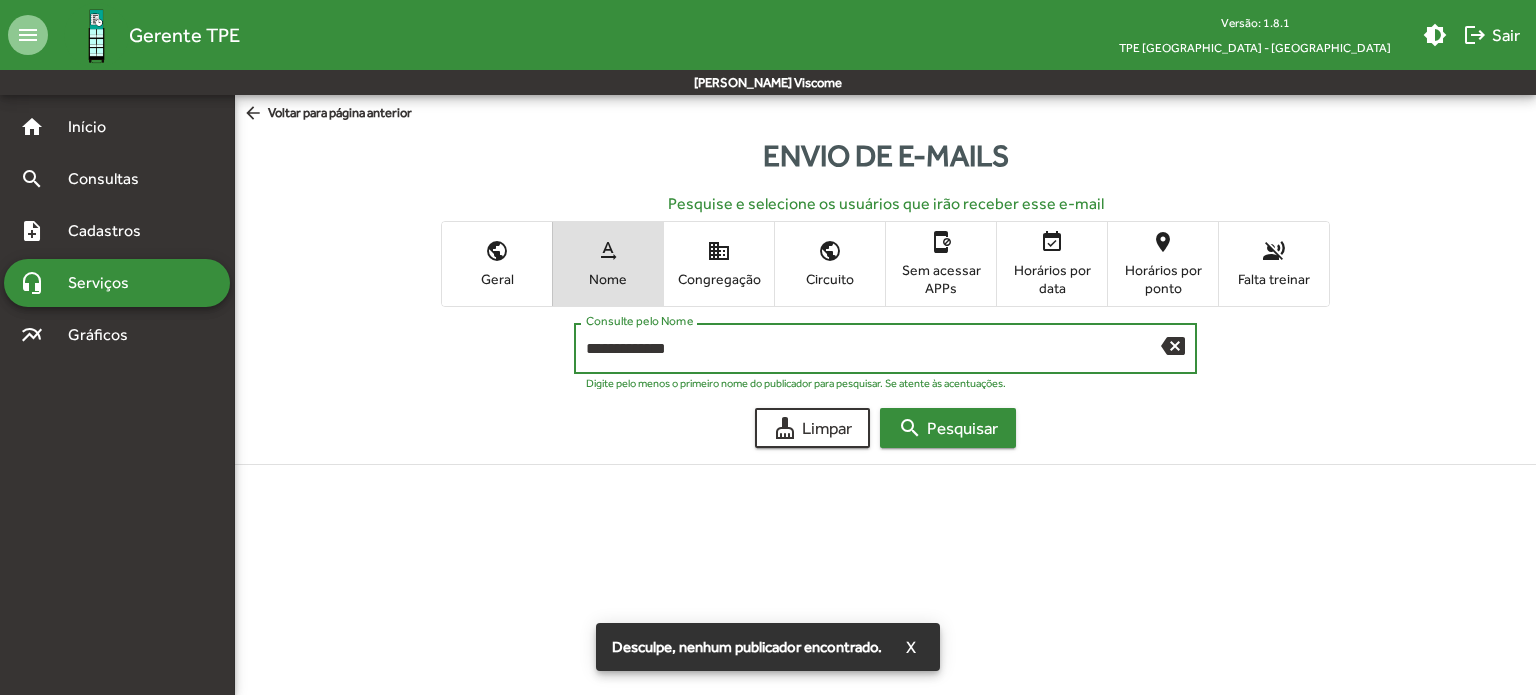 click on "search" 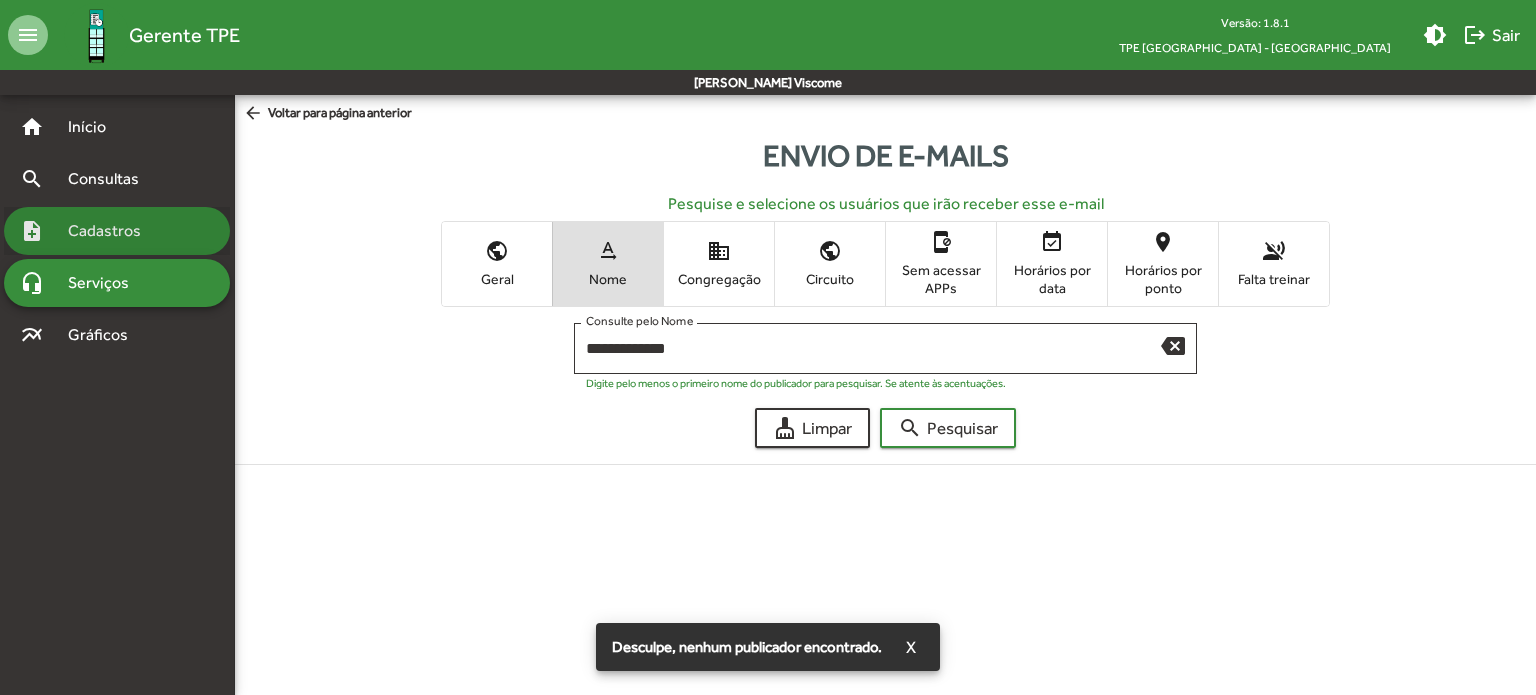 click on "note_add Cadastros" at bounding box center [117, 231] 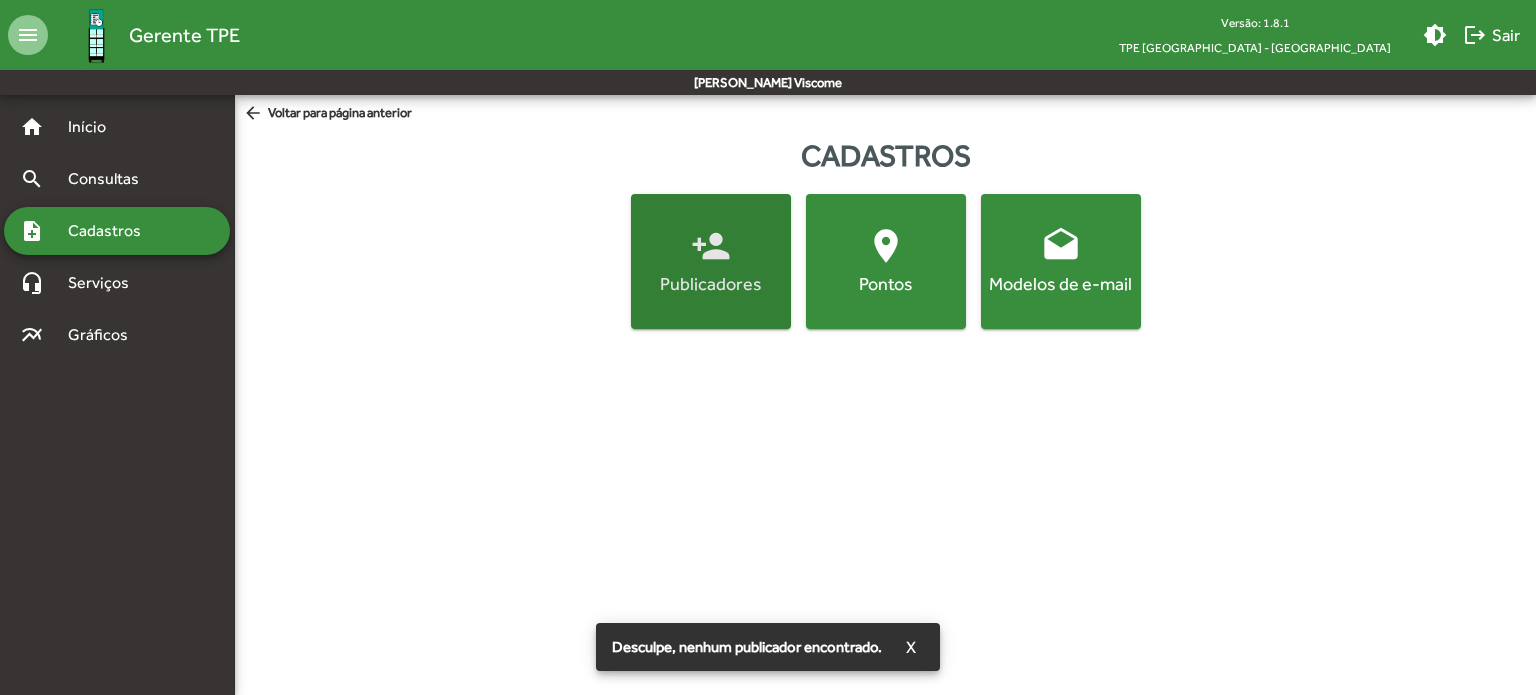 click on "person_add  Publicadores" 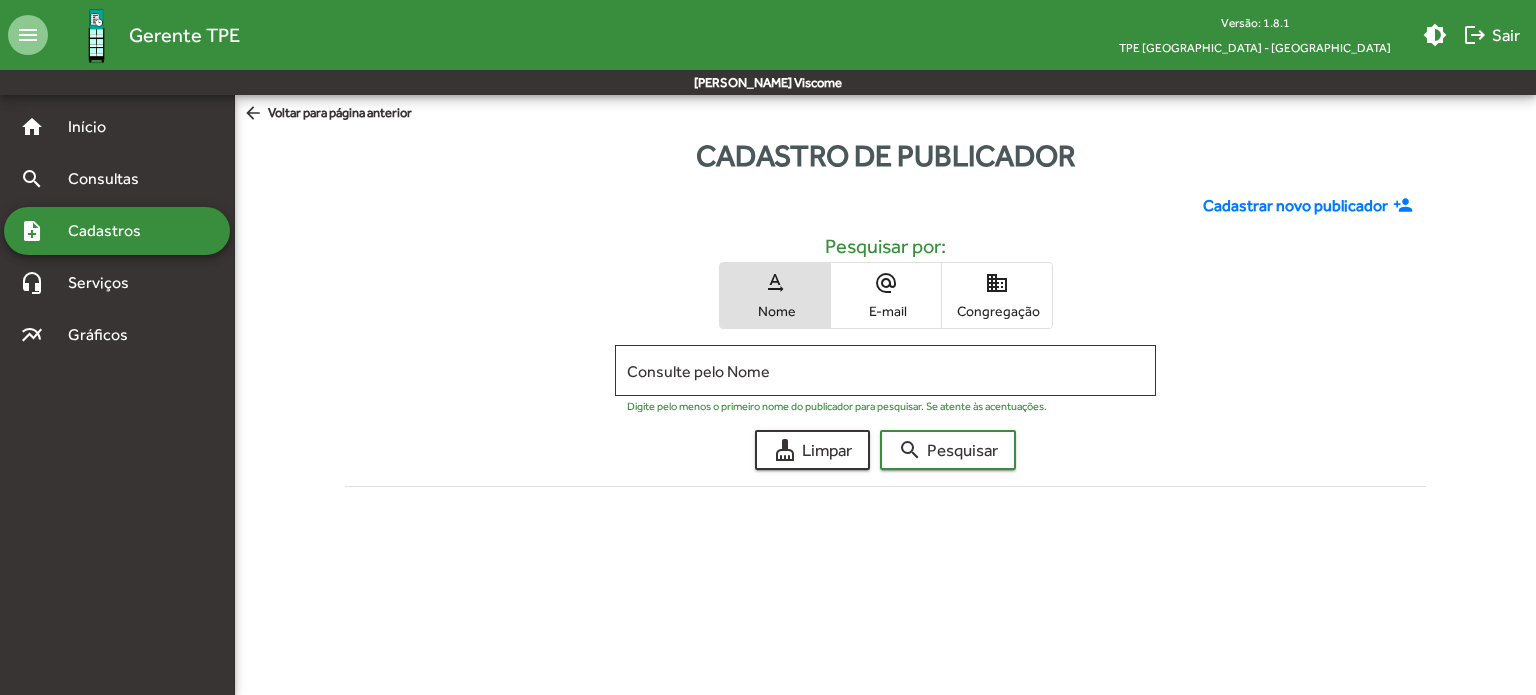 click on "alternate_email E-mail" at bounding box center [886, 295] 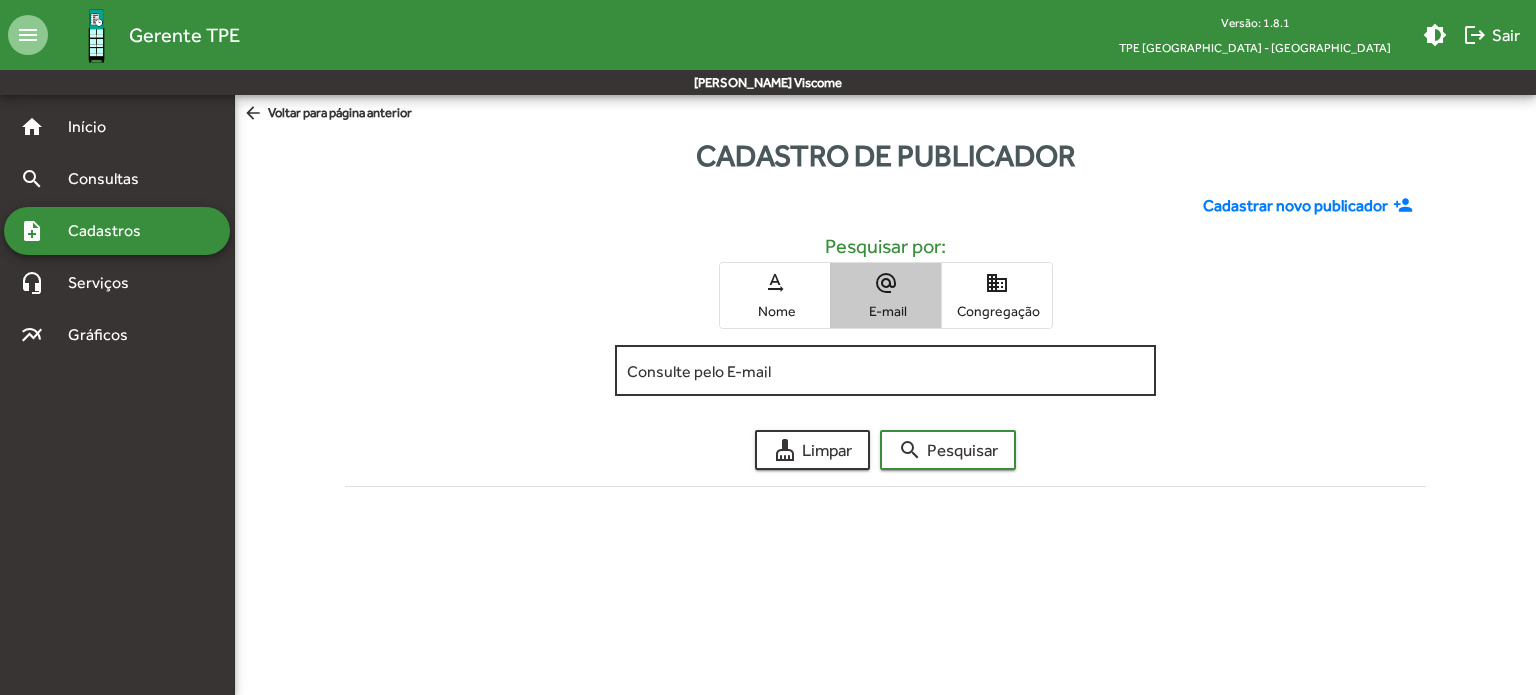 click on "Consulte pelo E-mail" 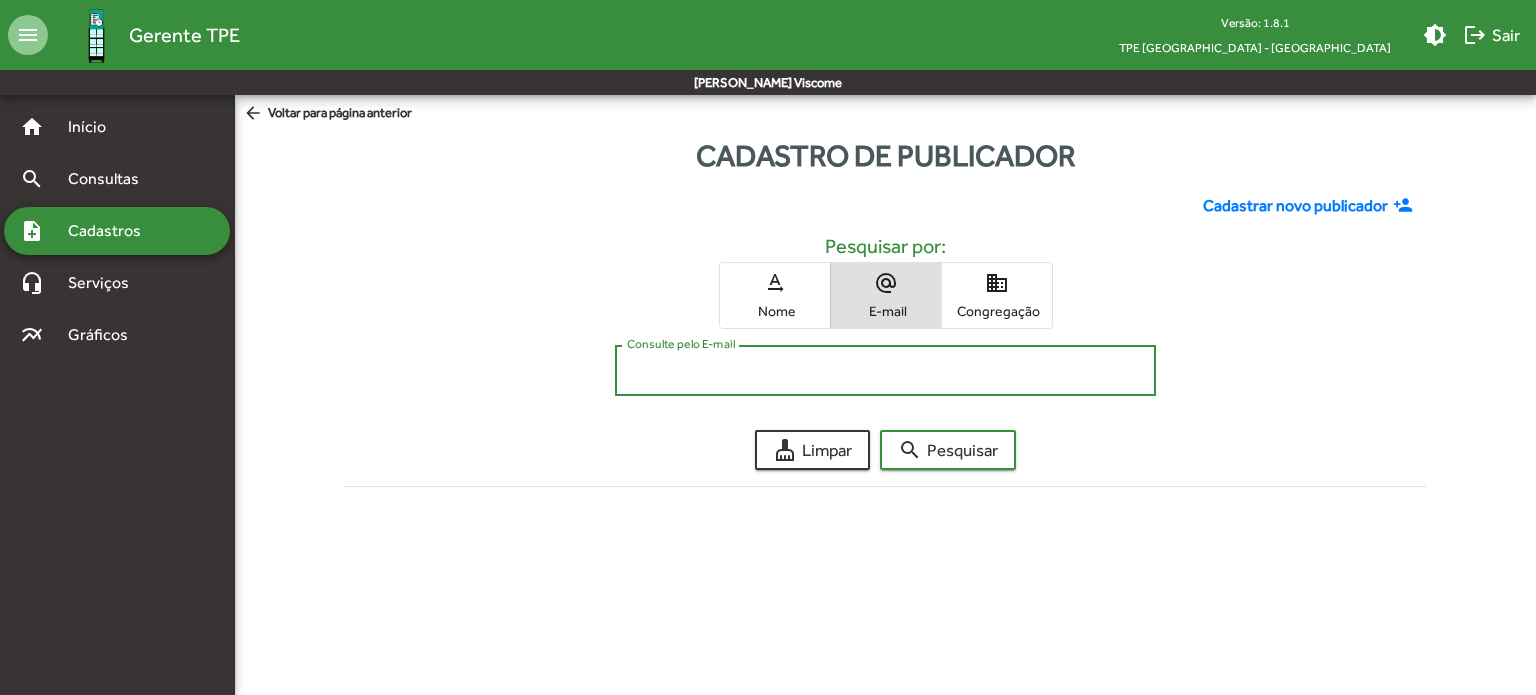 paste on "**********" 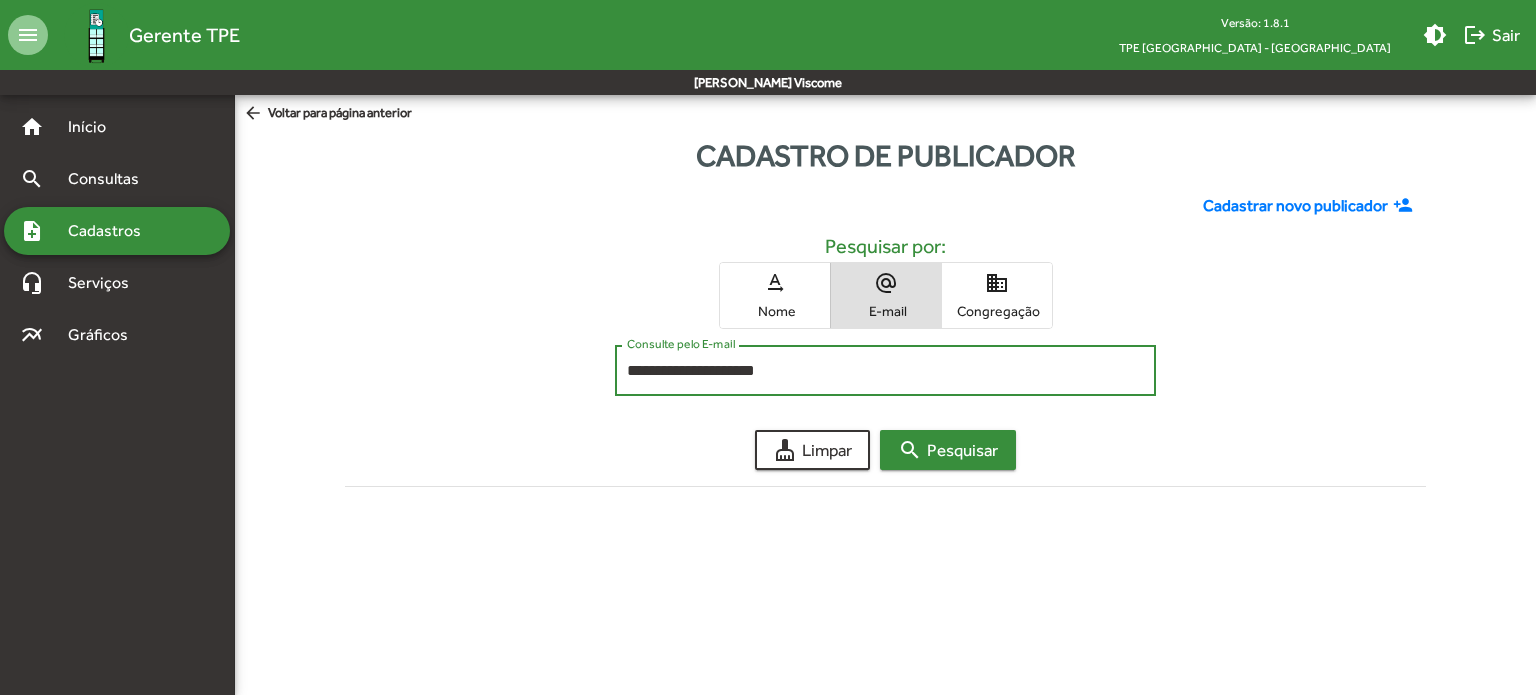 type on "**********" 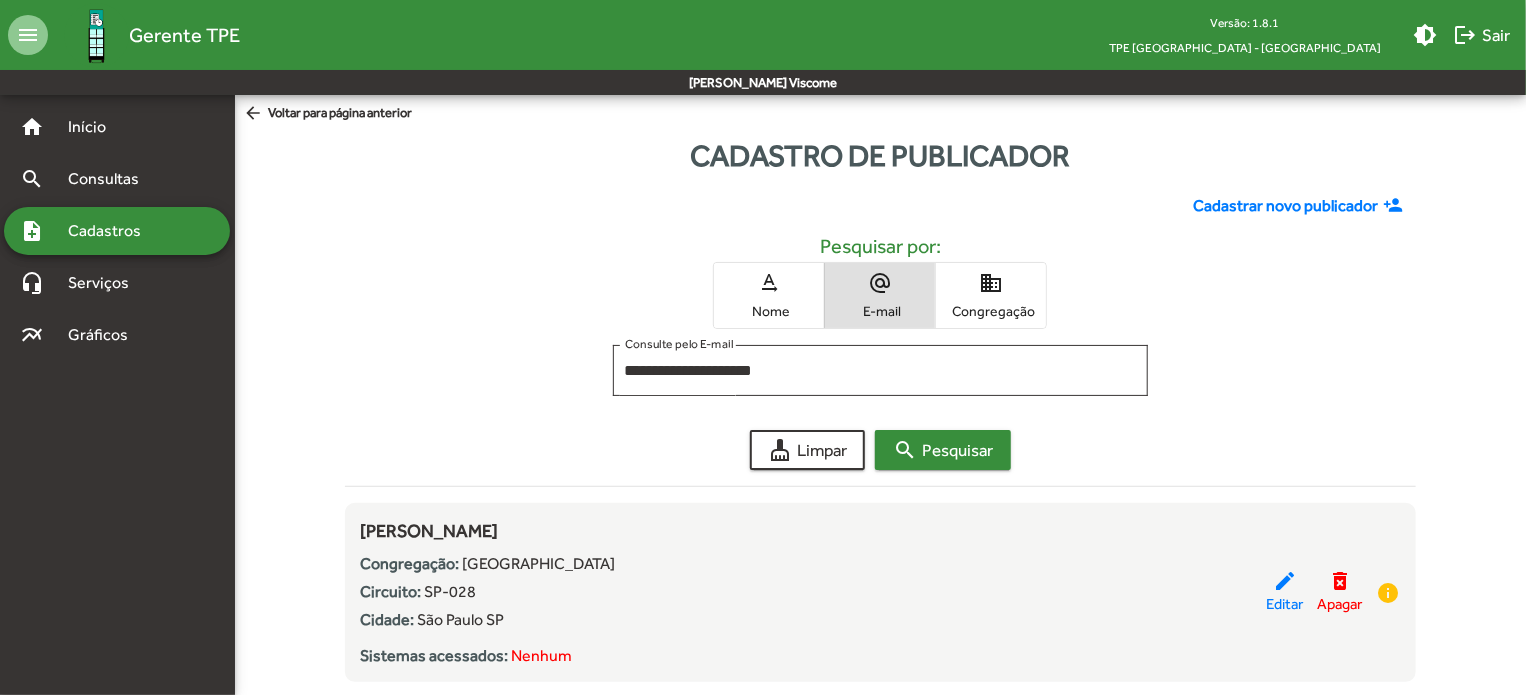 scroll, scrollTop: 49, scrollLeft: 0, axis: vertical 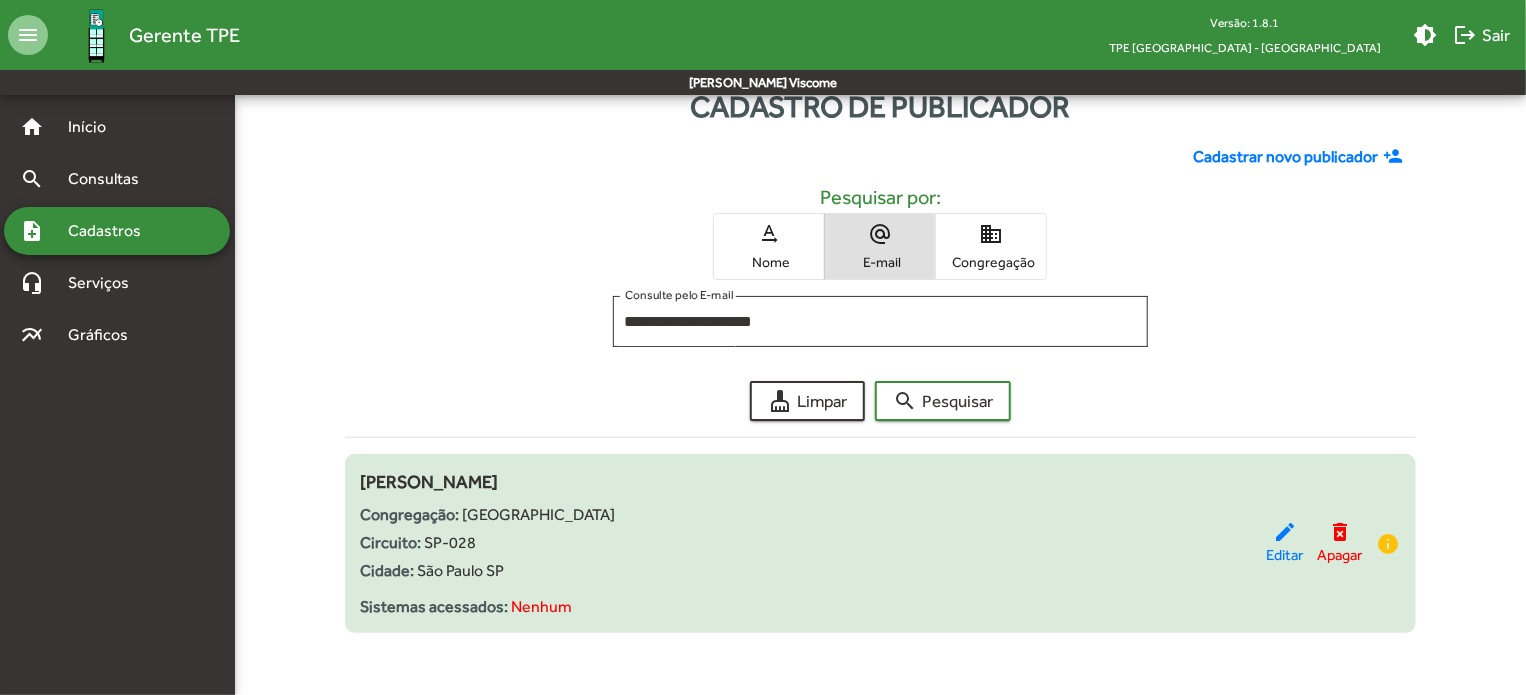 drag, startPoint x: 333, startPoint y: 471, endPoint x: 566, endPoint y: 472, distance: 233.00215 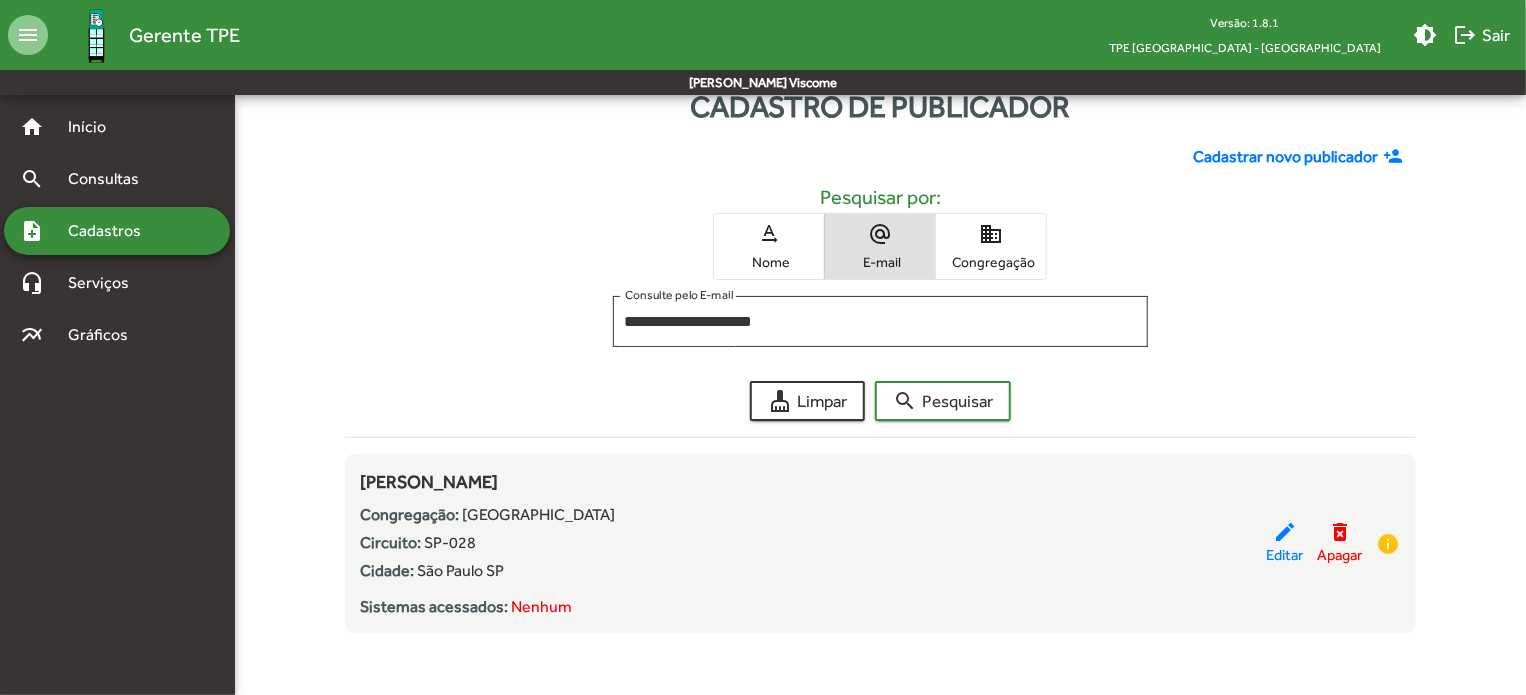 copy on "[PERSON_NAME]" 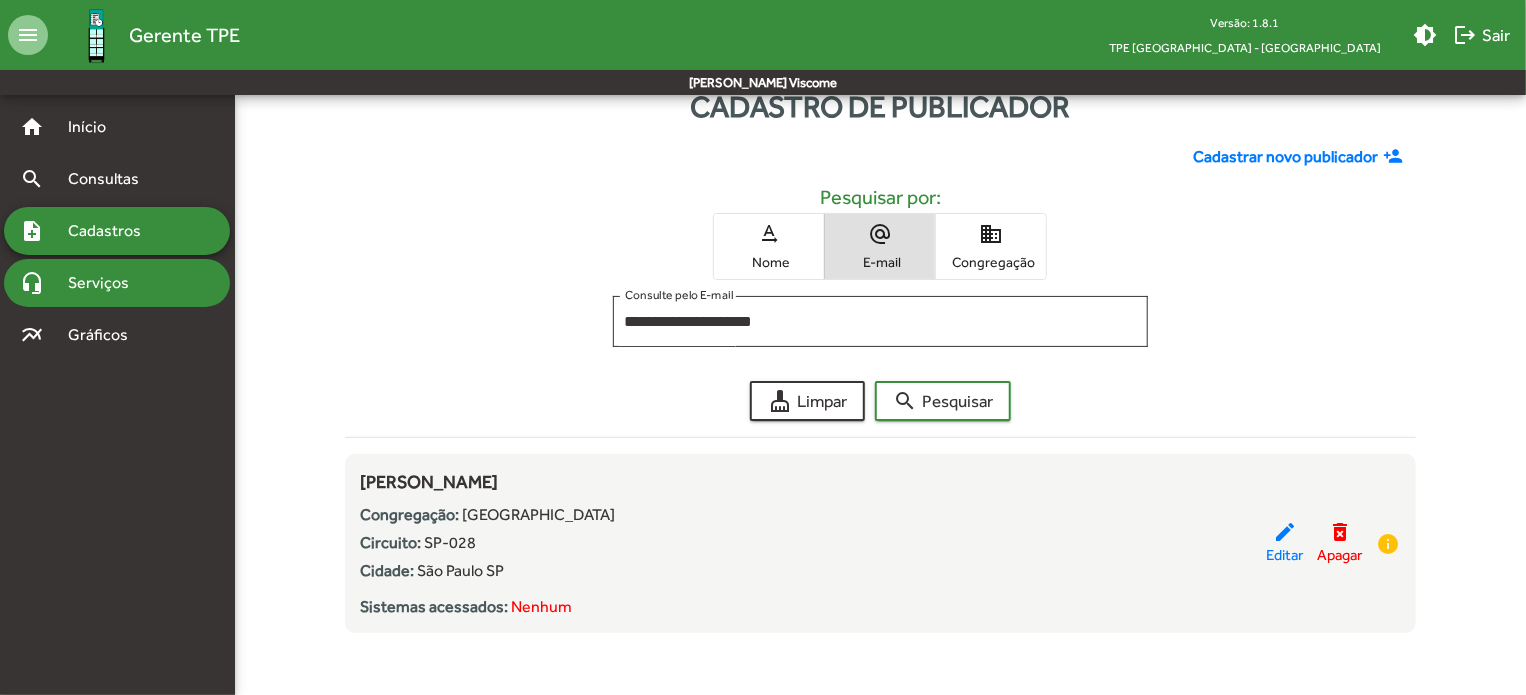 click on "Serviços" at bounding box center [106, 283] 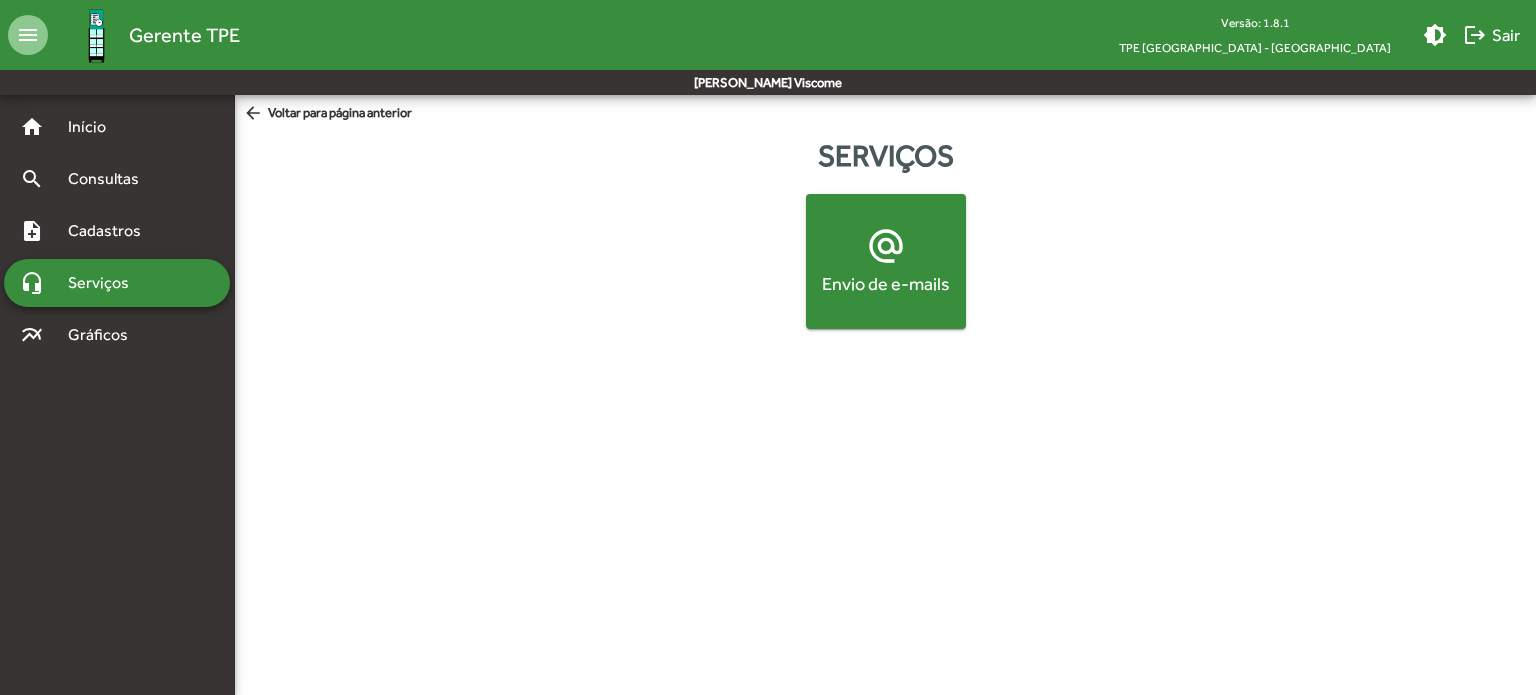 click on "alternate_email  Envio de e-mails" 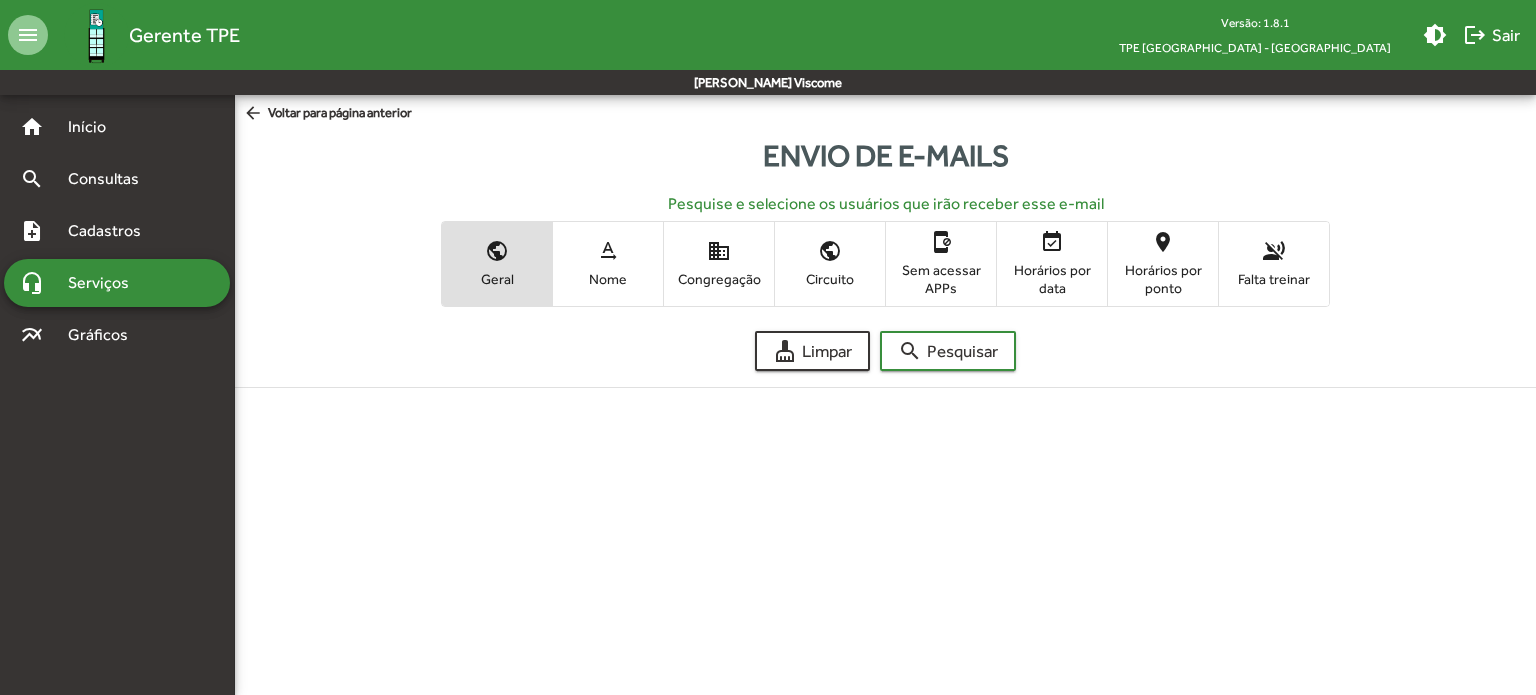 click on "Nome" at bounding box center [608, 279] 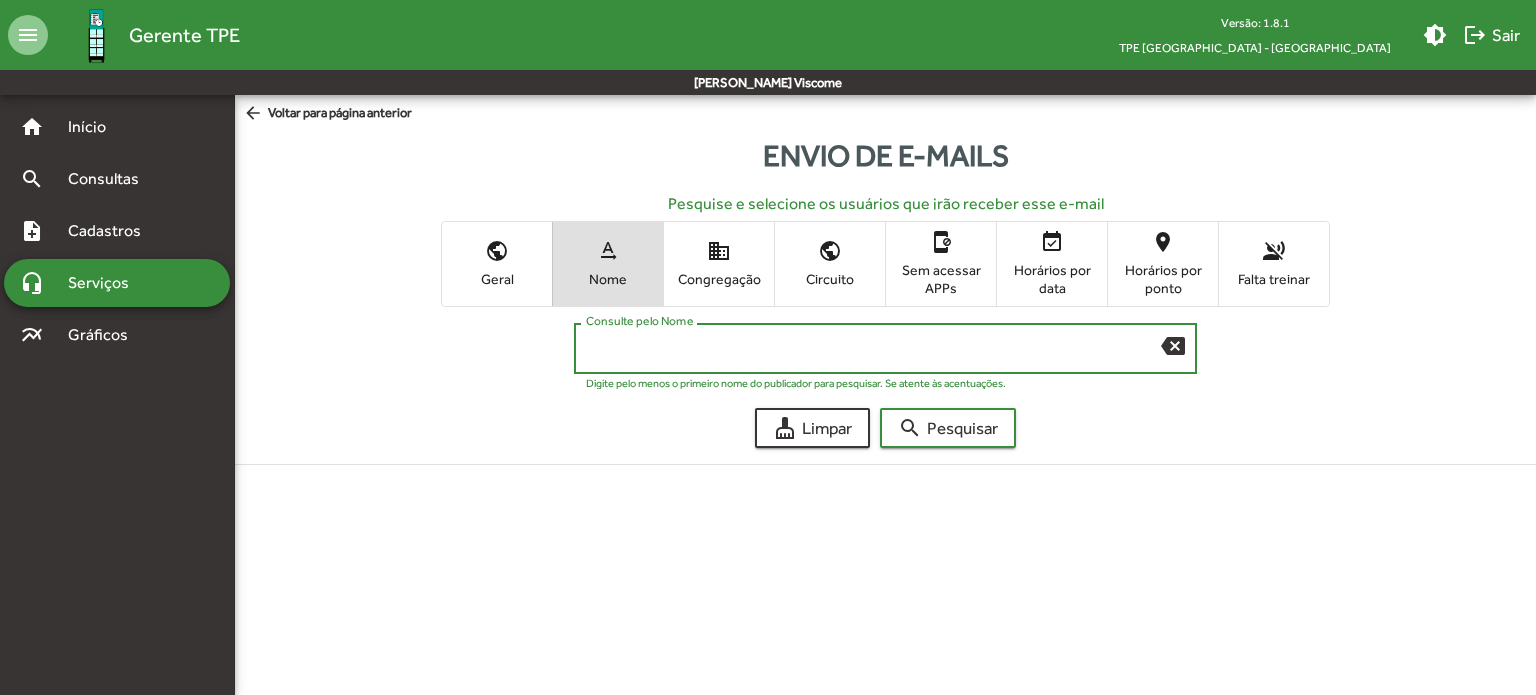 click on "Consulte pelo Nome" at bounding box center (873, 349) 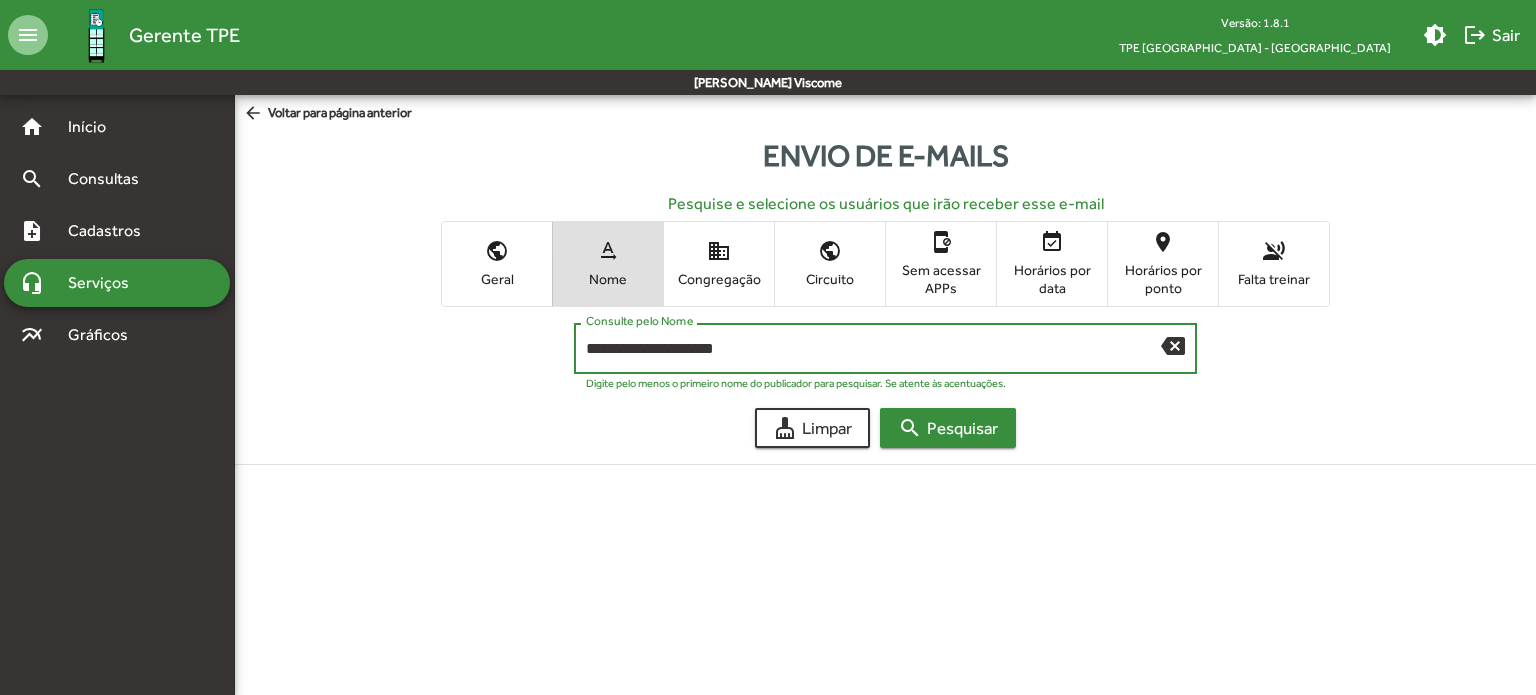 type on "**********" 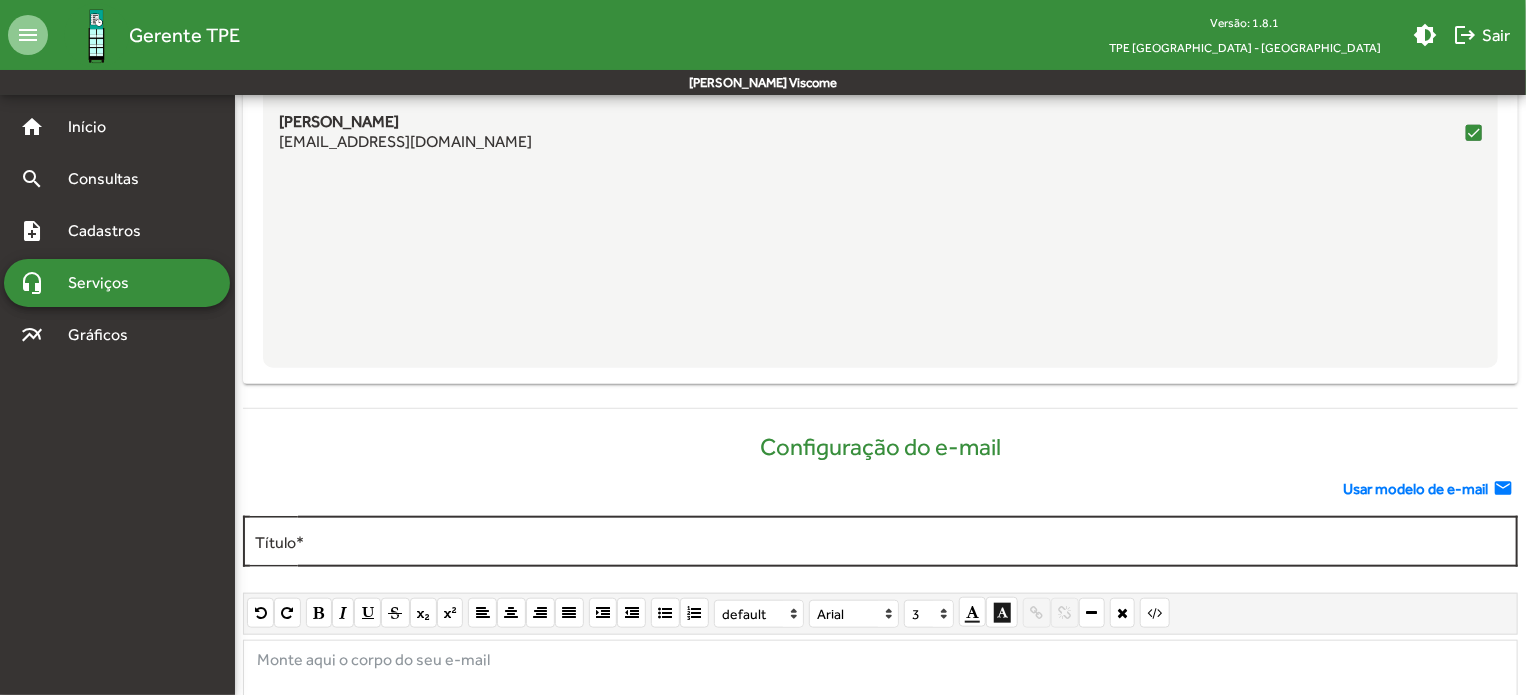 scroll, scrollTop: 1077, scrollLeft: 0, axis: vertical 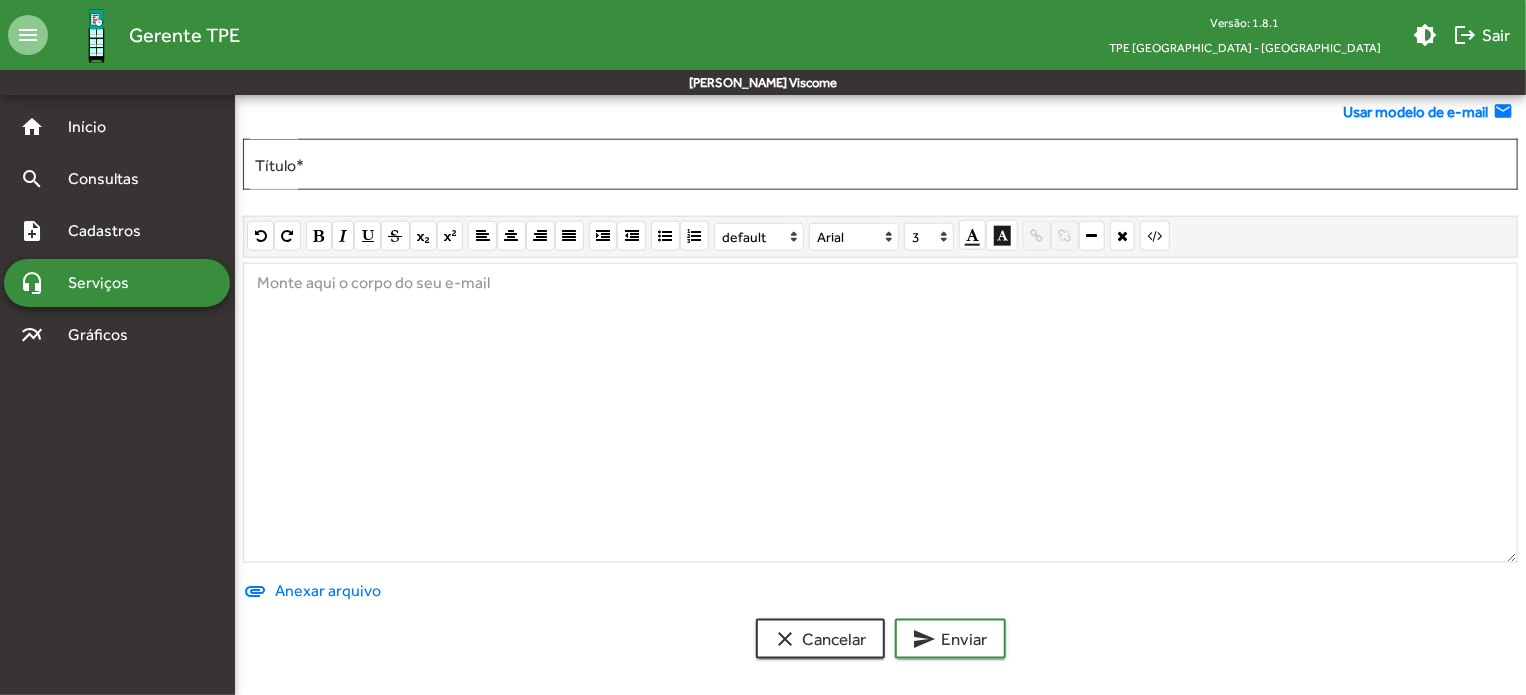 click 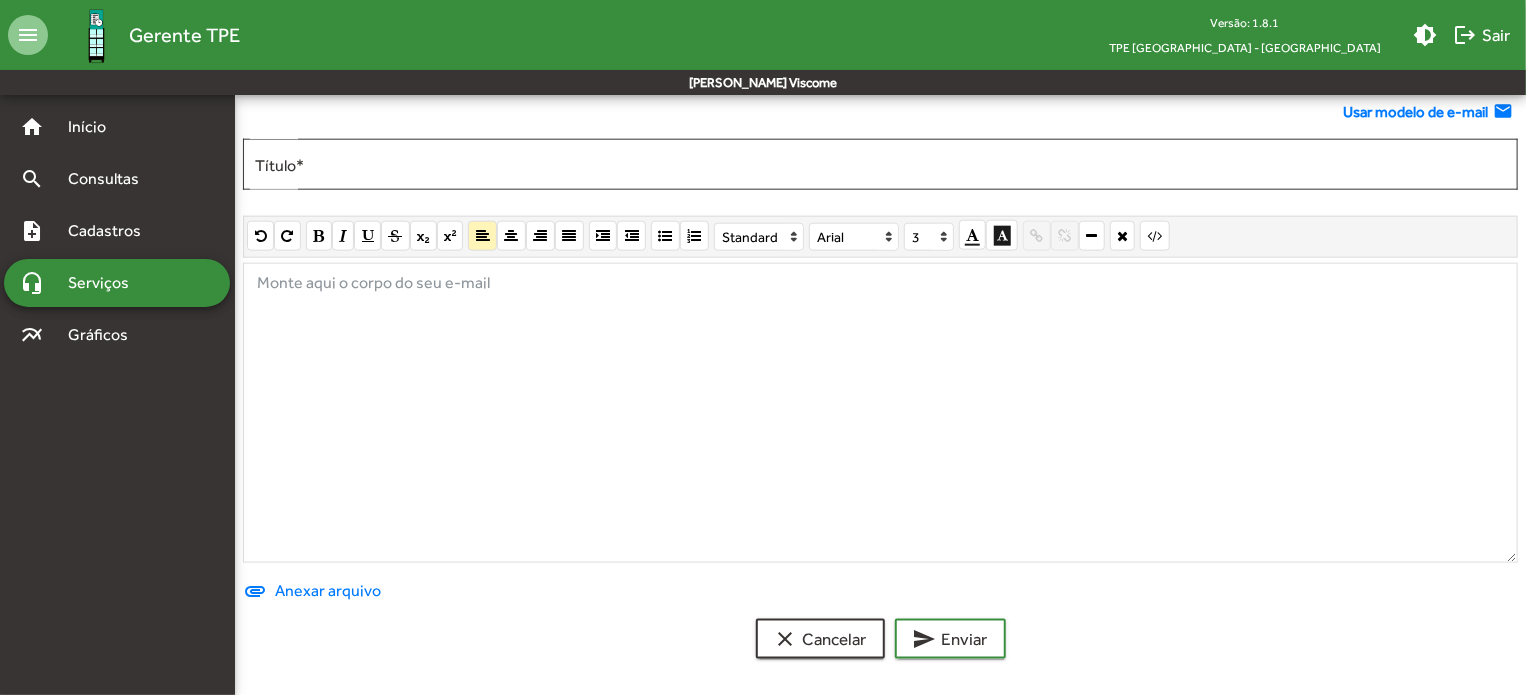 type 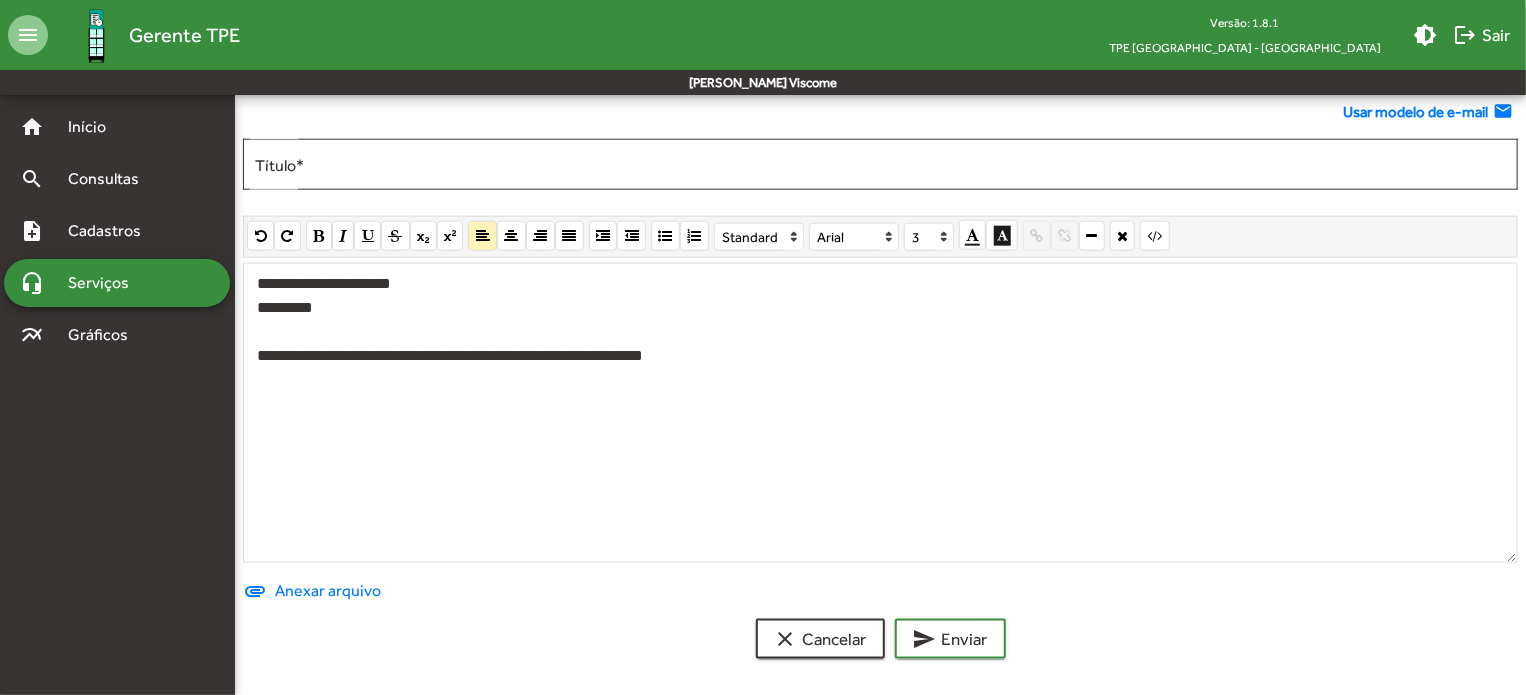 click on "**********" 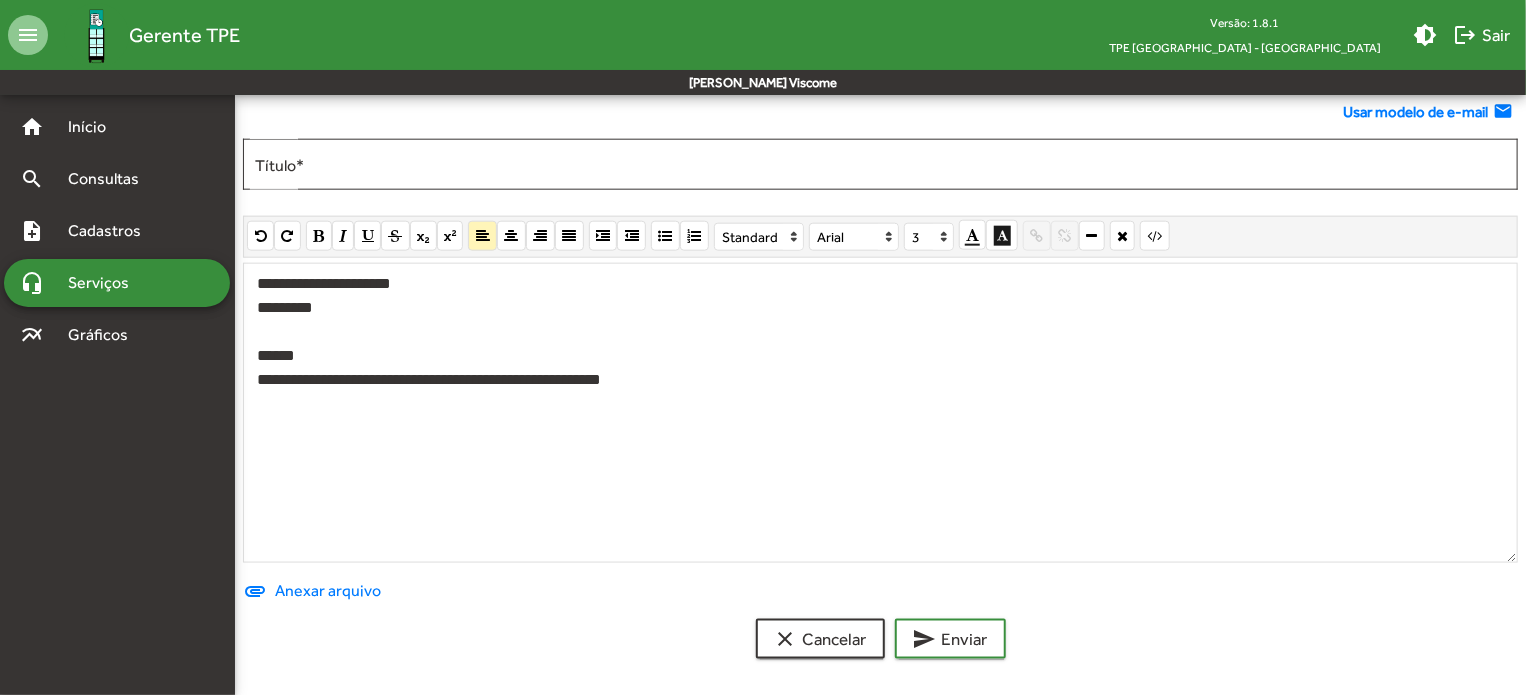 click on "**********" 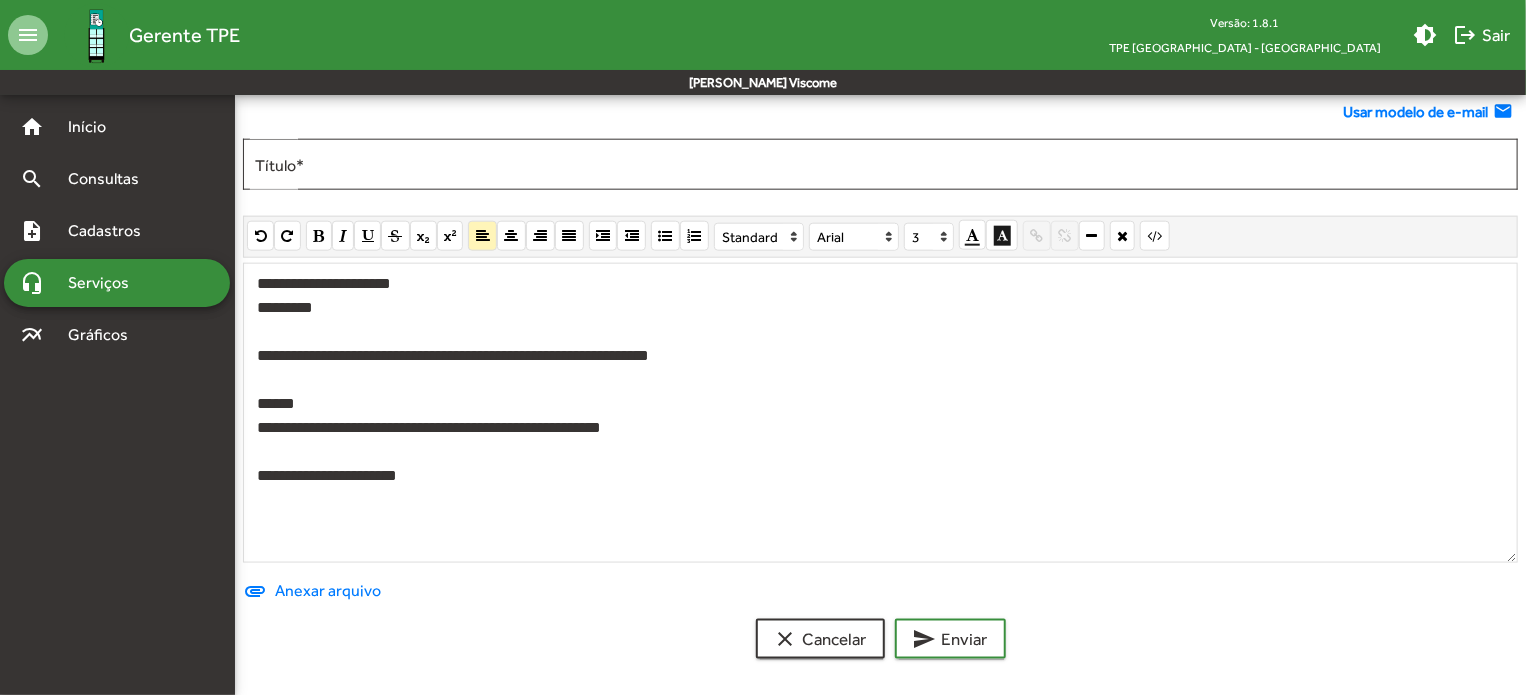 click on "**********" 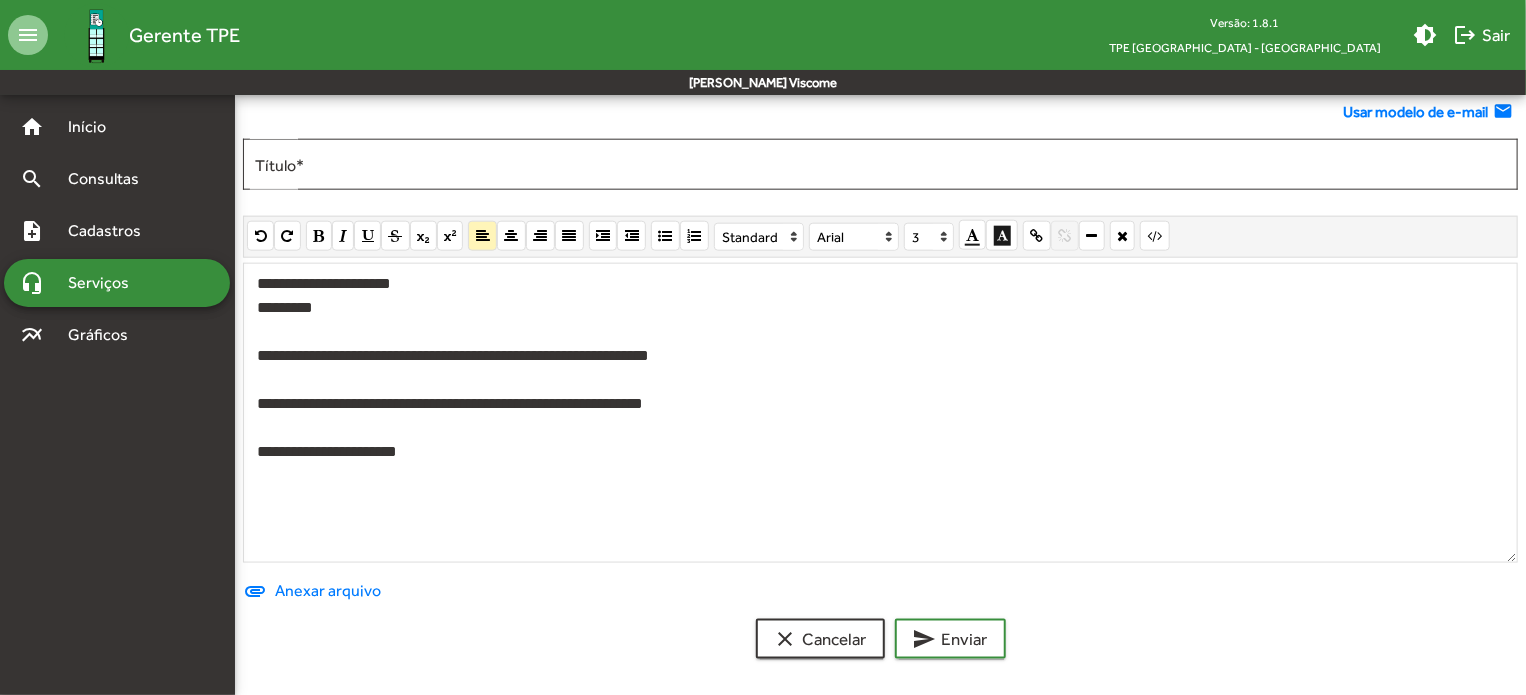 drag, startPoint x: 557, startPoint y: 399, endPoint x: 776, endPoint y: 377, distance: 220.10225 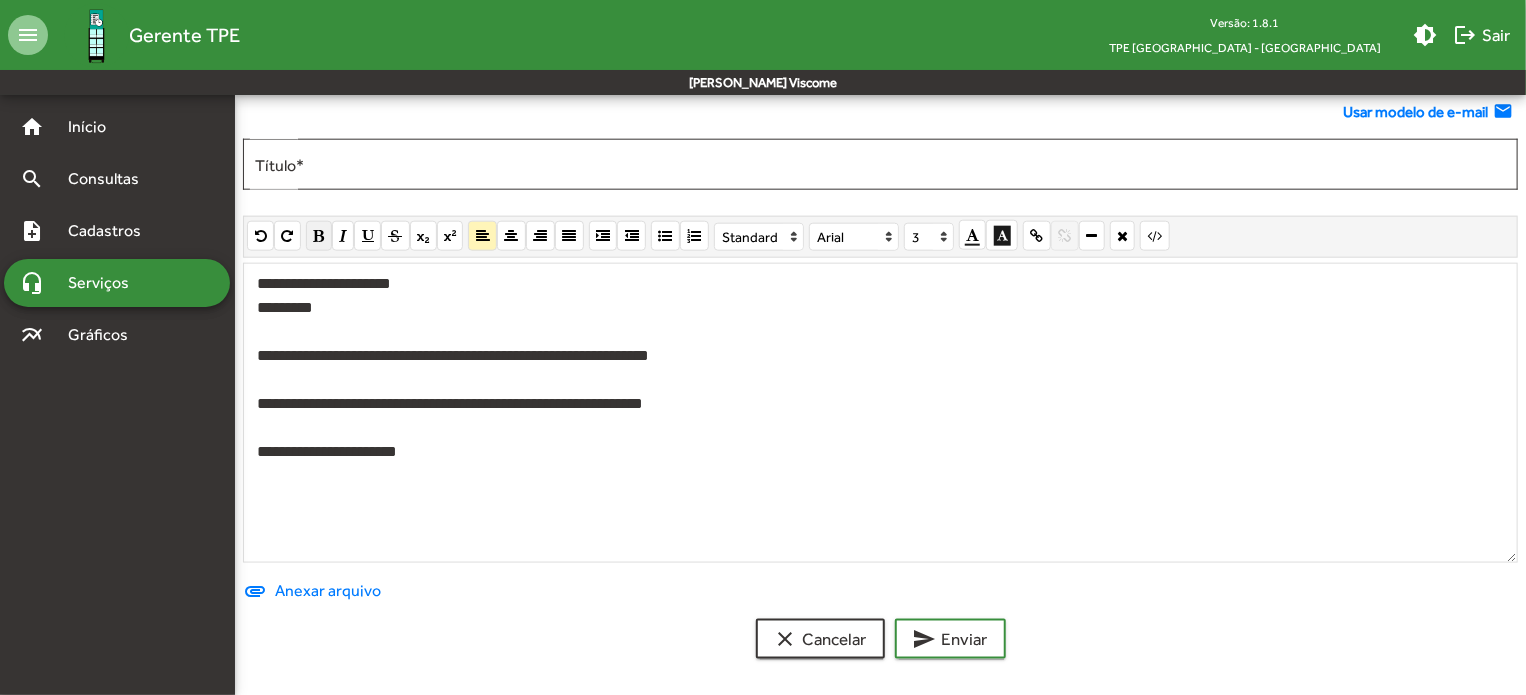 click at bounding box center [318, 236] 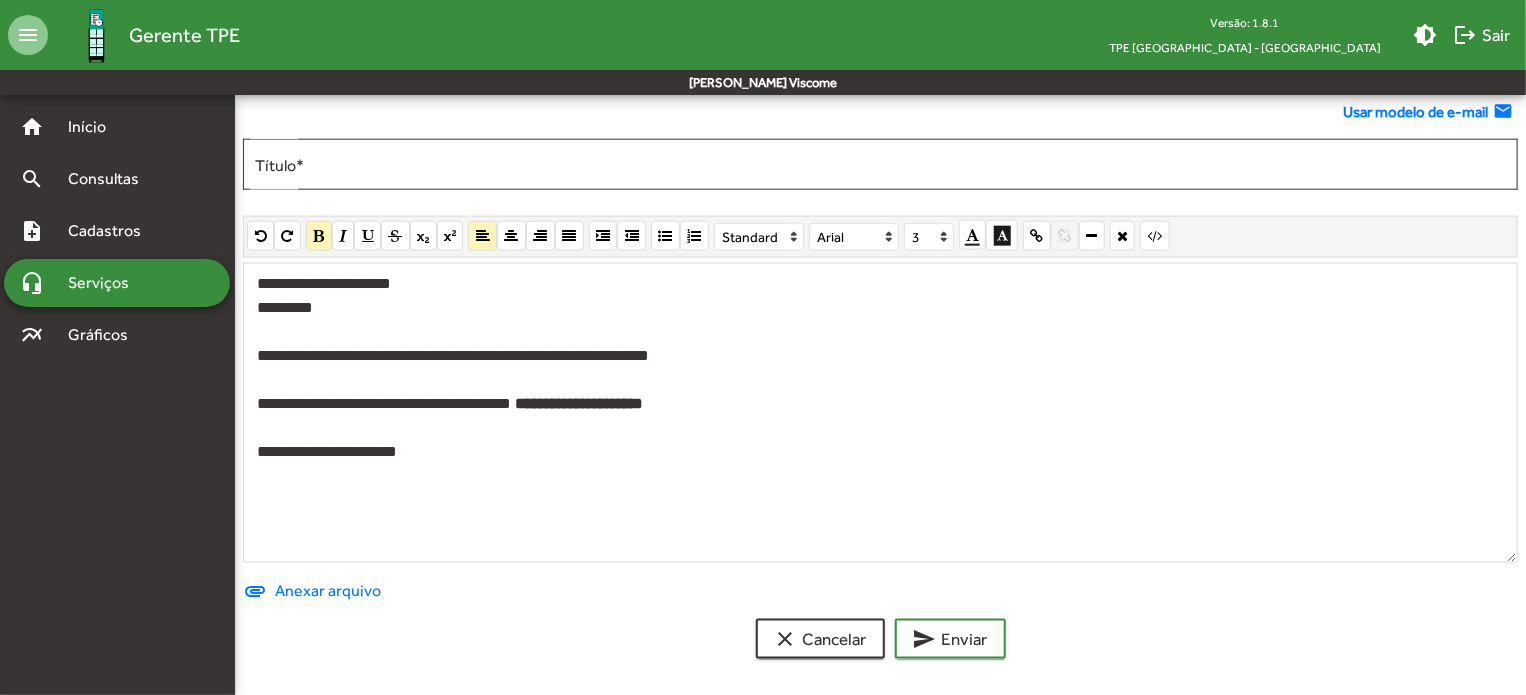 click on "**********" 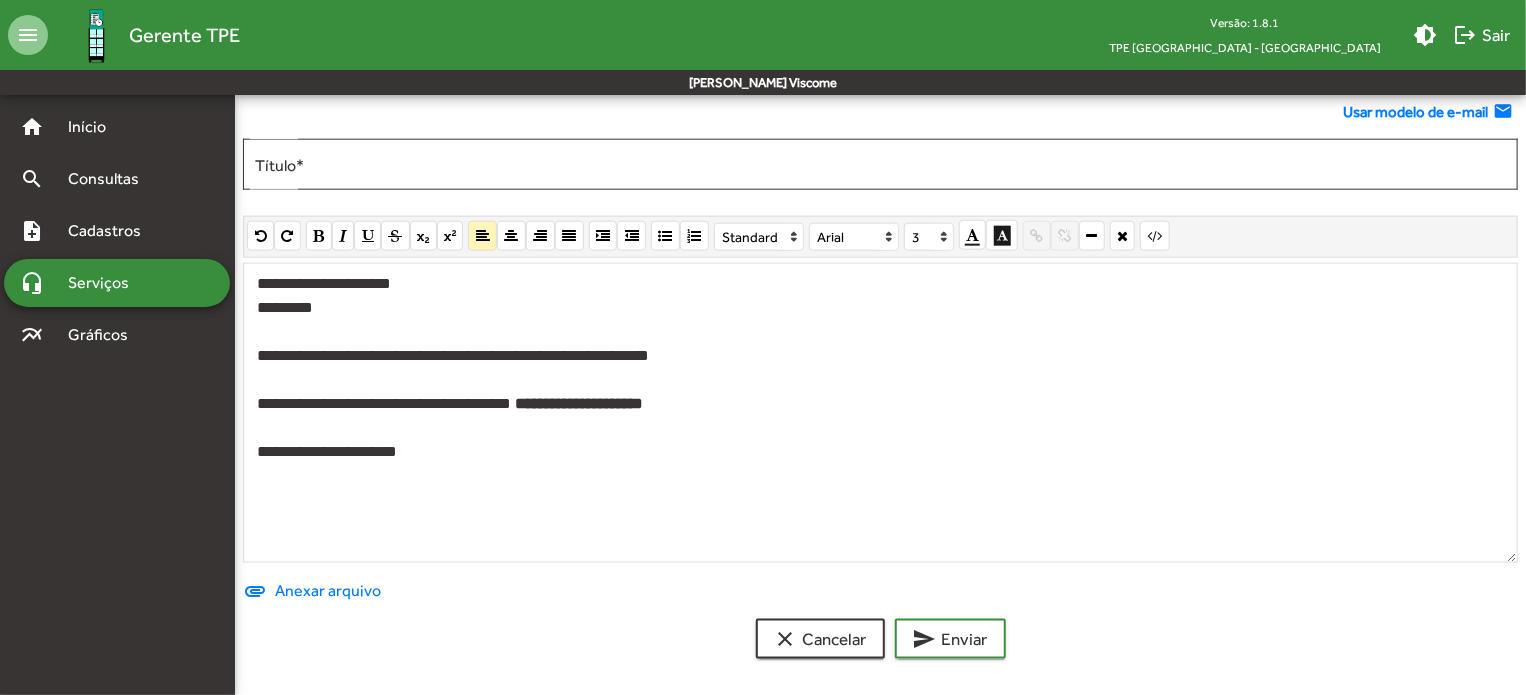 click on "**********" 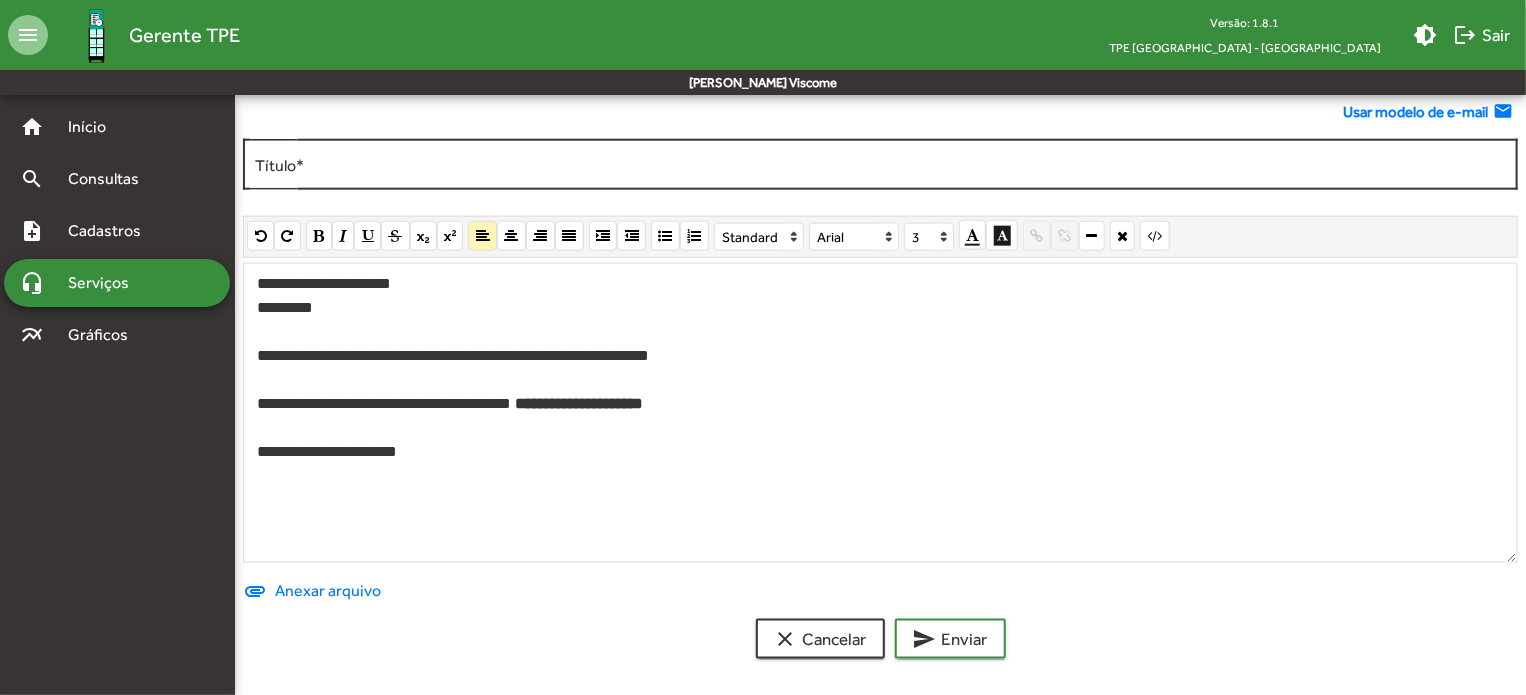 click on "Título  *" 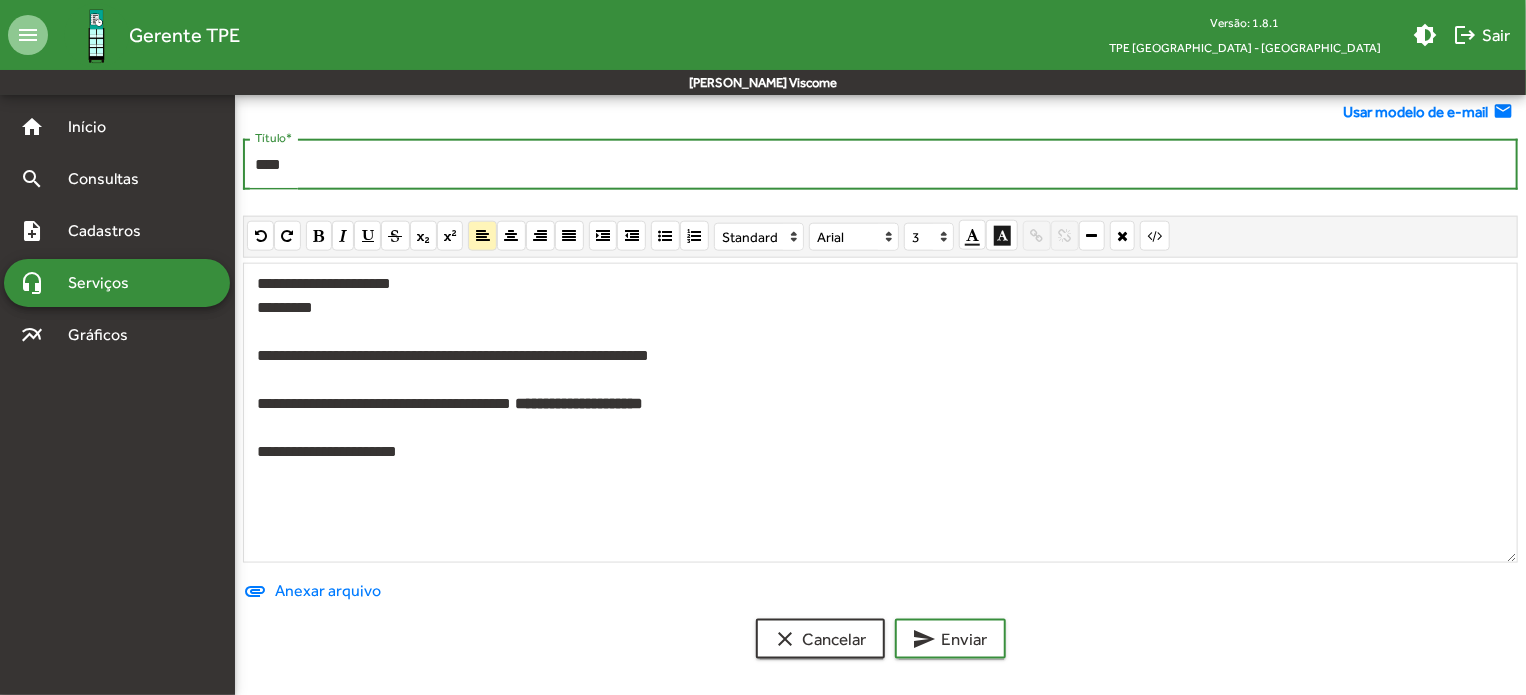 paste on "**********" 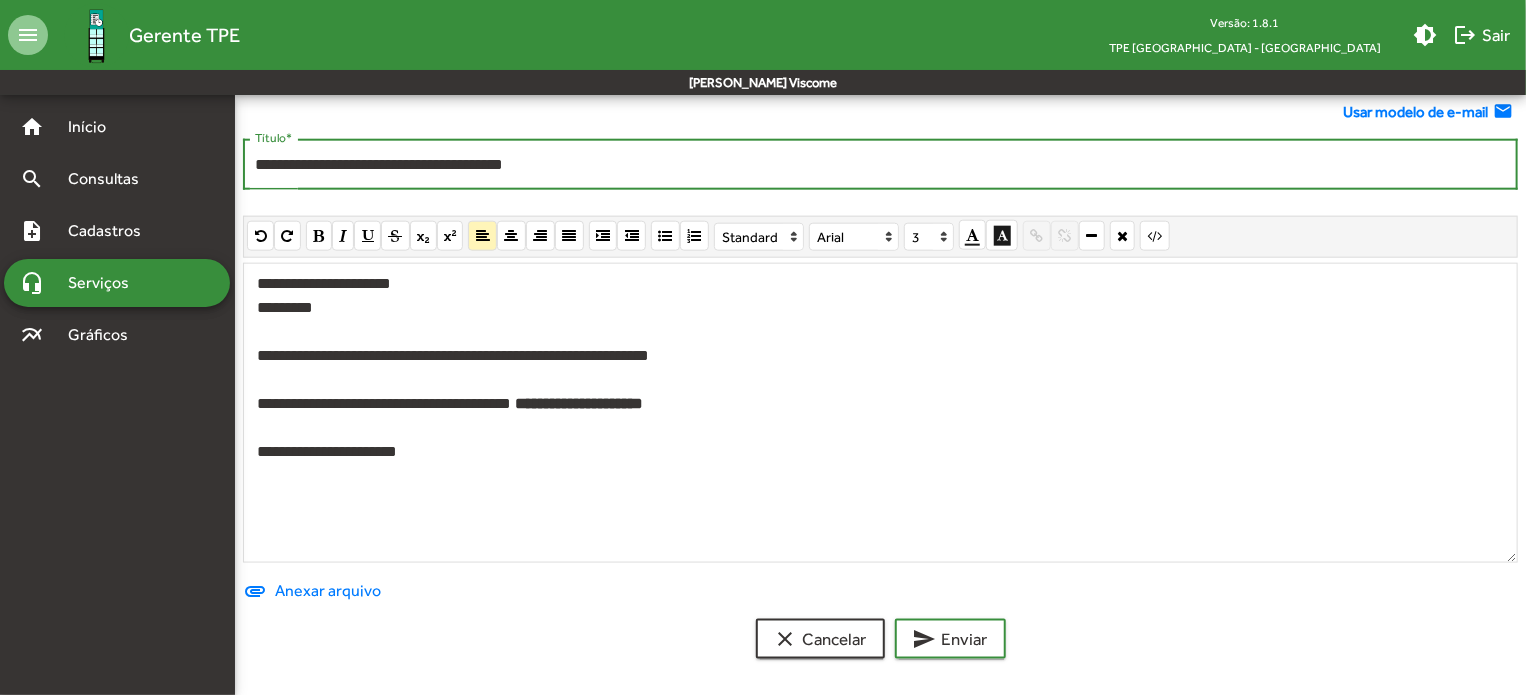 drag, startPoint x: 414, startPoint y: 155, endPoint x: 664, endPoint y: 159, distance: 250.032 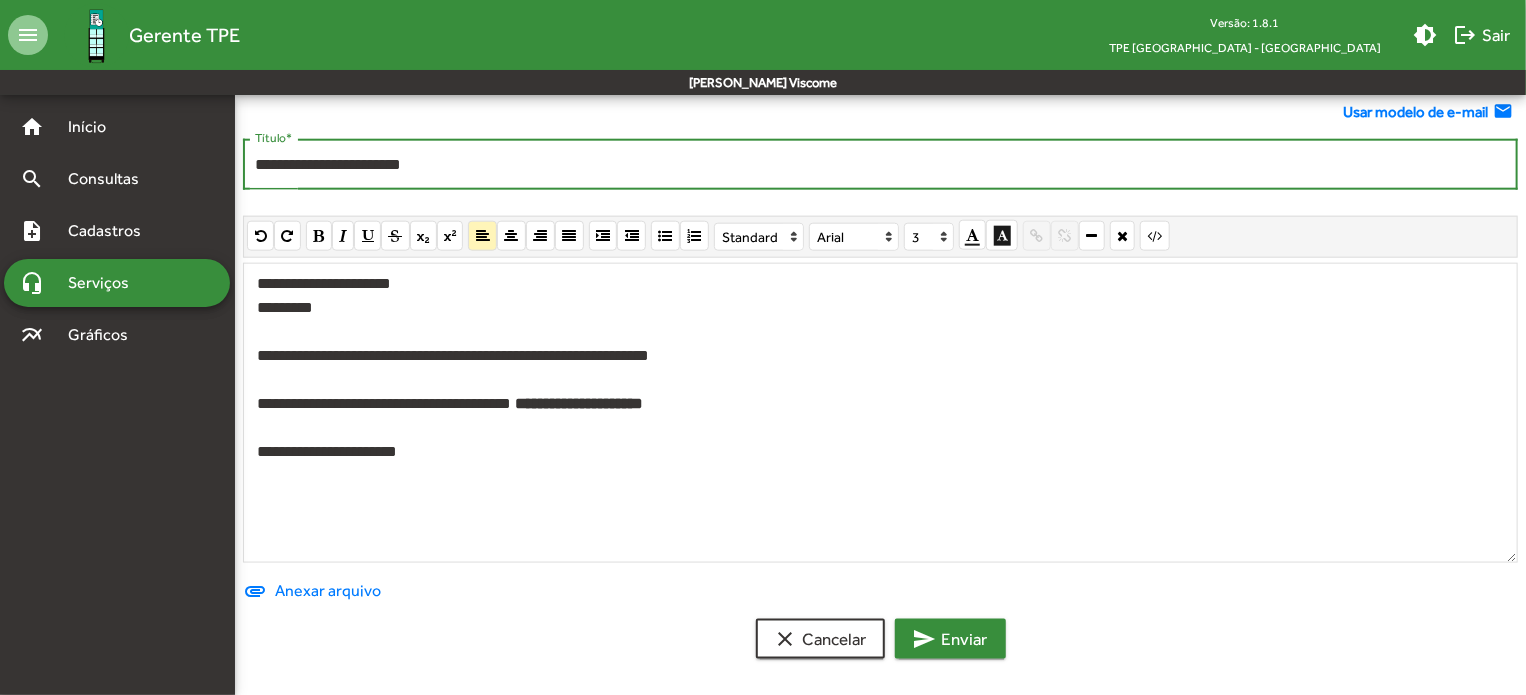 type on "**********" 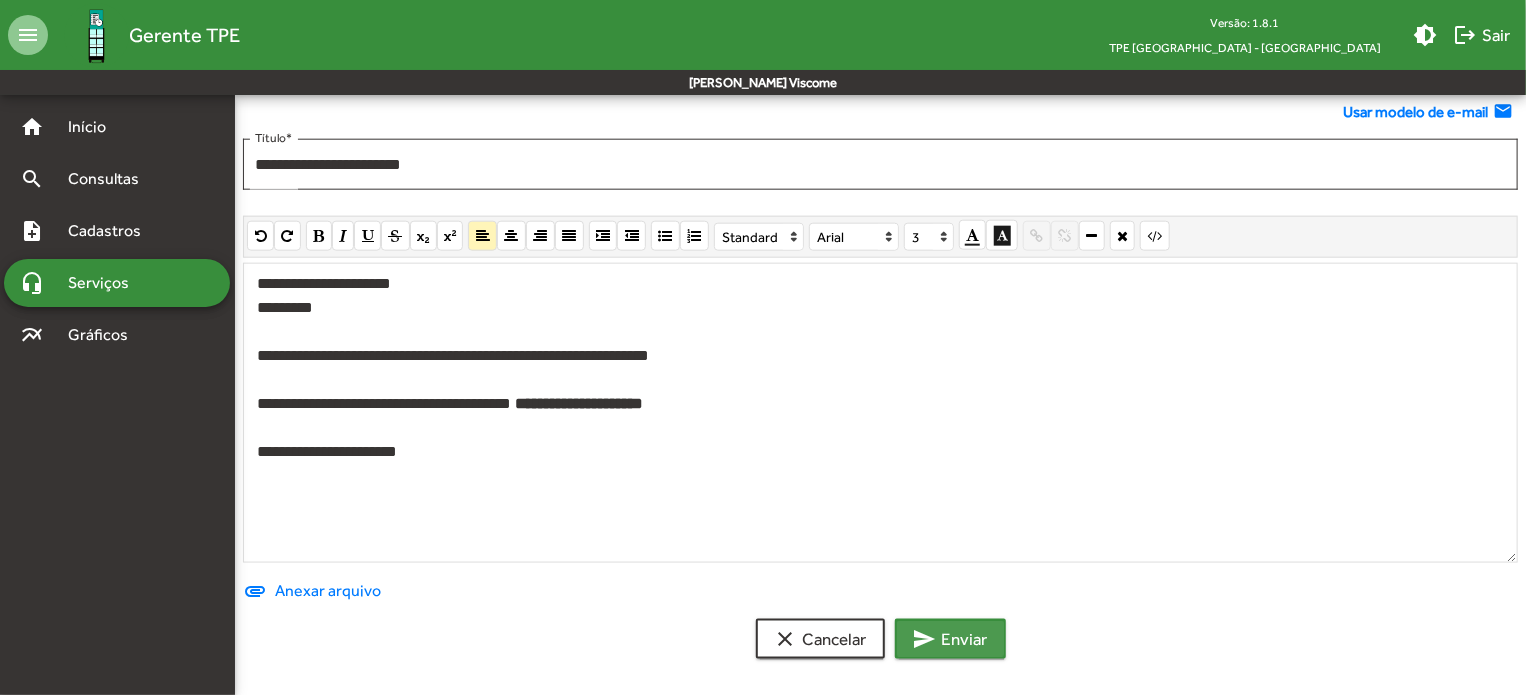 click on "send  Enviar" 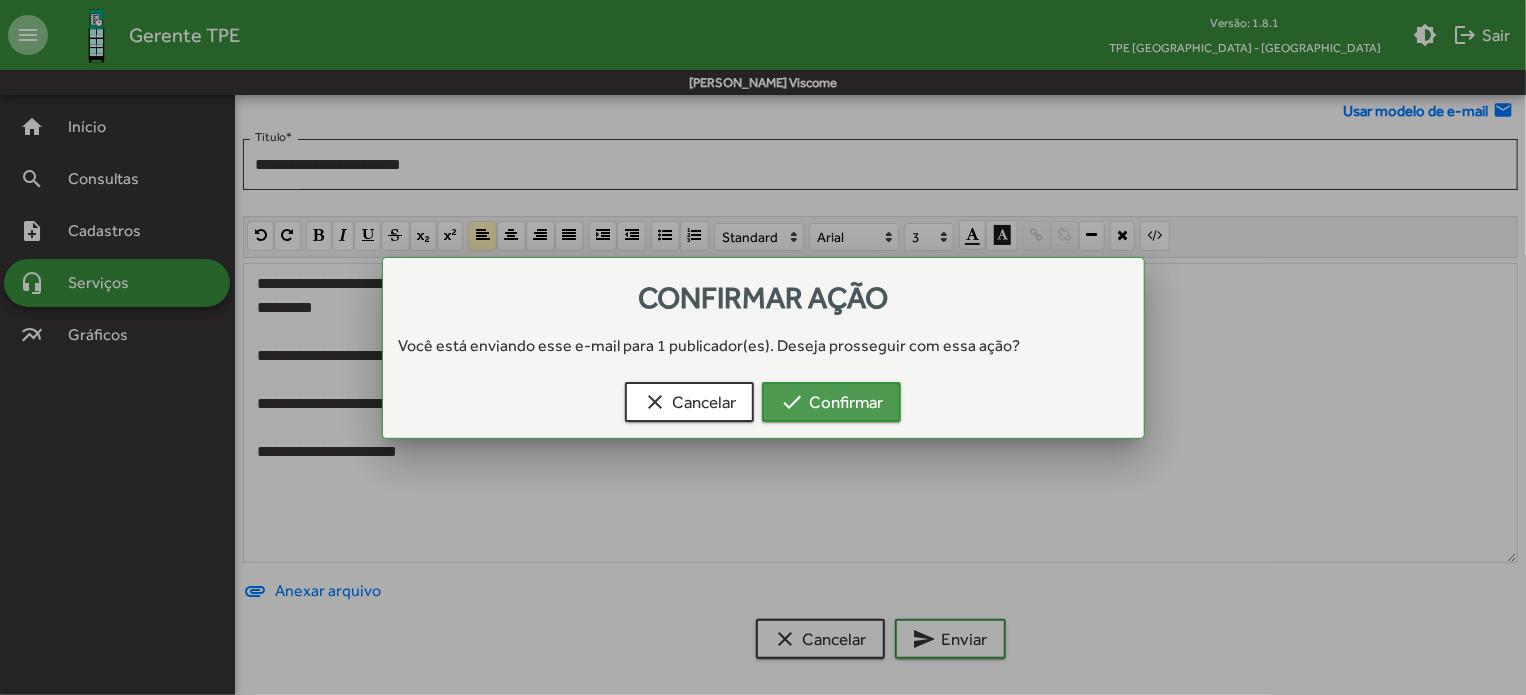 click on "check  Confirmar" at bounding box center [831, 402] 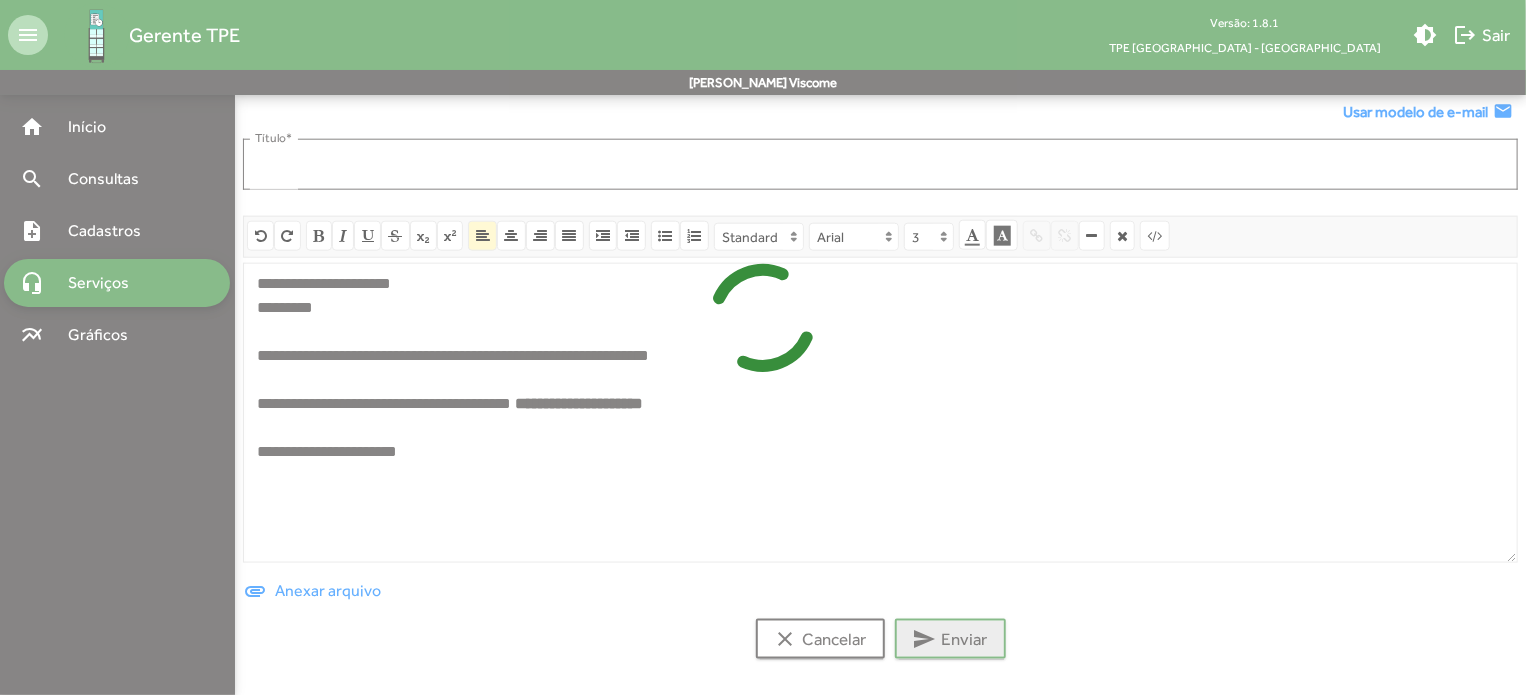 scroll, scrollTop: 0, scrollLeft: 0, axis: both 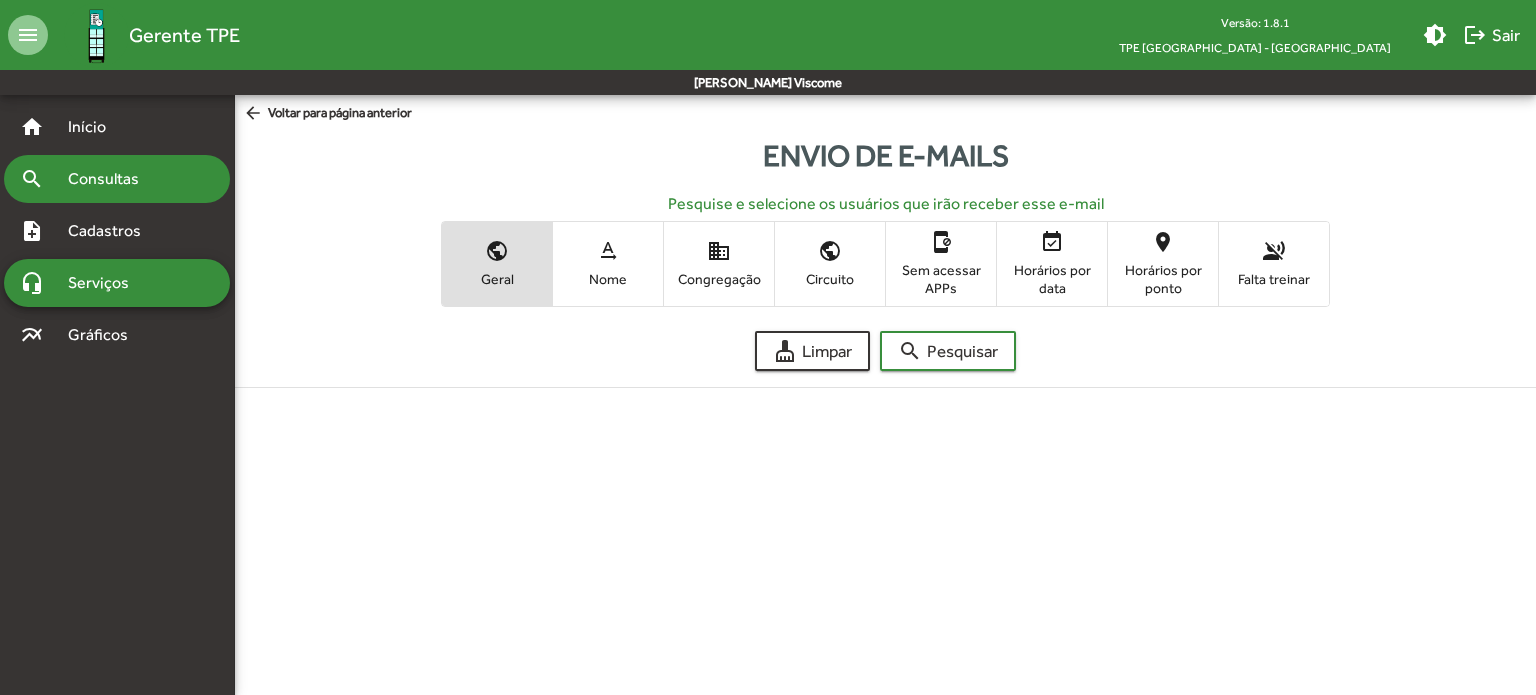 click on "Consultas" at bounding box center [110, 179] 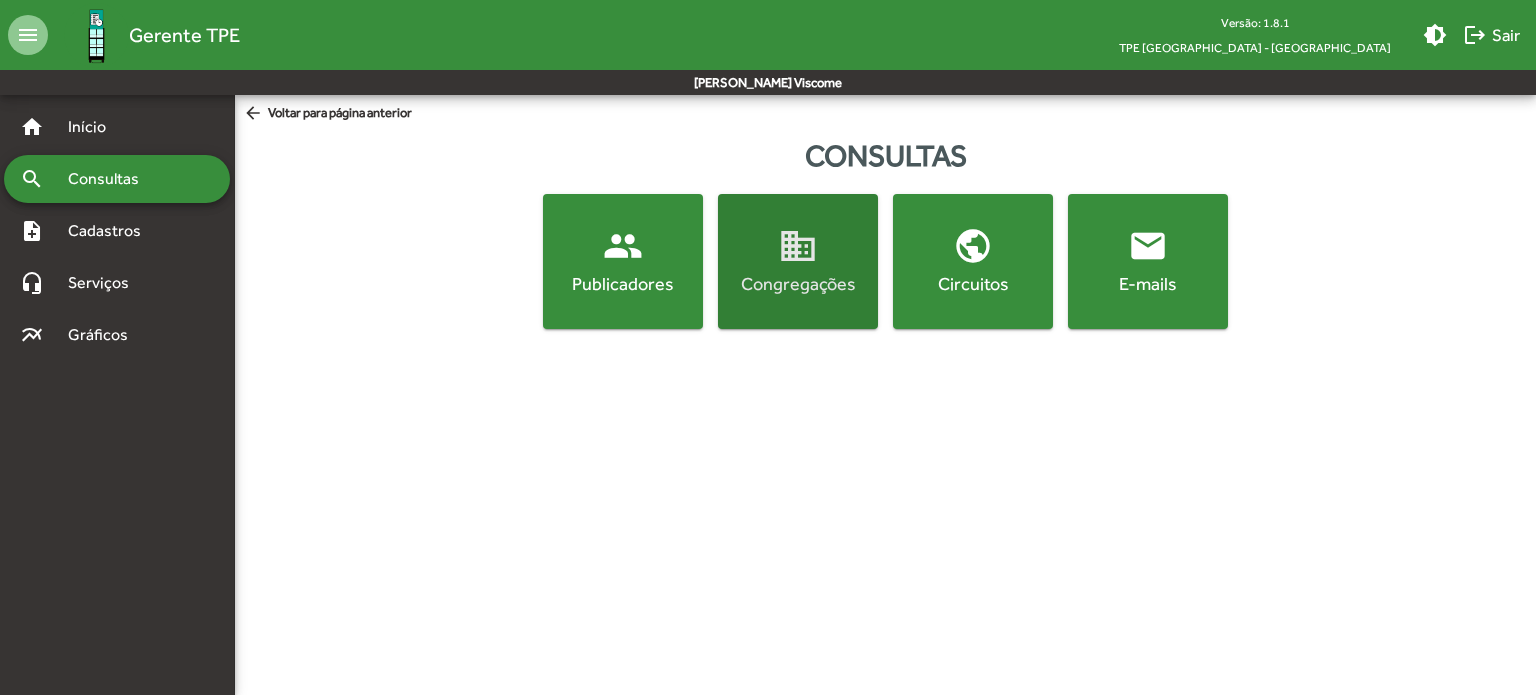 click on "domain" 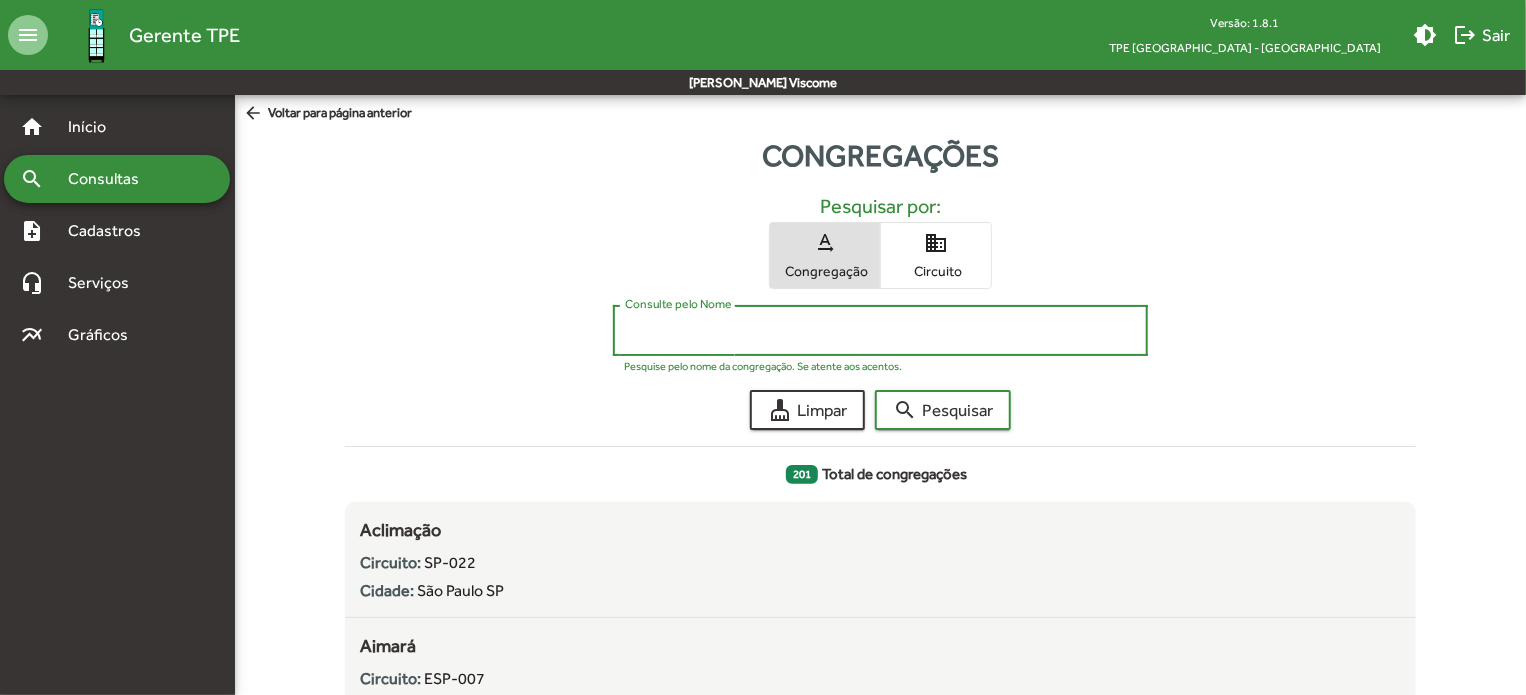 click on "Consulte pelo Nome" at bounding box center [881, 331] 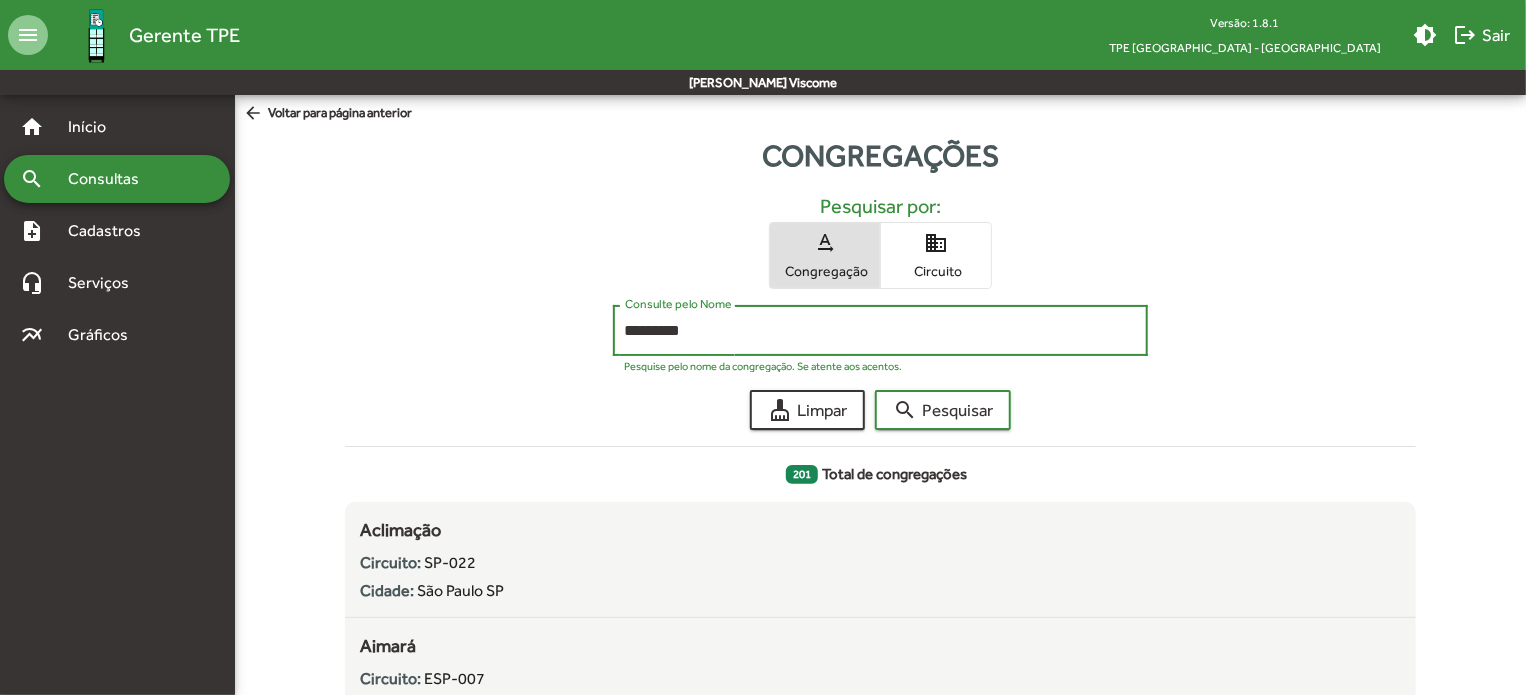 click on "*********" at bounding box center (881, 331) 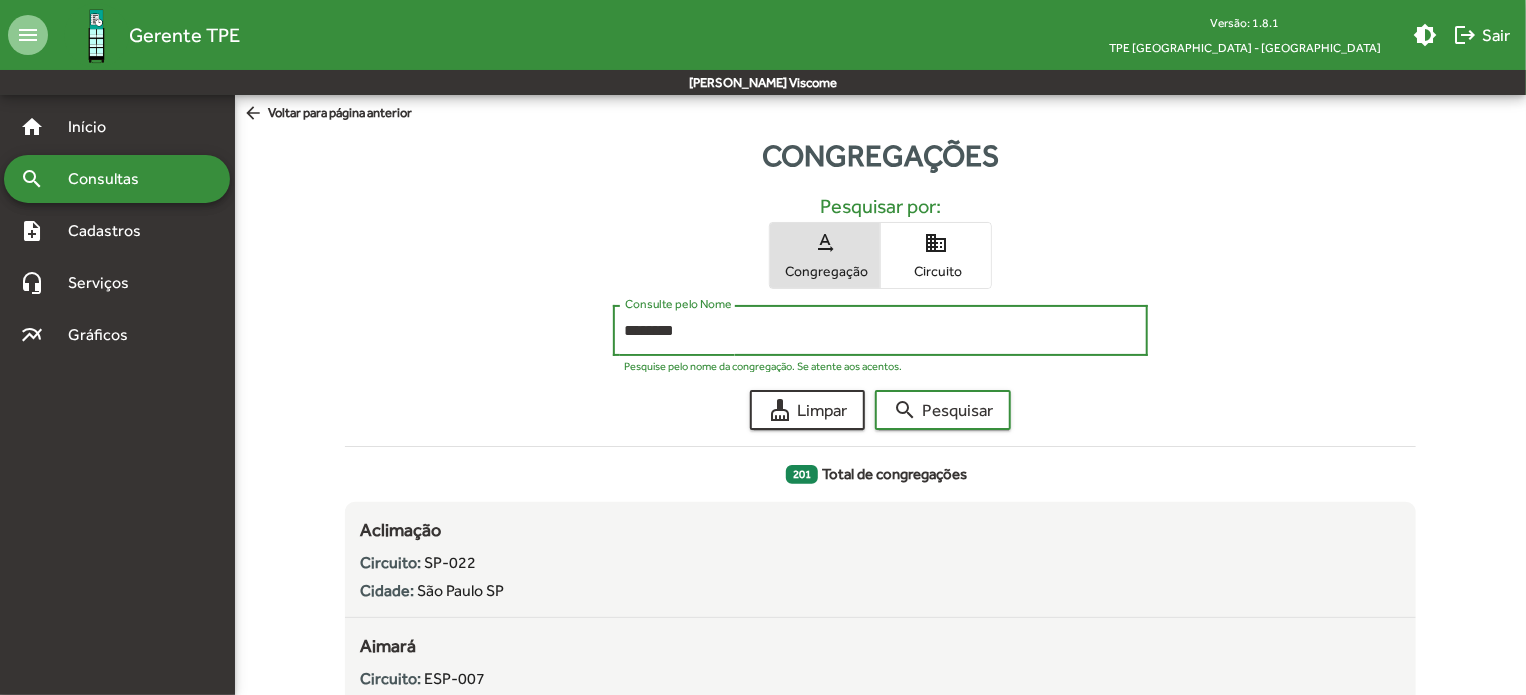 click on "********" at bounding box center [881, 331] 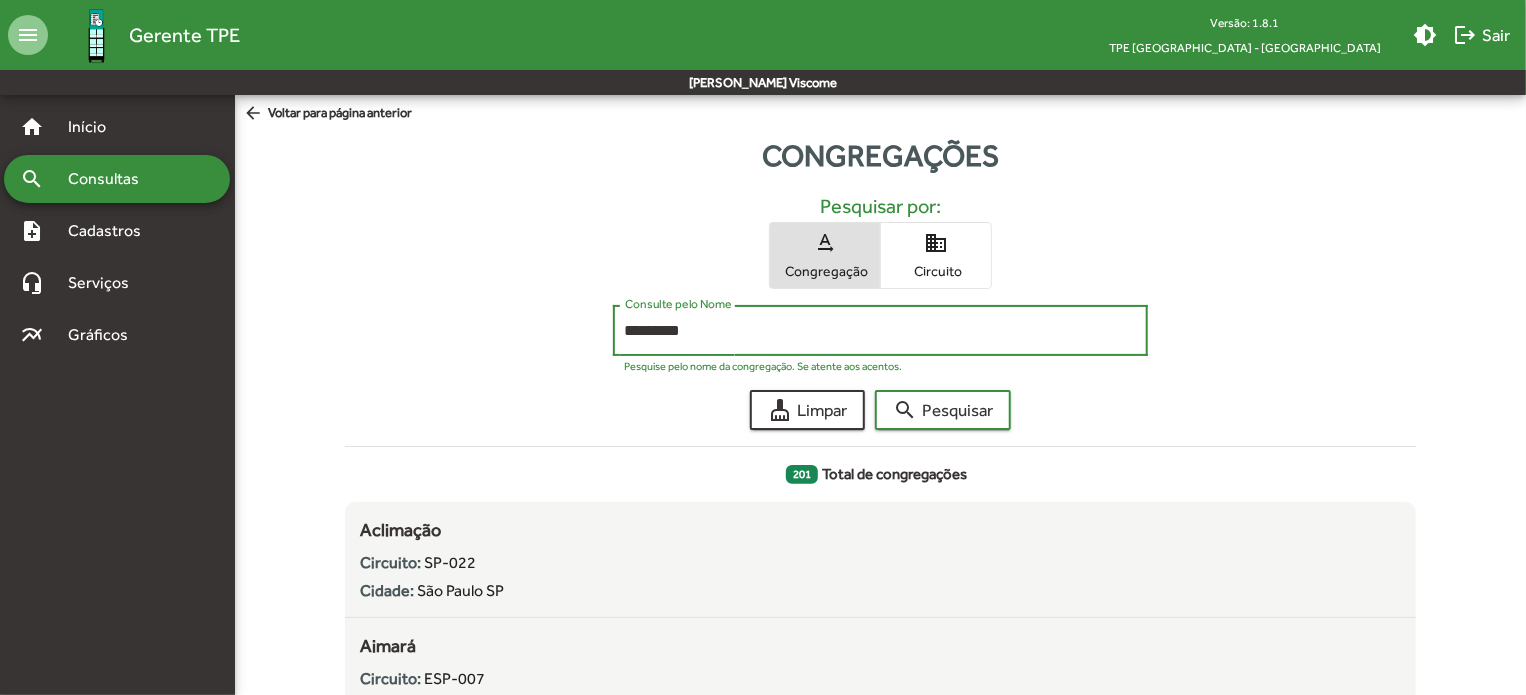 type on "*********" 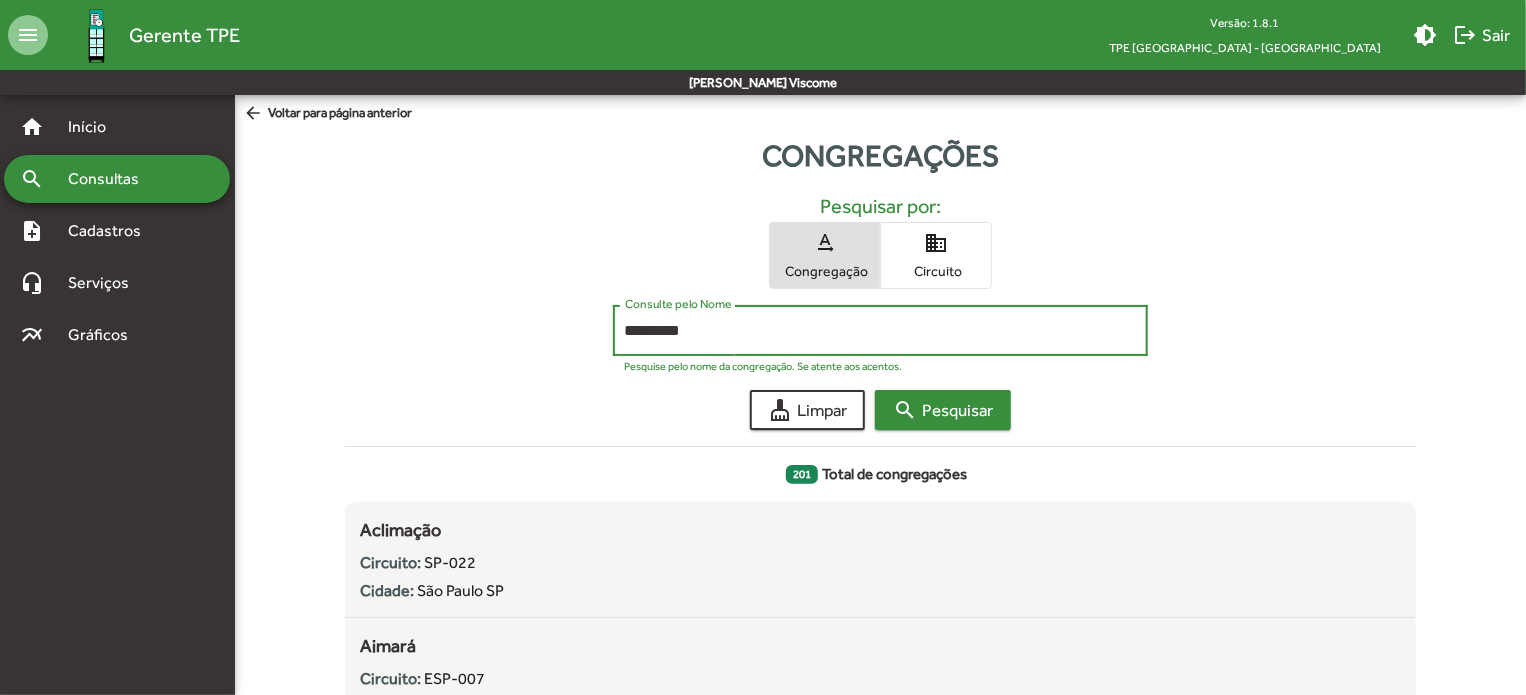 click on "search  Pesquisar" 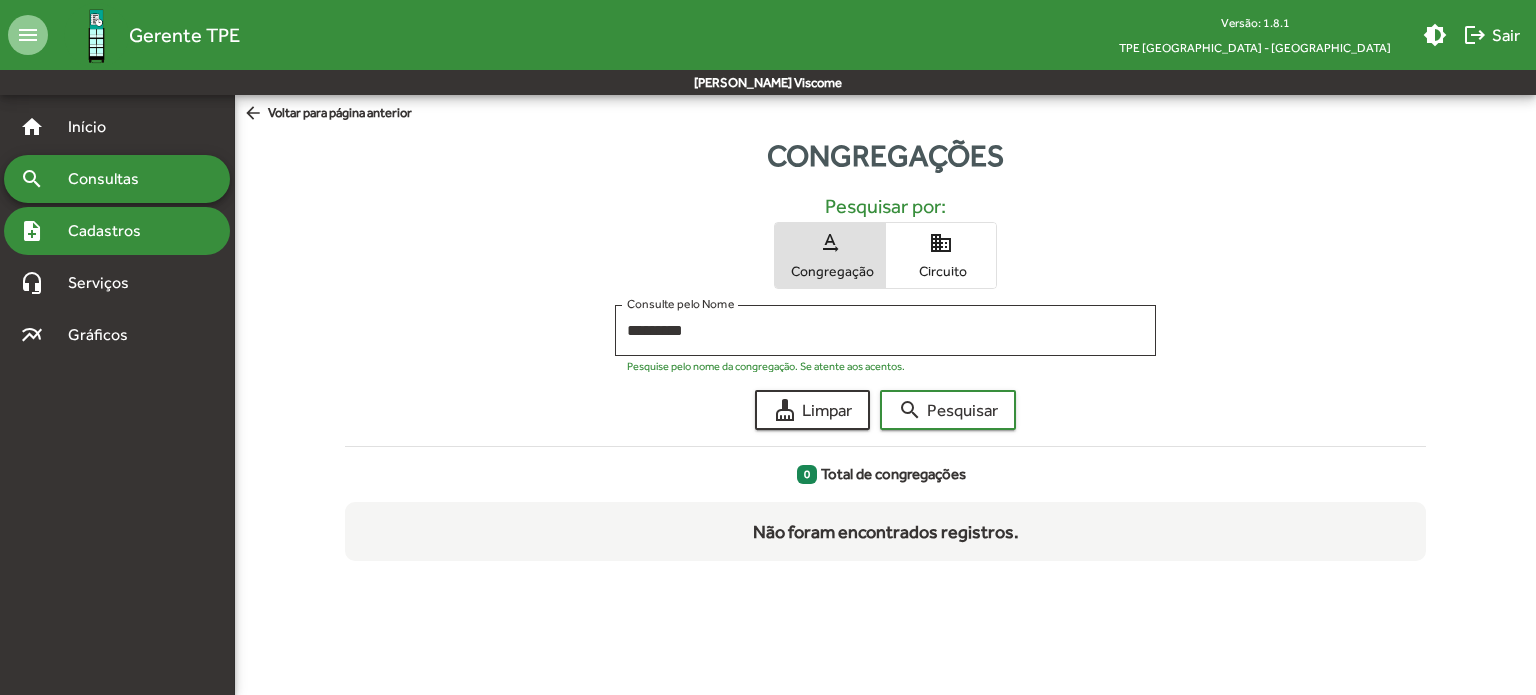click on "Cadastros" at bounding box center (111, 231) 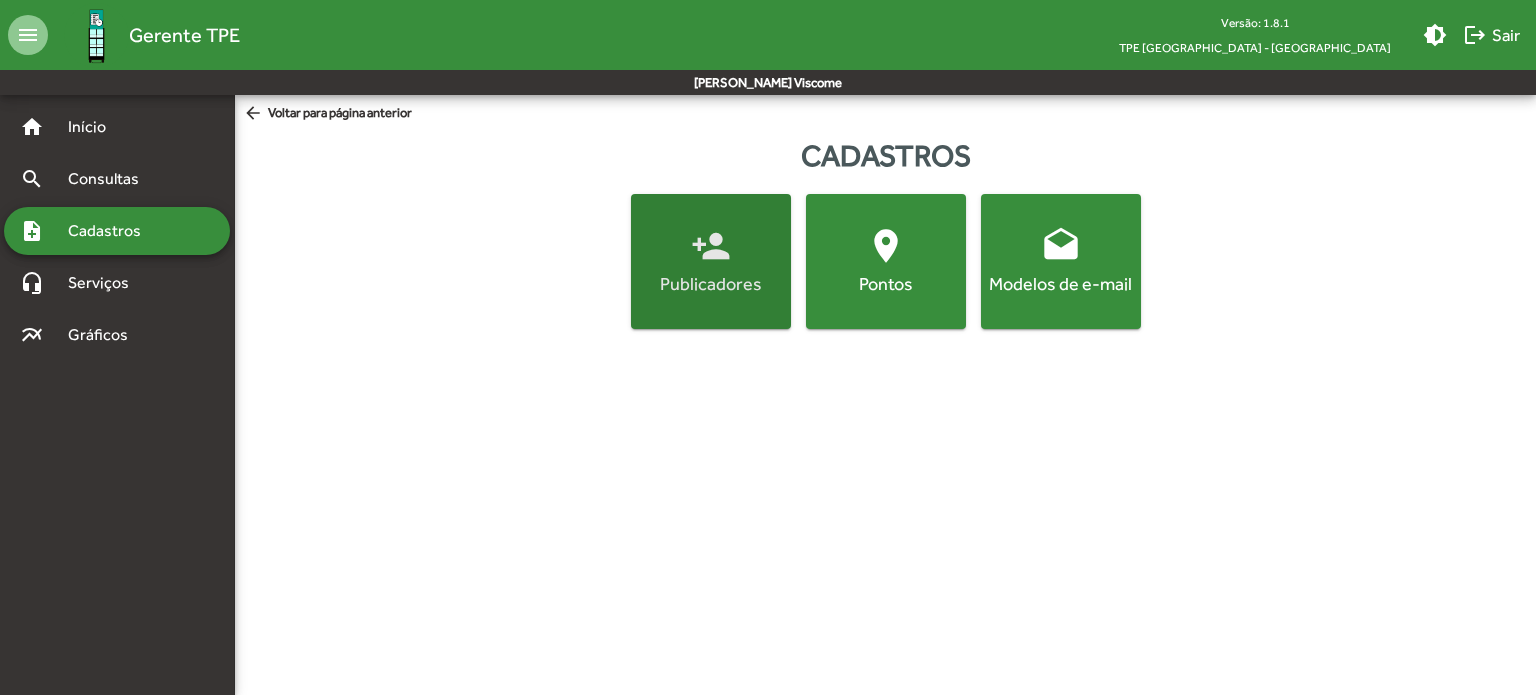 click on "person_add  Publicadores" 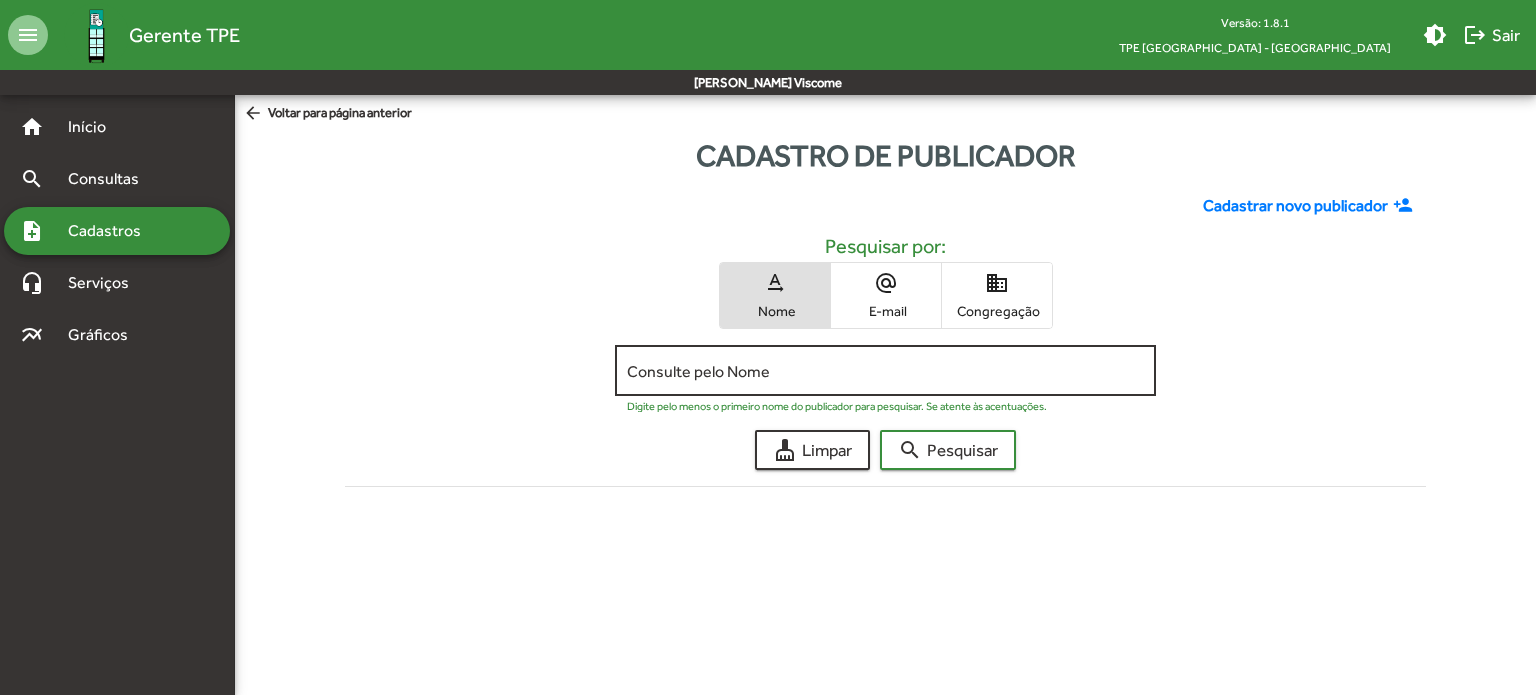 click on "Consulte pelo Nome" 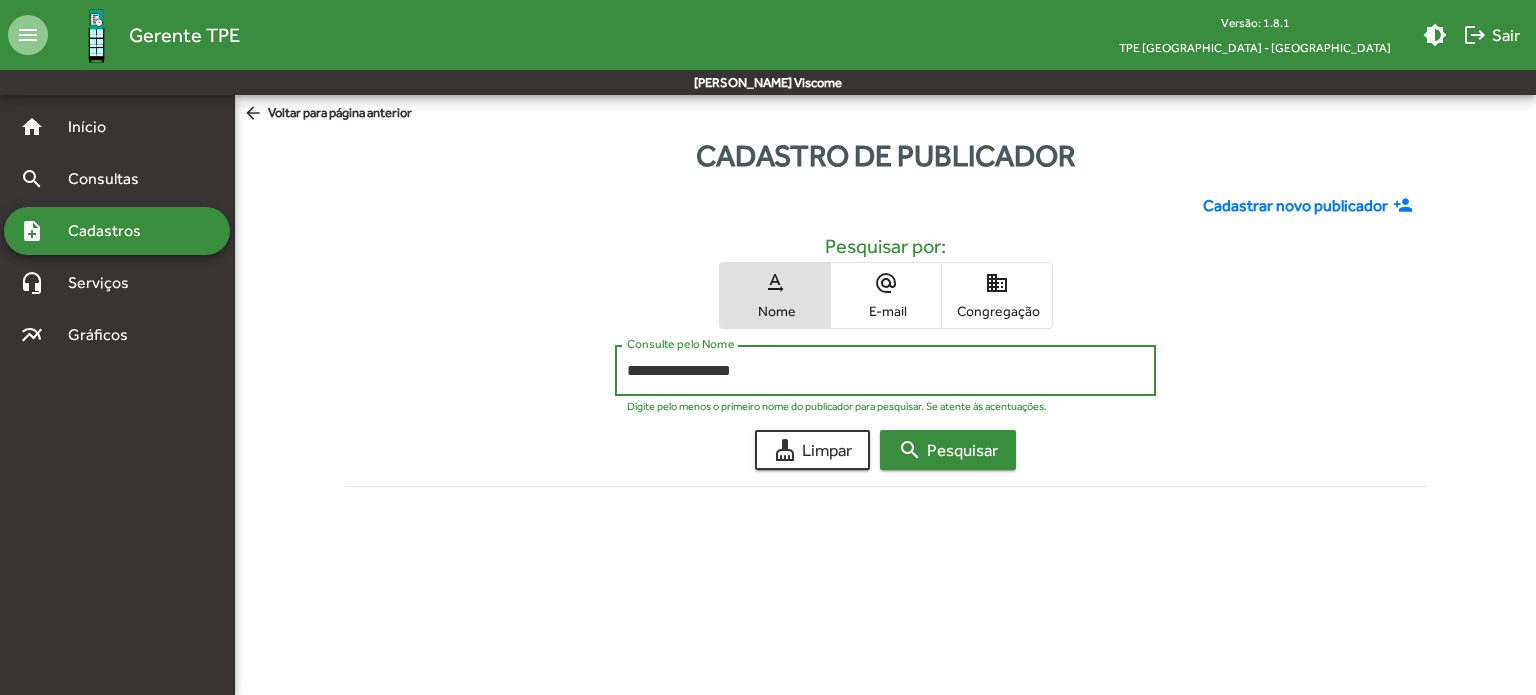 type on "**********" 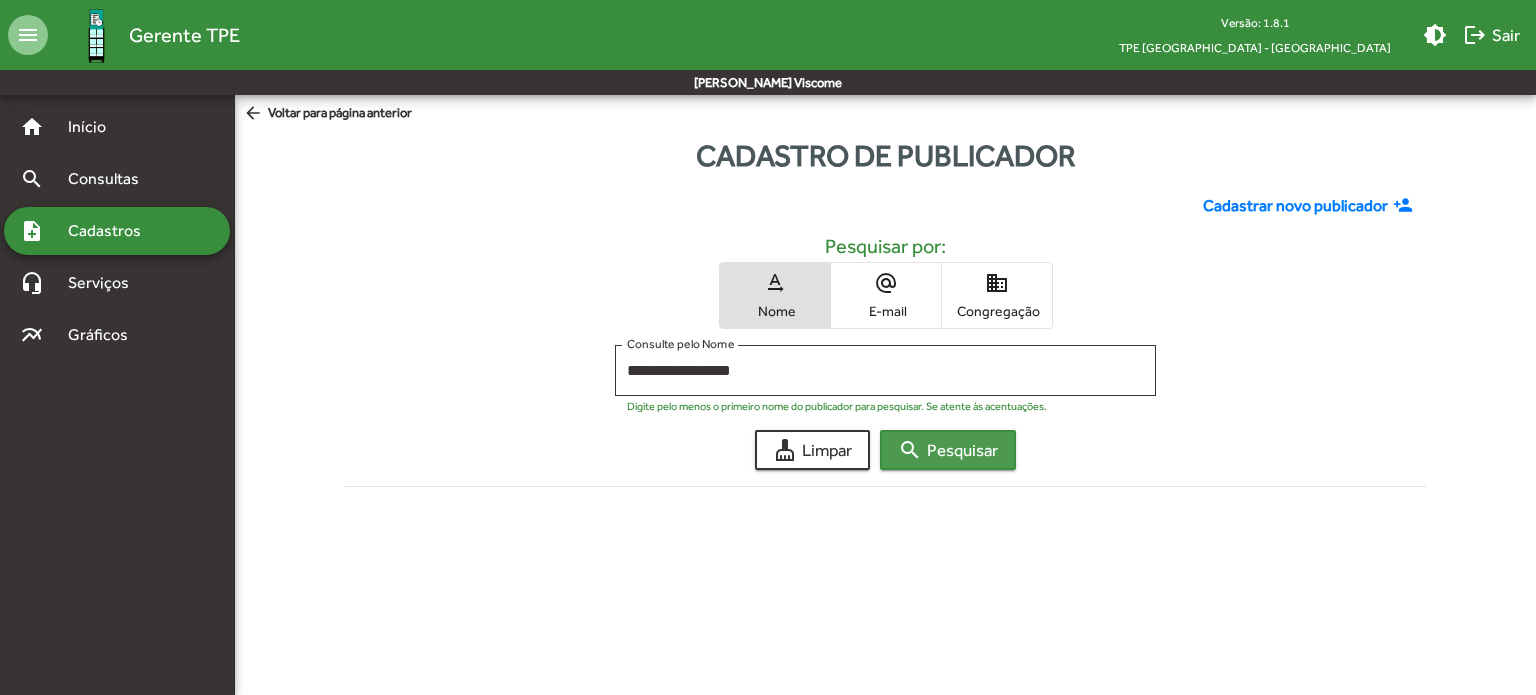 click on "search  Pesquisar" 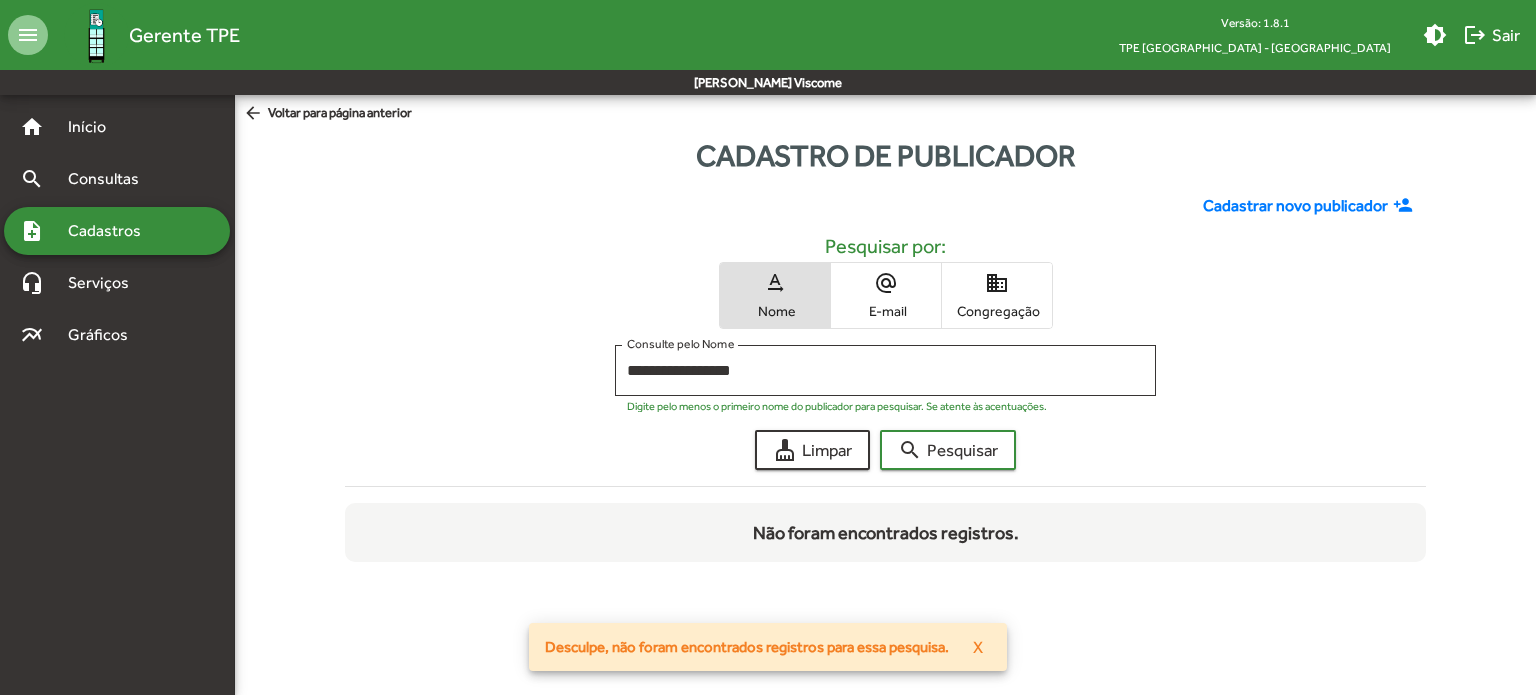 click on "domain Congregação" at bounding box center [997, 295] 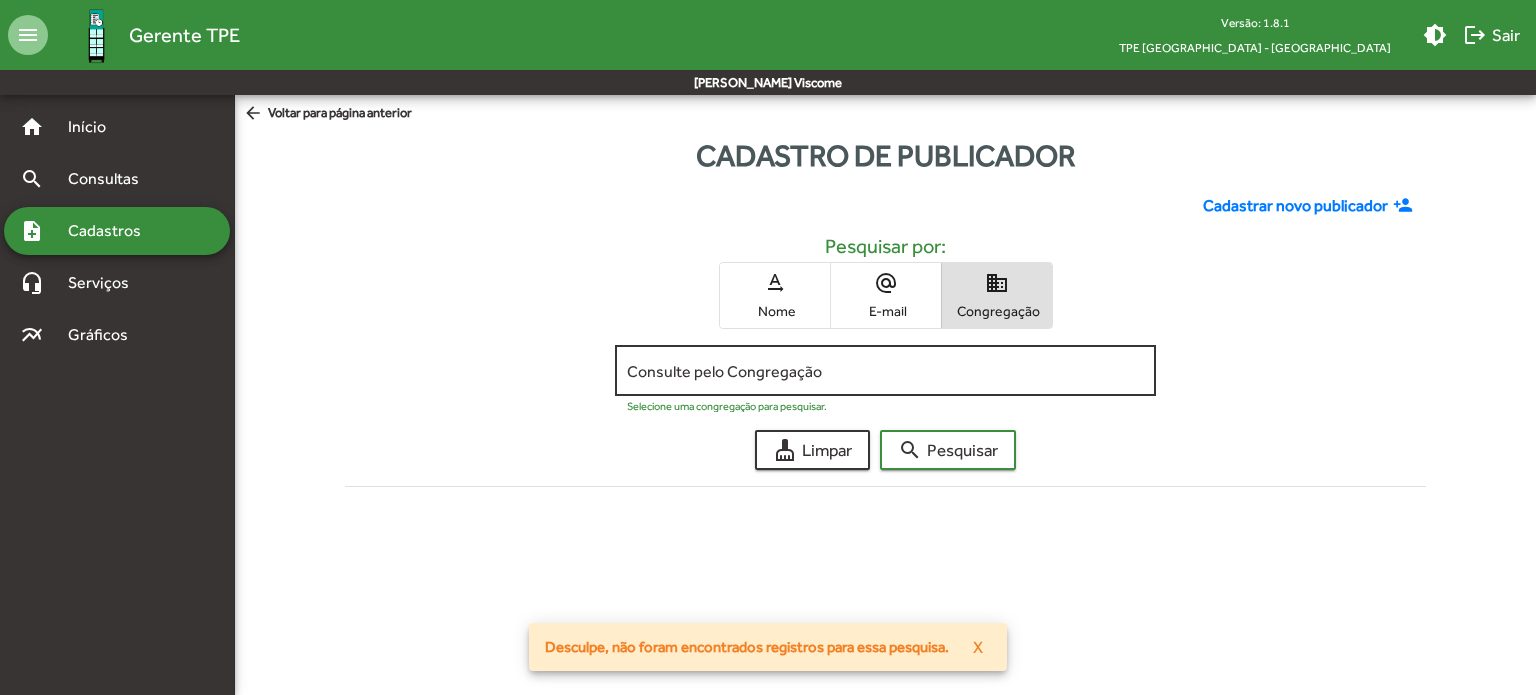 click on "Consulte pelo Congregação" 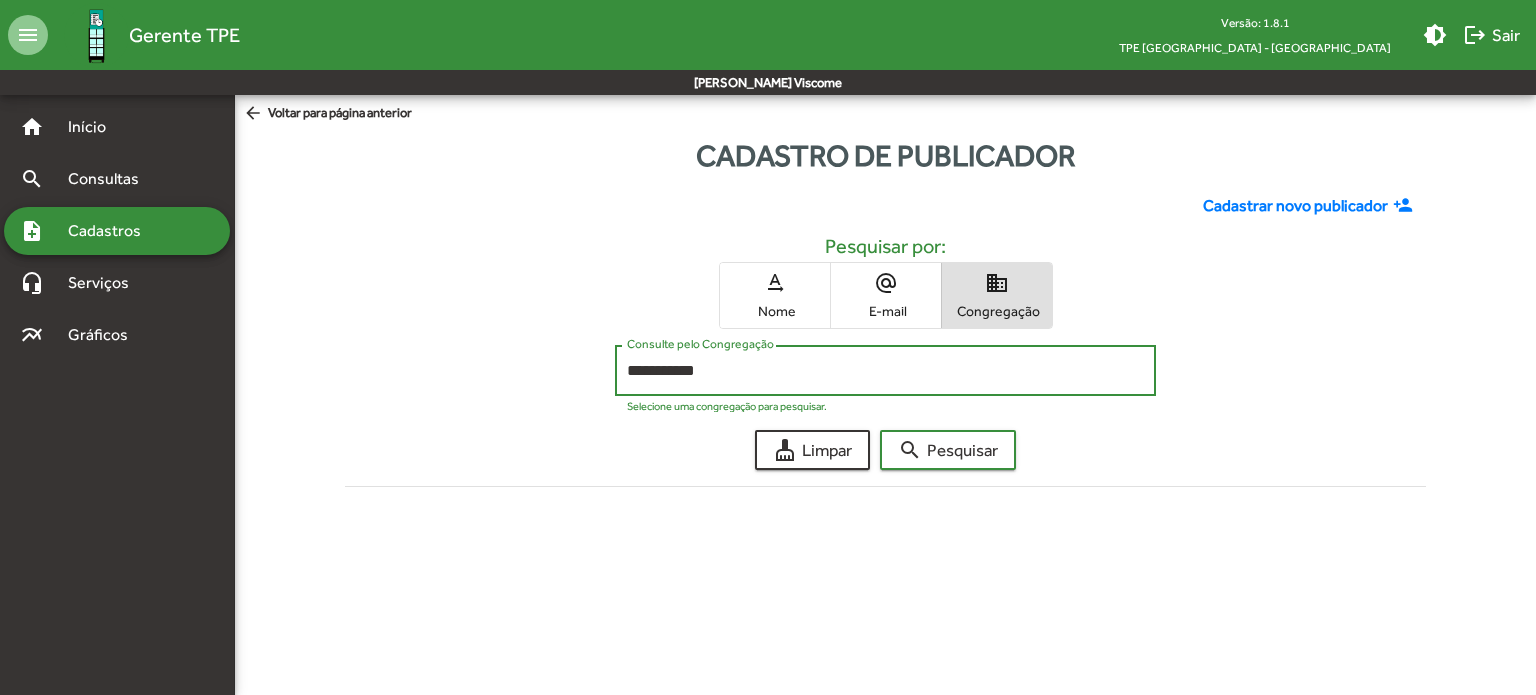 click on "**********" at bounding box center (885, 371) 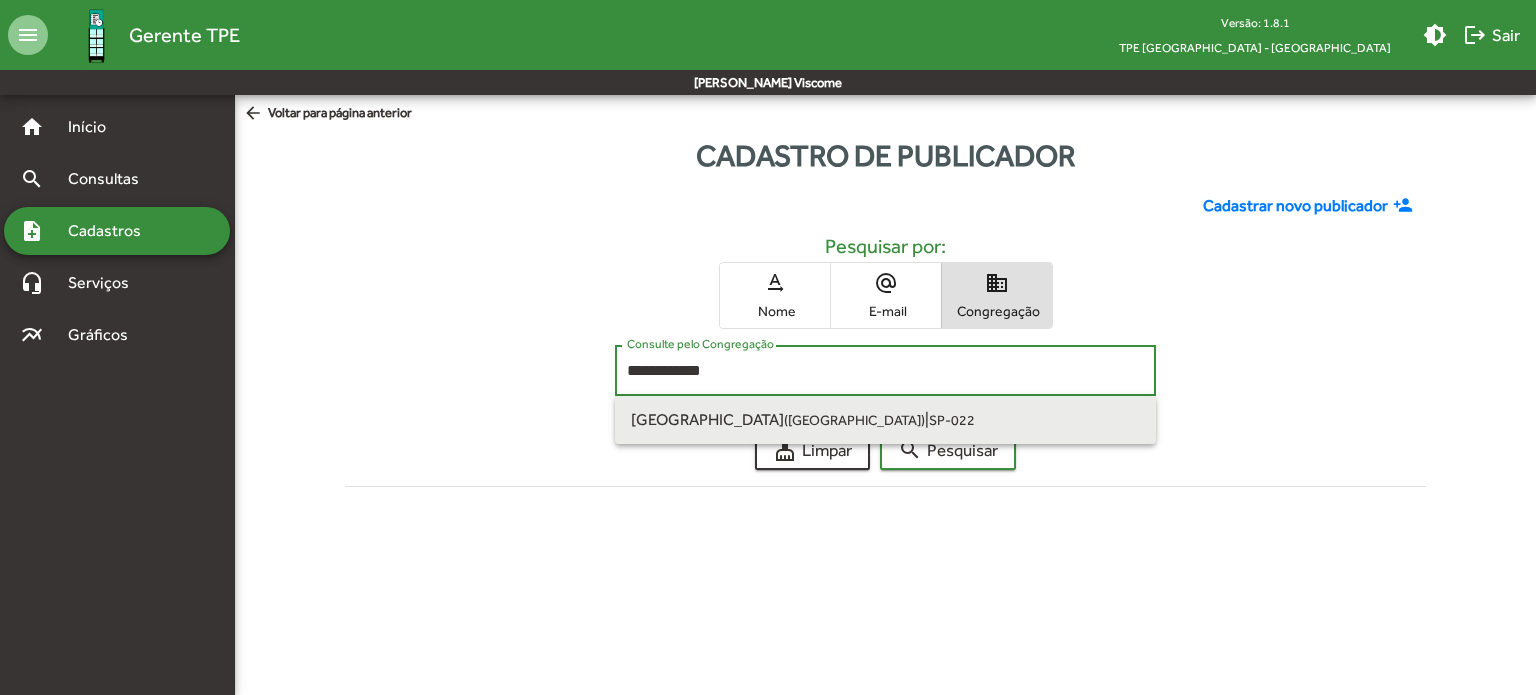 click on "[GEOGRAPHIC_DATA]  ([GEOGRAPHIC_DATA])  |  SP-022" at bounding box center (885, 420) 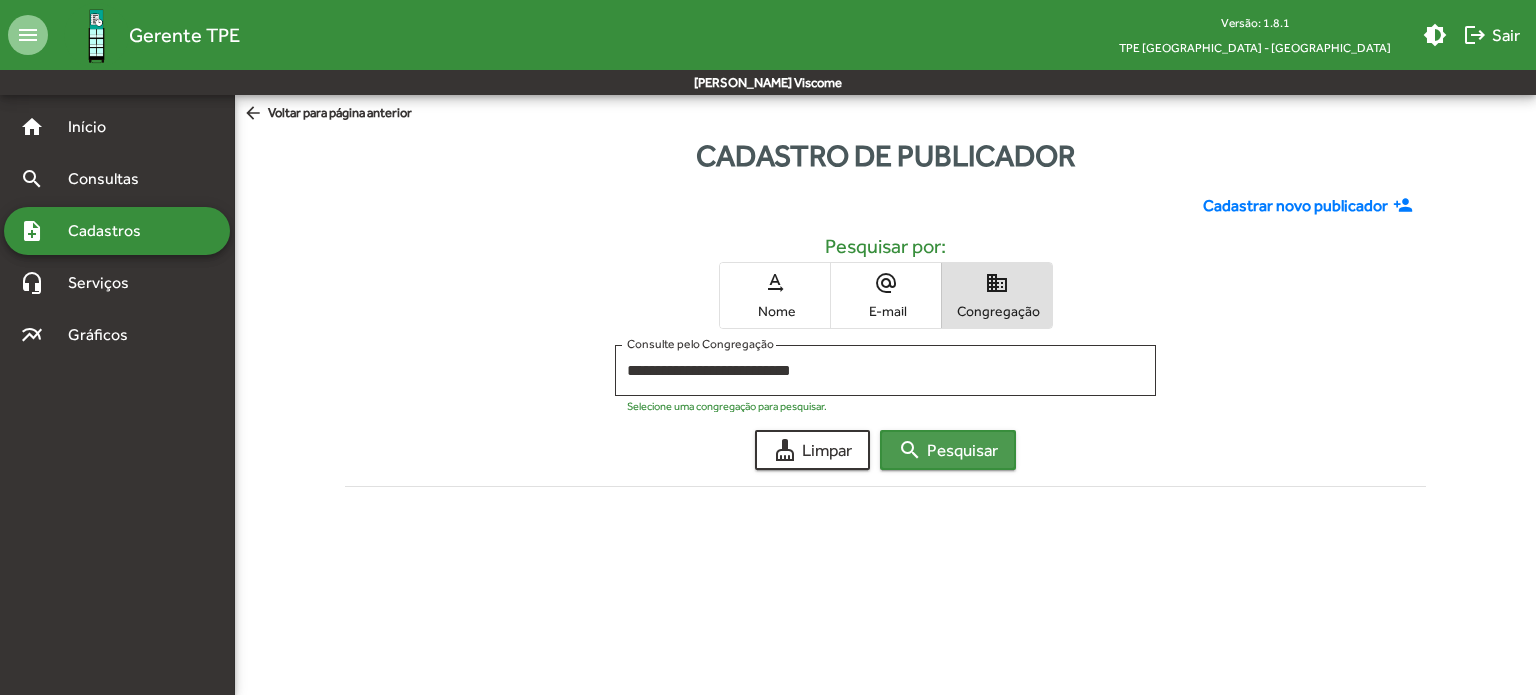 click on "search  Pesquisar" 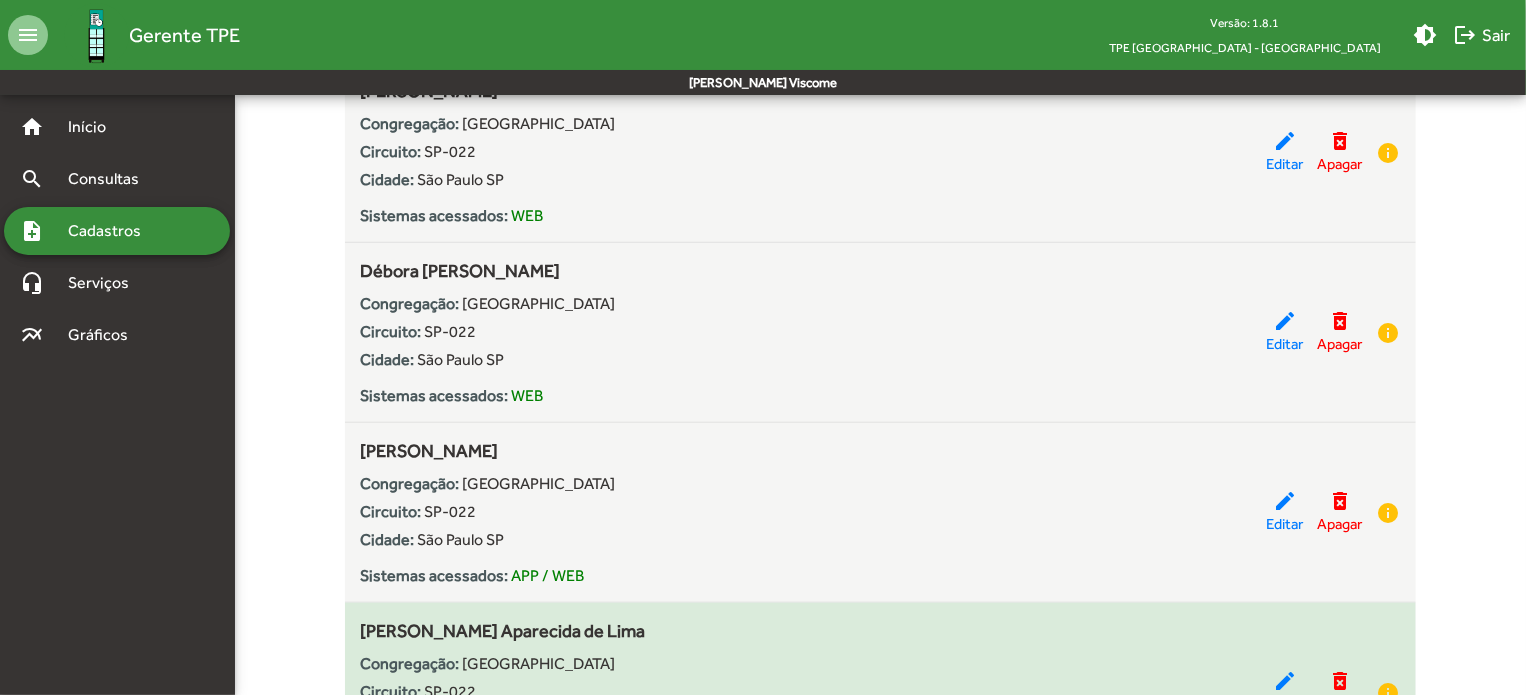 scroll, scrollTop: 1400, scrollLeft: 0, axis: vertical 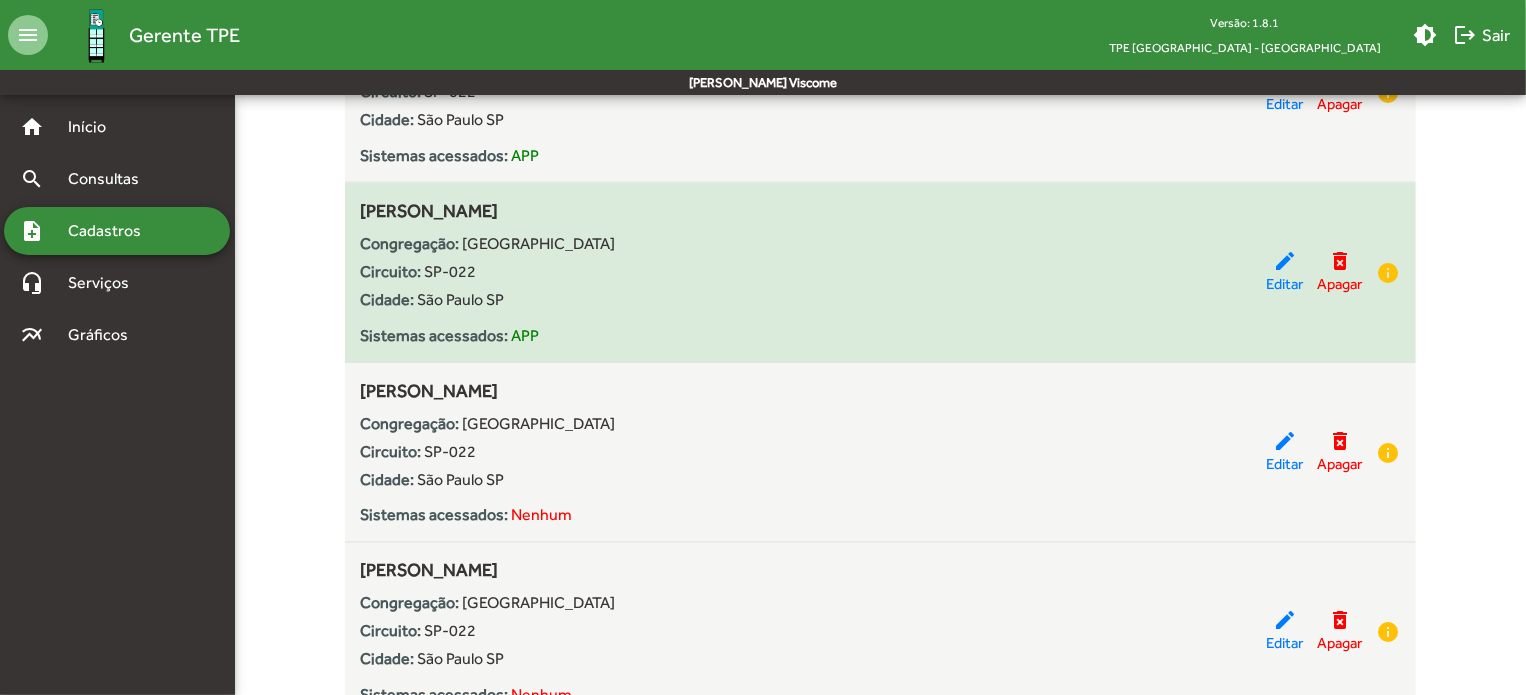 type 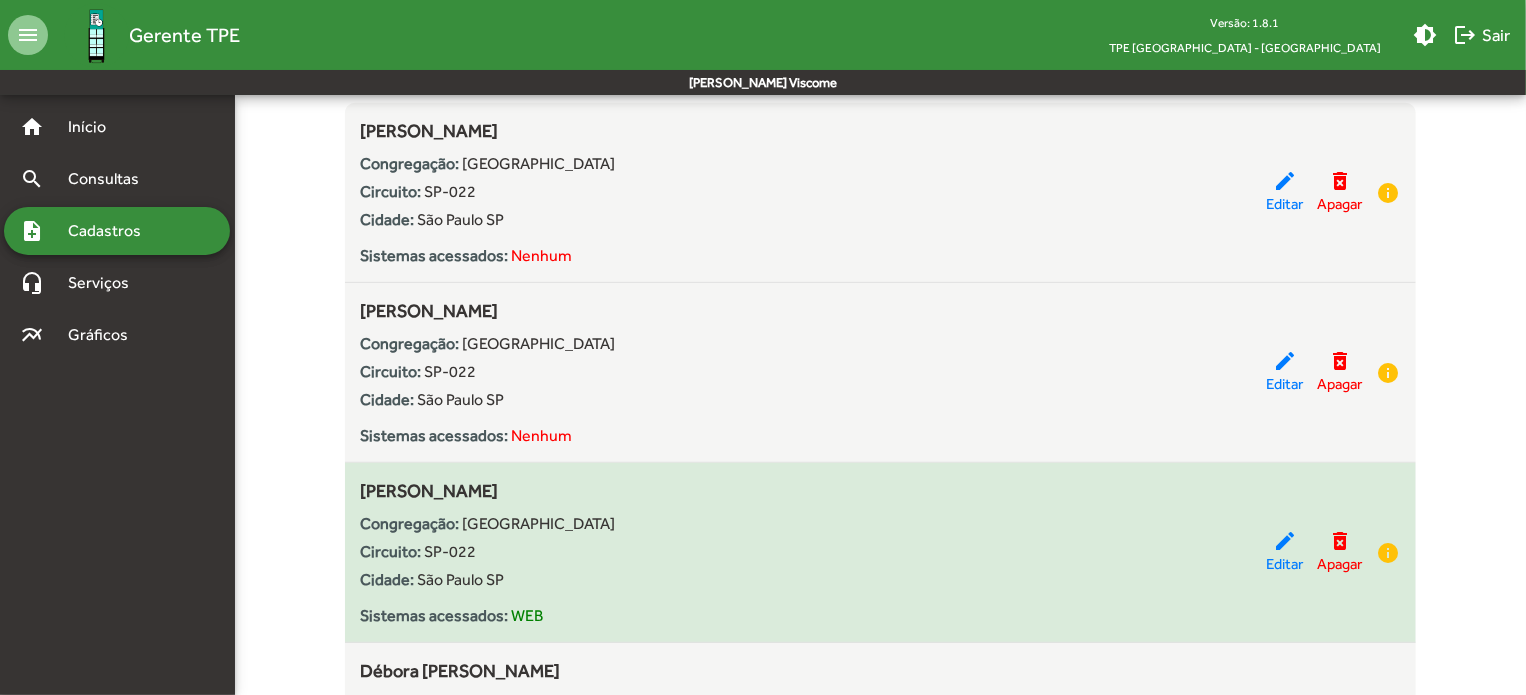 scroll, scrollTop: 0, scrollLeft: 0, axis: both 